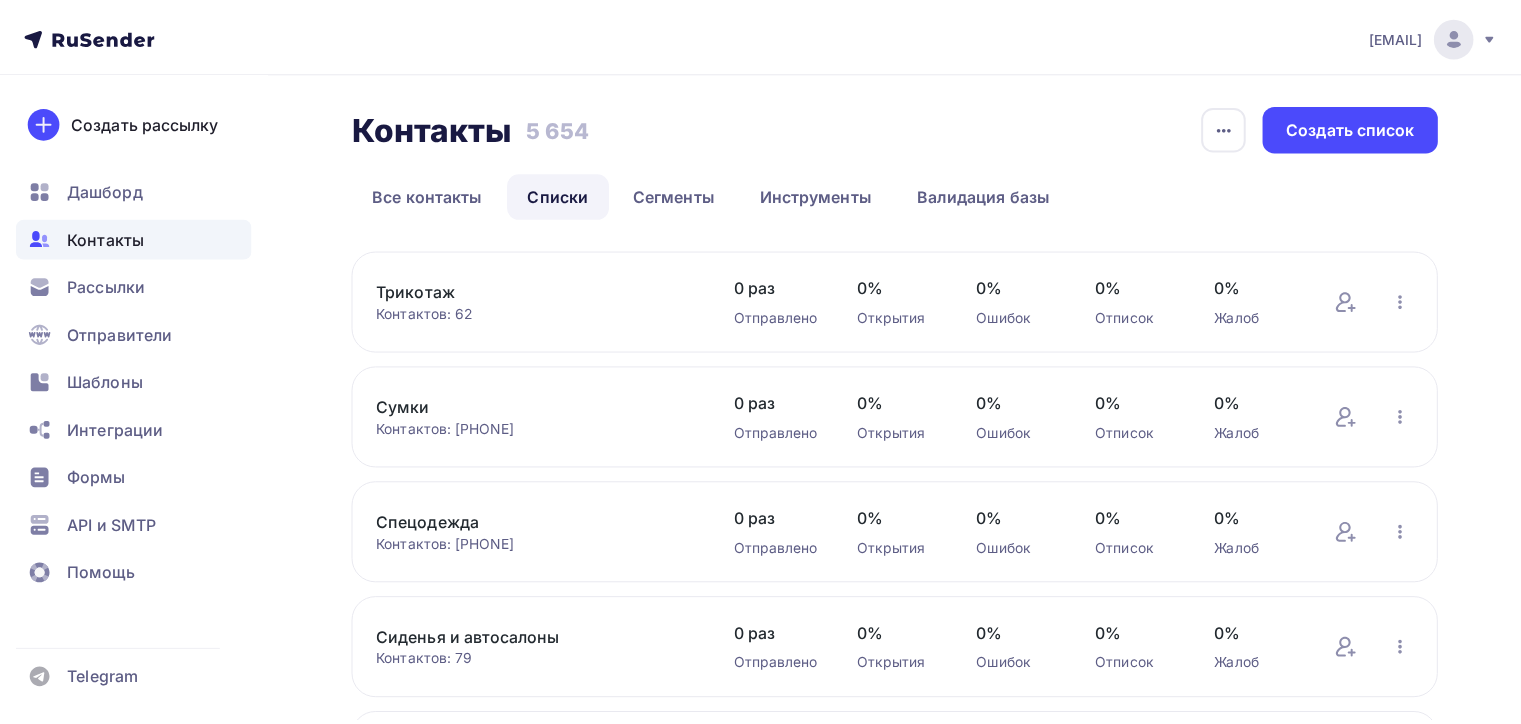 scroll, scrollTop: 0, scrollLeft: 0, axis: both 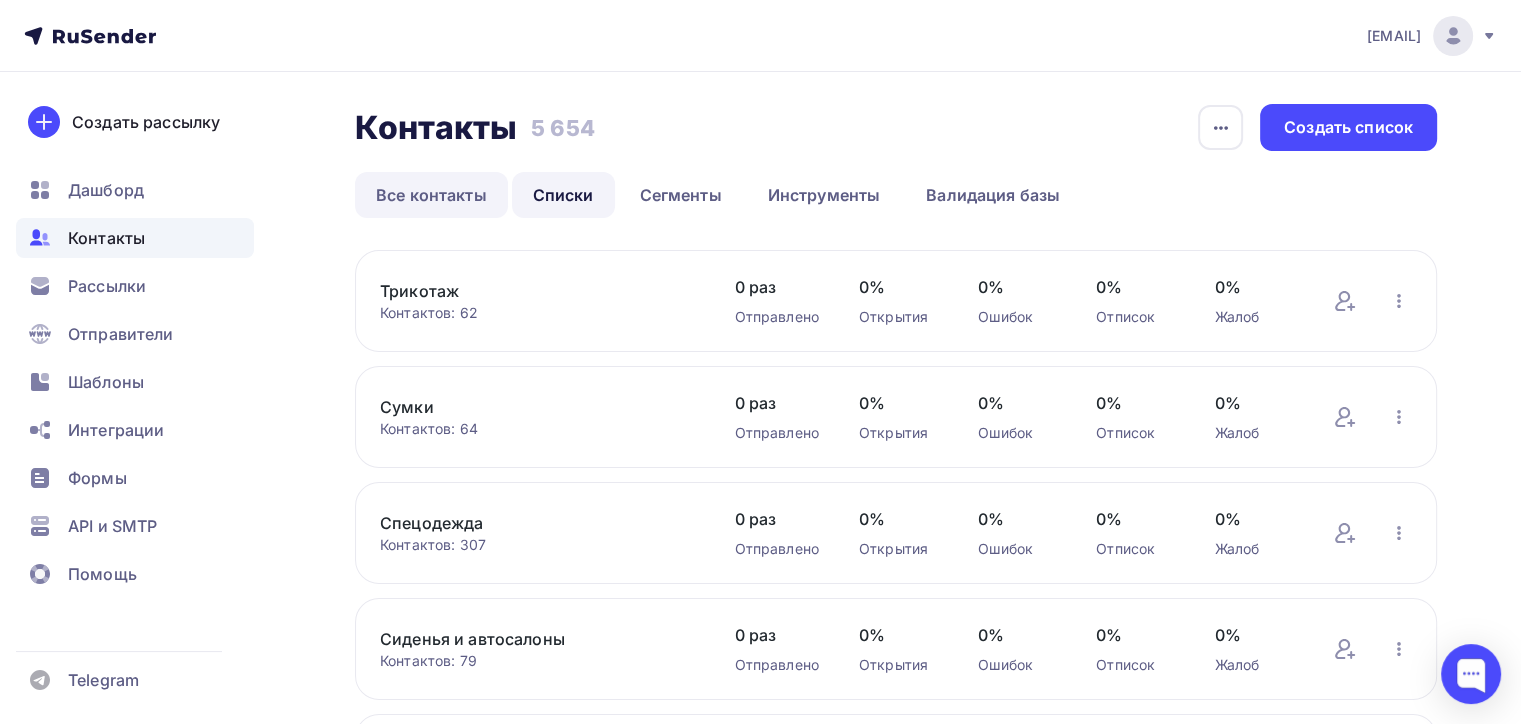 click on "Все контакты" at bounding box center (431, 195) 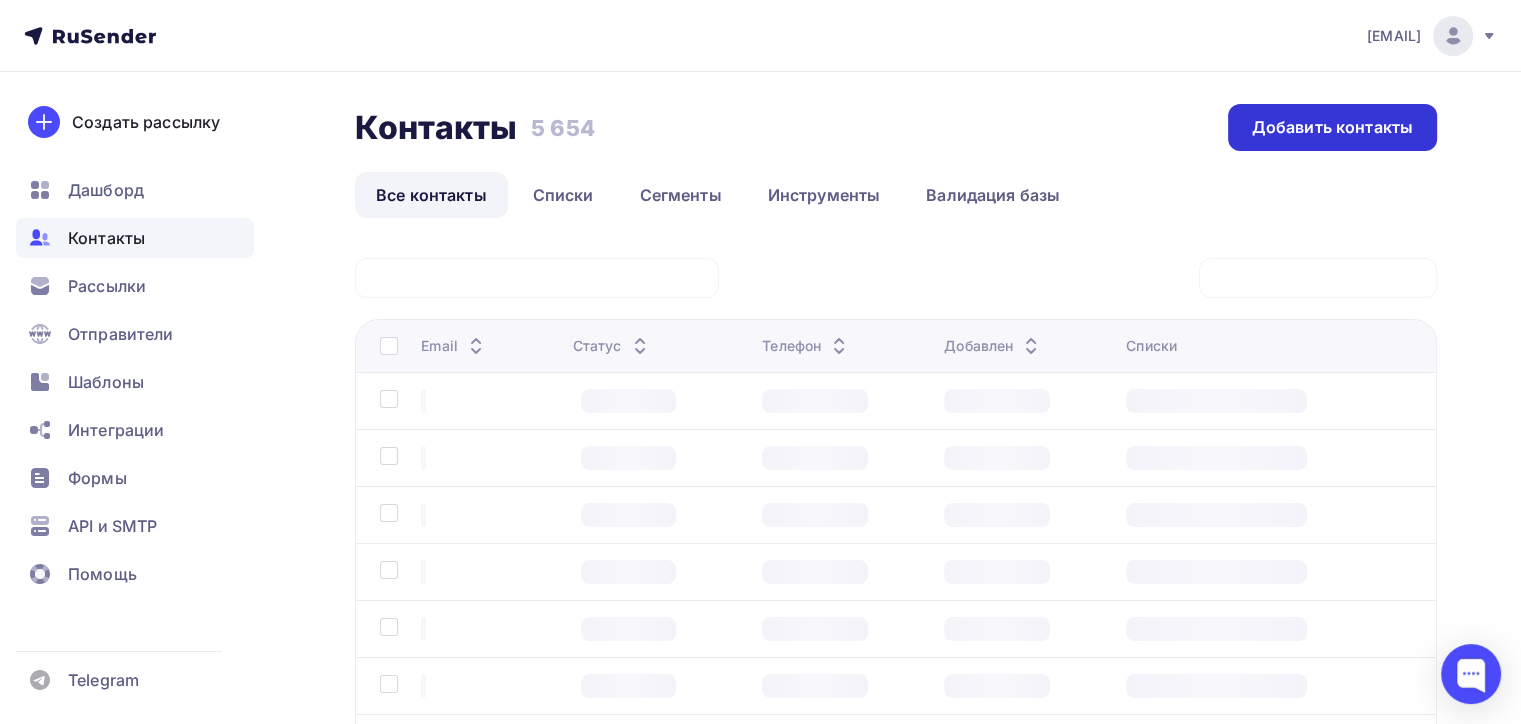 click on "Добавить контакты" at bounding box center [1332, 127] 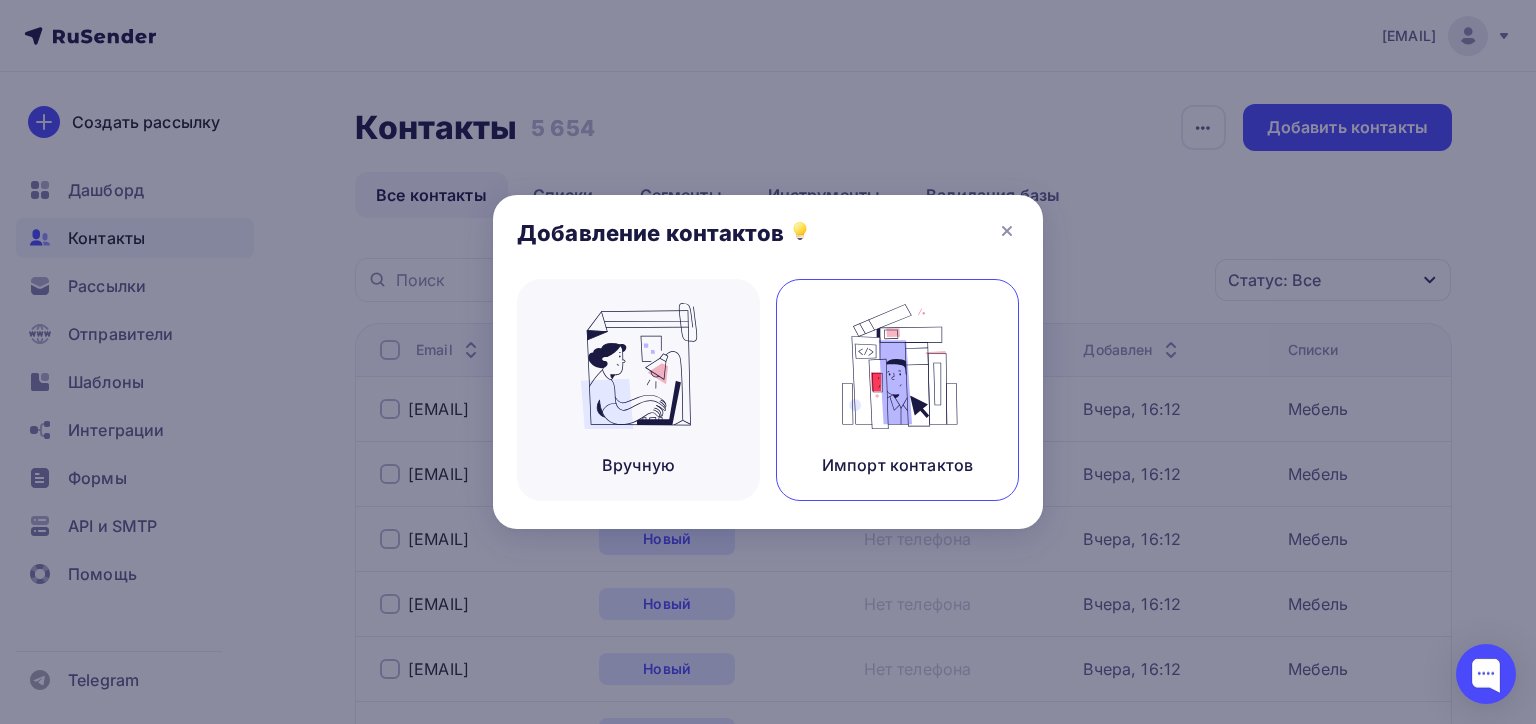 click on "Импорт контактов" at bounding box center (897, 390) 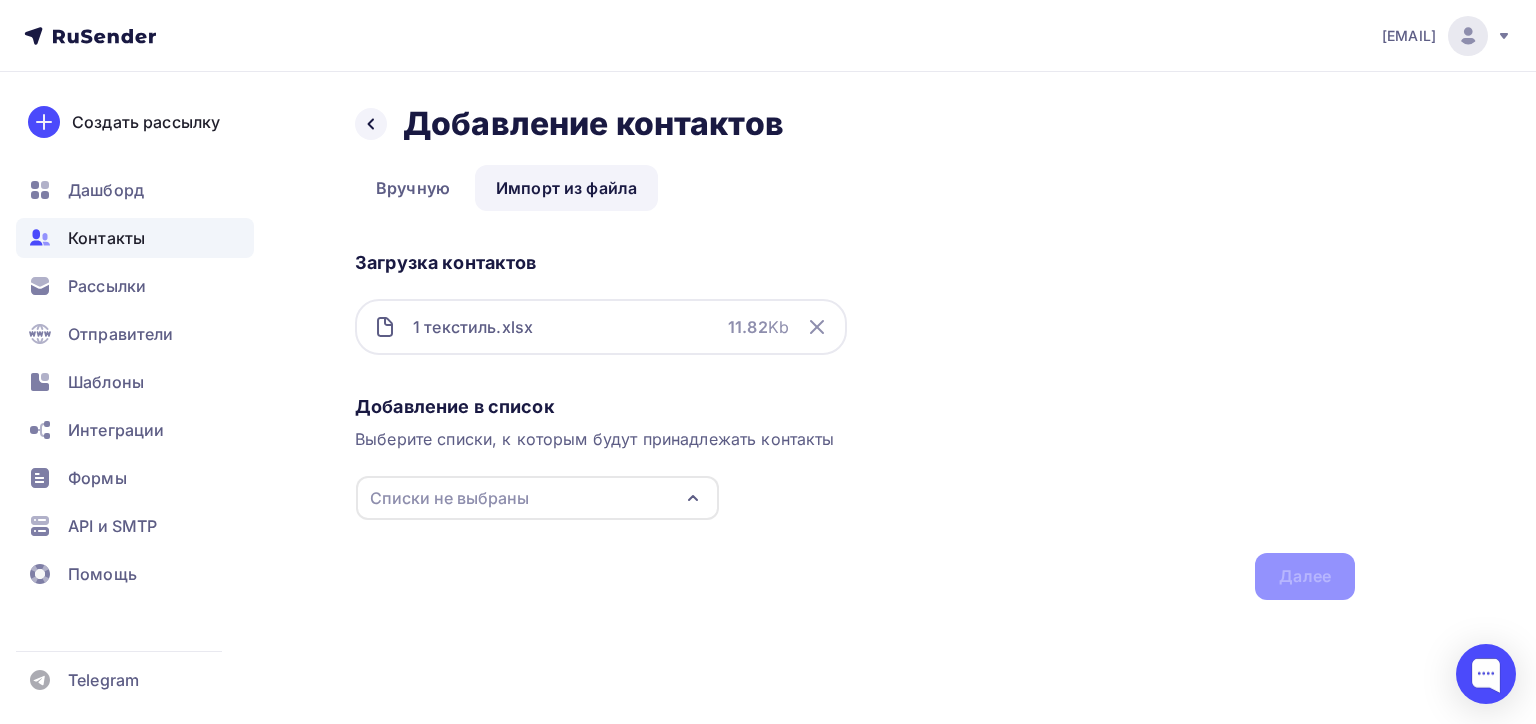 click on "Списки не выбраны" at bounding box center [537, 498] 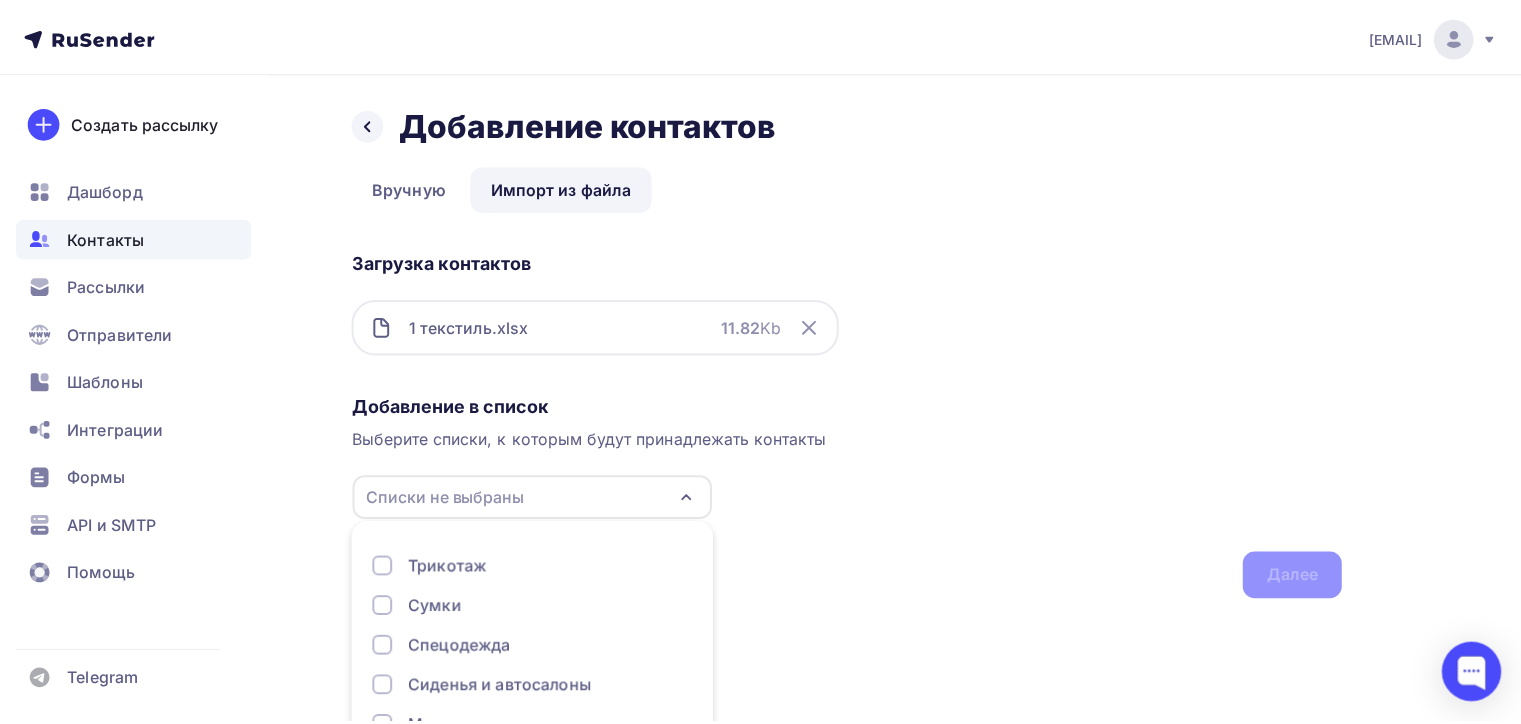 scroll, scrollTop: 103, scrollLeft: 0, axis: vertical 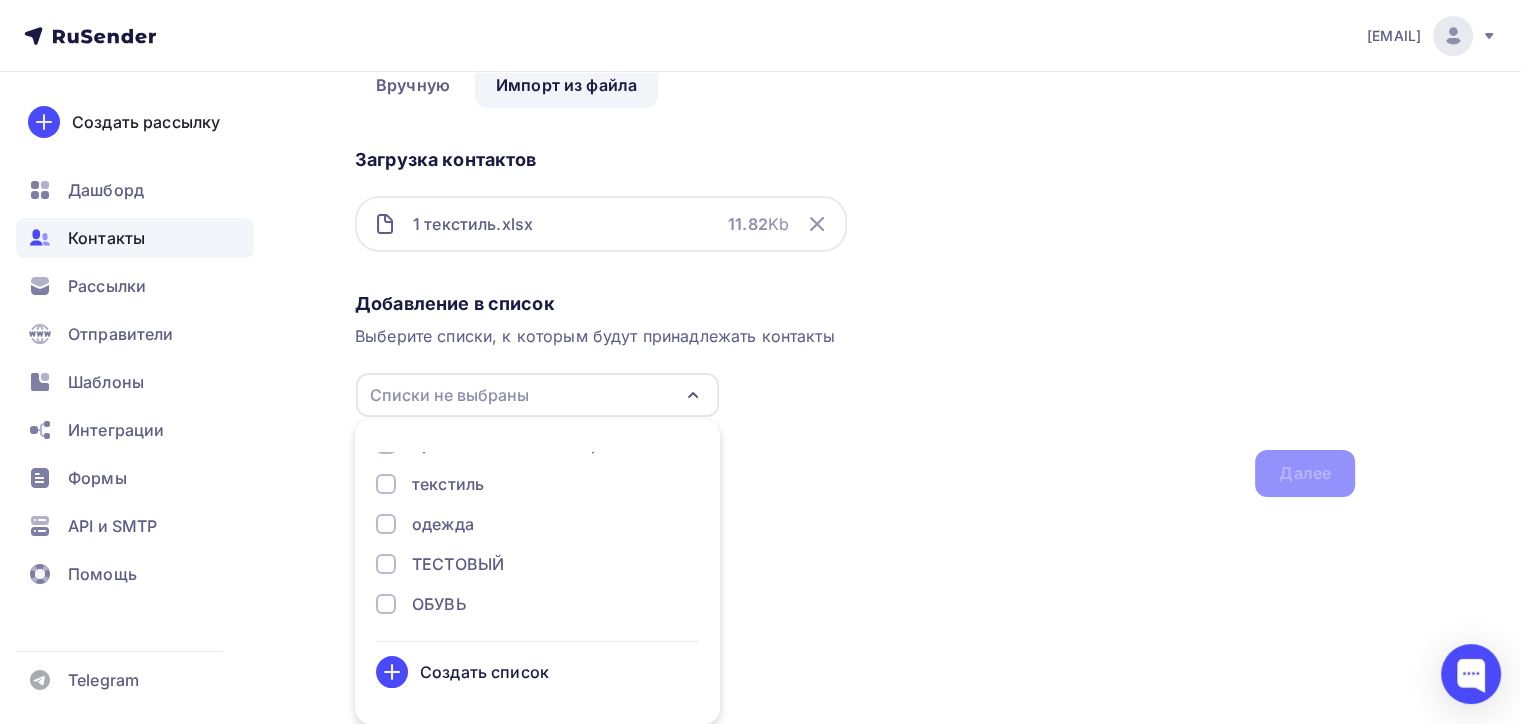 click on "текстиль" at bounding box center (537, 484) 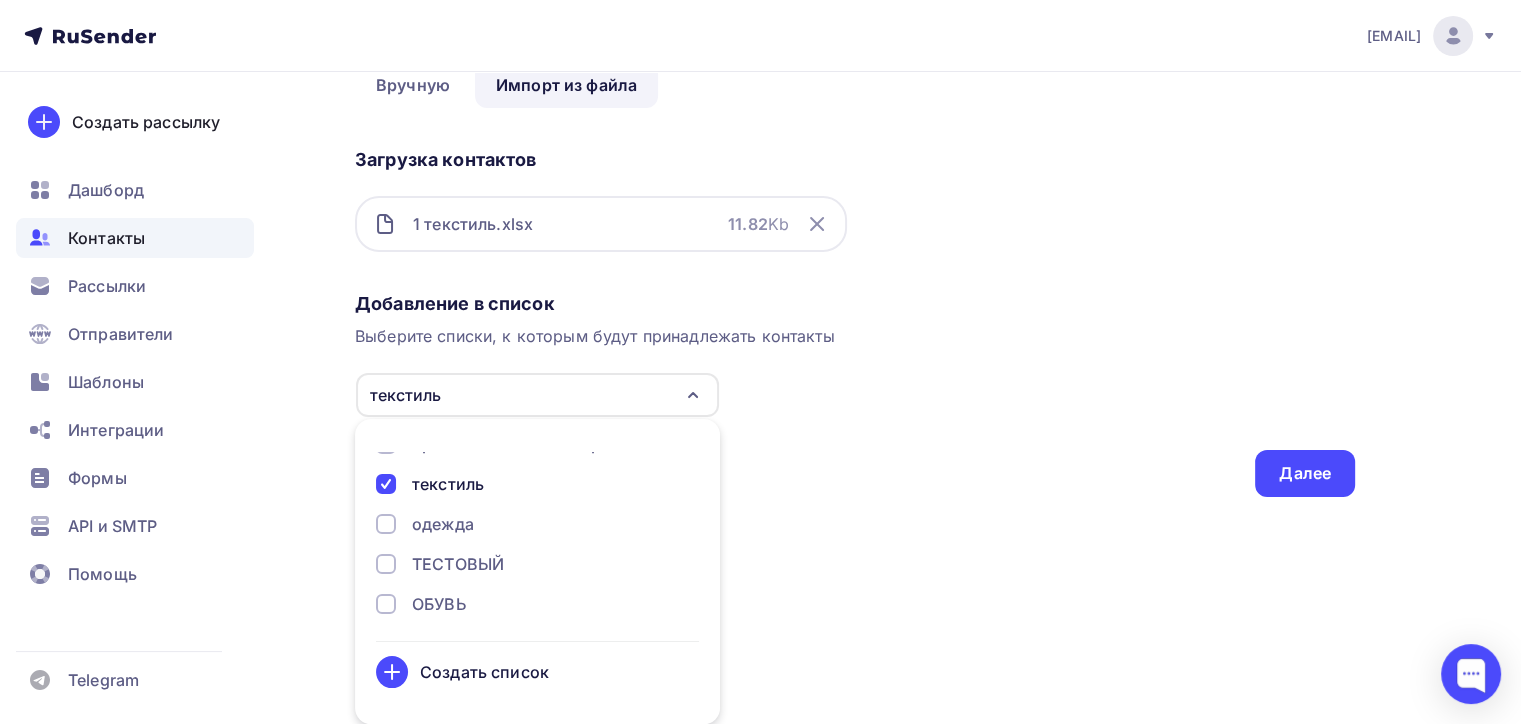 click on "Добавление в список
Выберите списки, к которым будут принадлежать контакты
текстиль
Трикотаж
Сумки
Спецодежда
Сиденья и автосалоны
Мех
Мебель
Матрасы
Бронежилеты и экипировка
текстиль
одежда
ТЕСТОВЫЙ
ОБУВЬ
Создать список
Для добавления контактов необходимо  создать список     Далее" at bounding box center (855, 390) 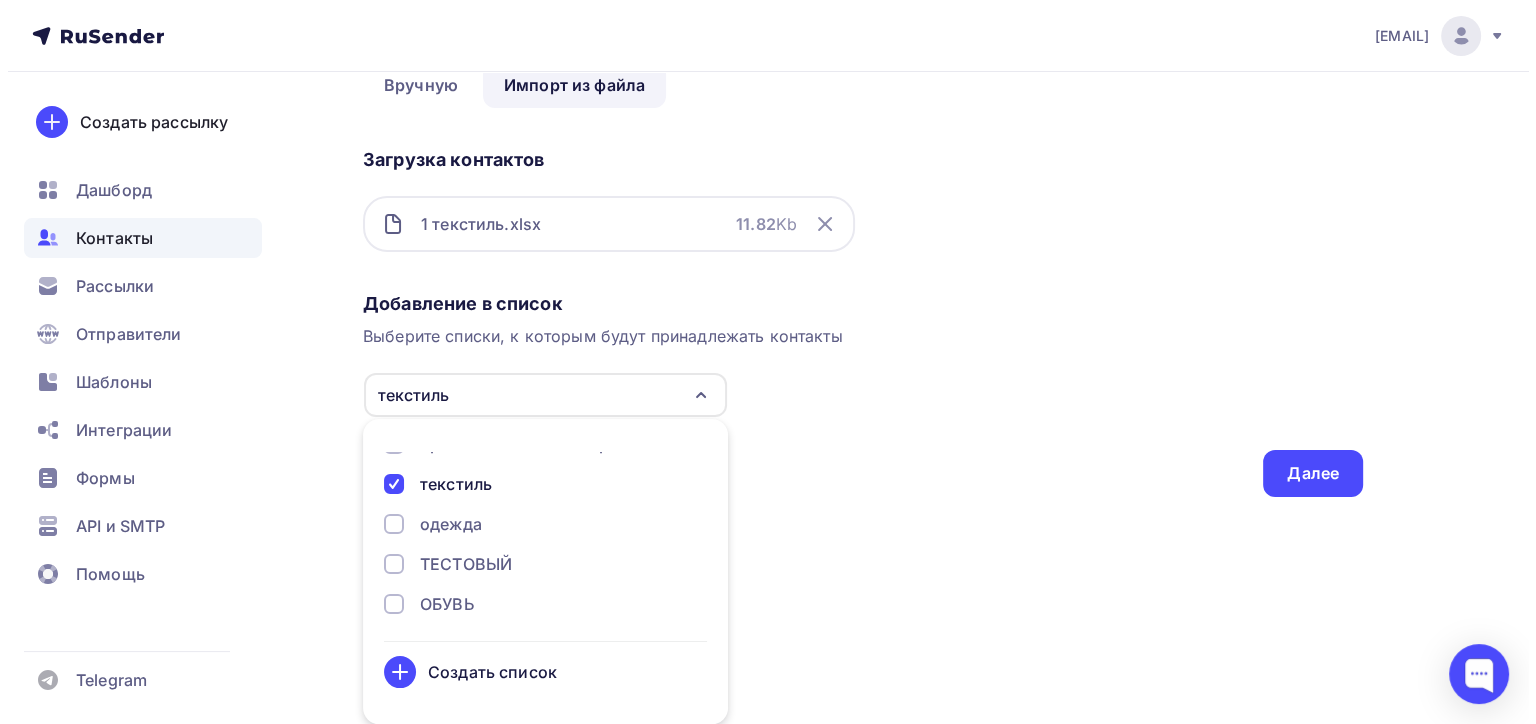 scroll, scrollTop: 0, scrollLeft: 0, axis: both 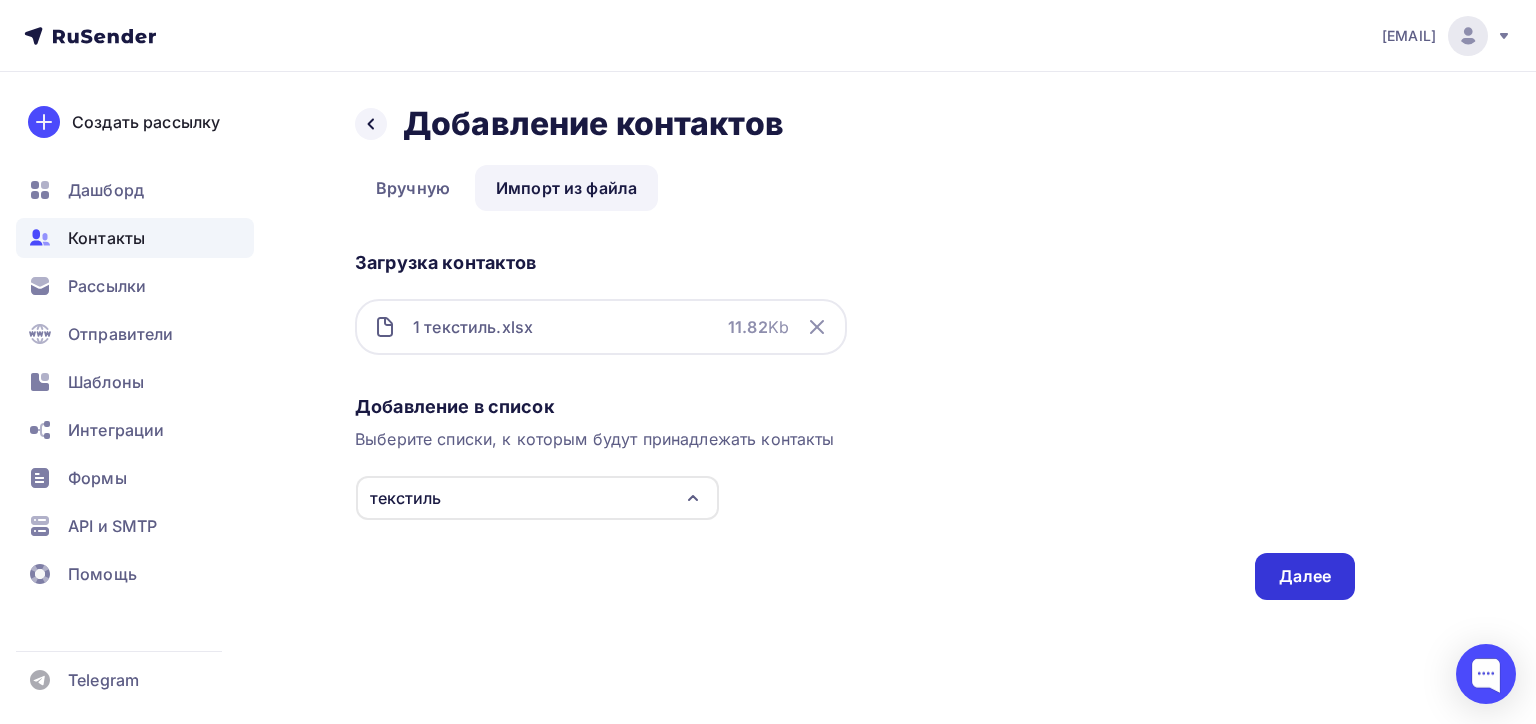 click on "Далее" at bounding box center [1305, 576] 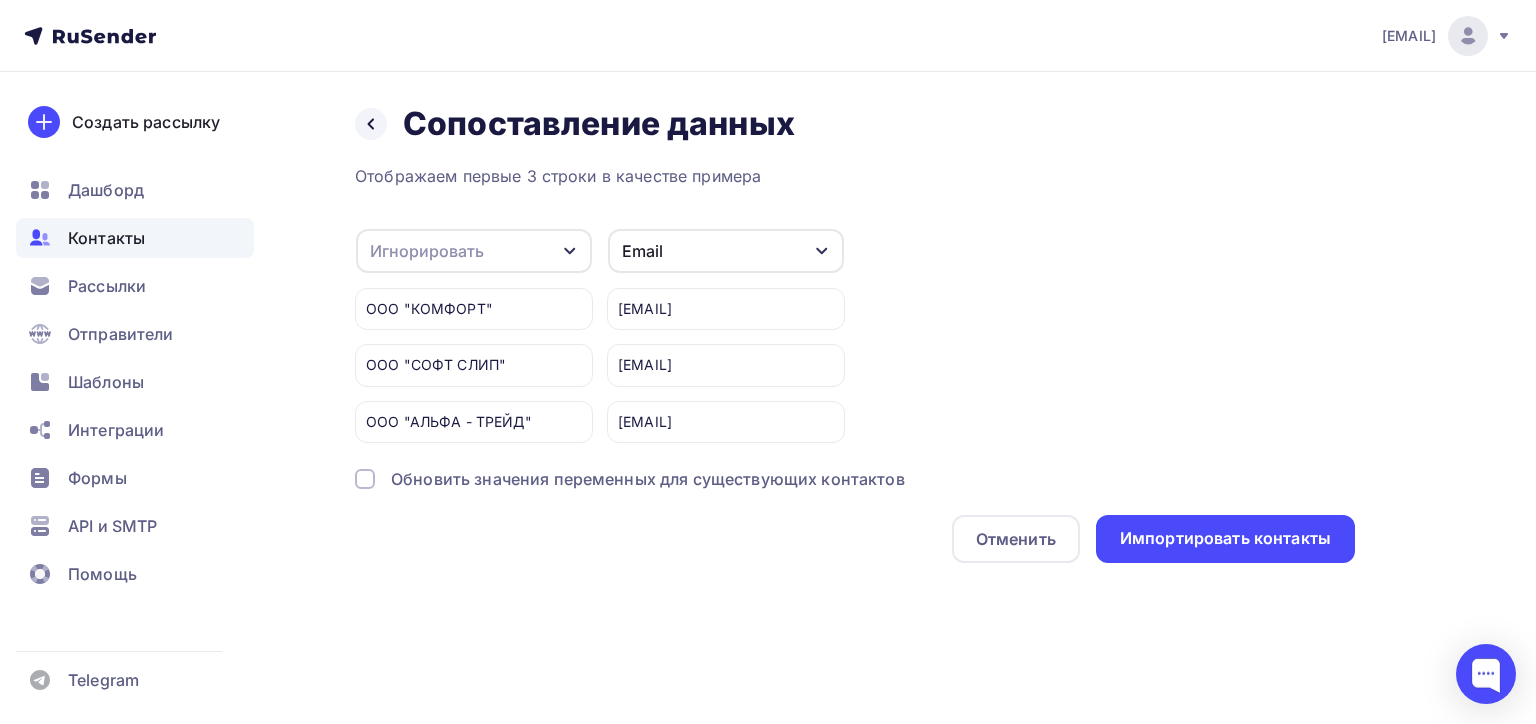 click on "Отображаем первые 3 строки в качестве примера
Игнорировать
Игнорировать
Имя
Телефон
Компания
Создать поле
ООО "КОМФОРТ"
ООО "СОФТ СЛИП"
ООО "АЛЬФА - ТРЕЙД"
Email
[EMAIL]
[EMAIL]
[EMAIL]
Обновить значения переменных для существующих контактов" at bounding box center [855, 363] 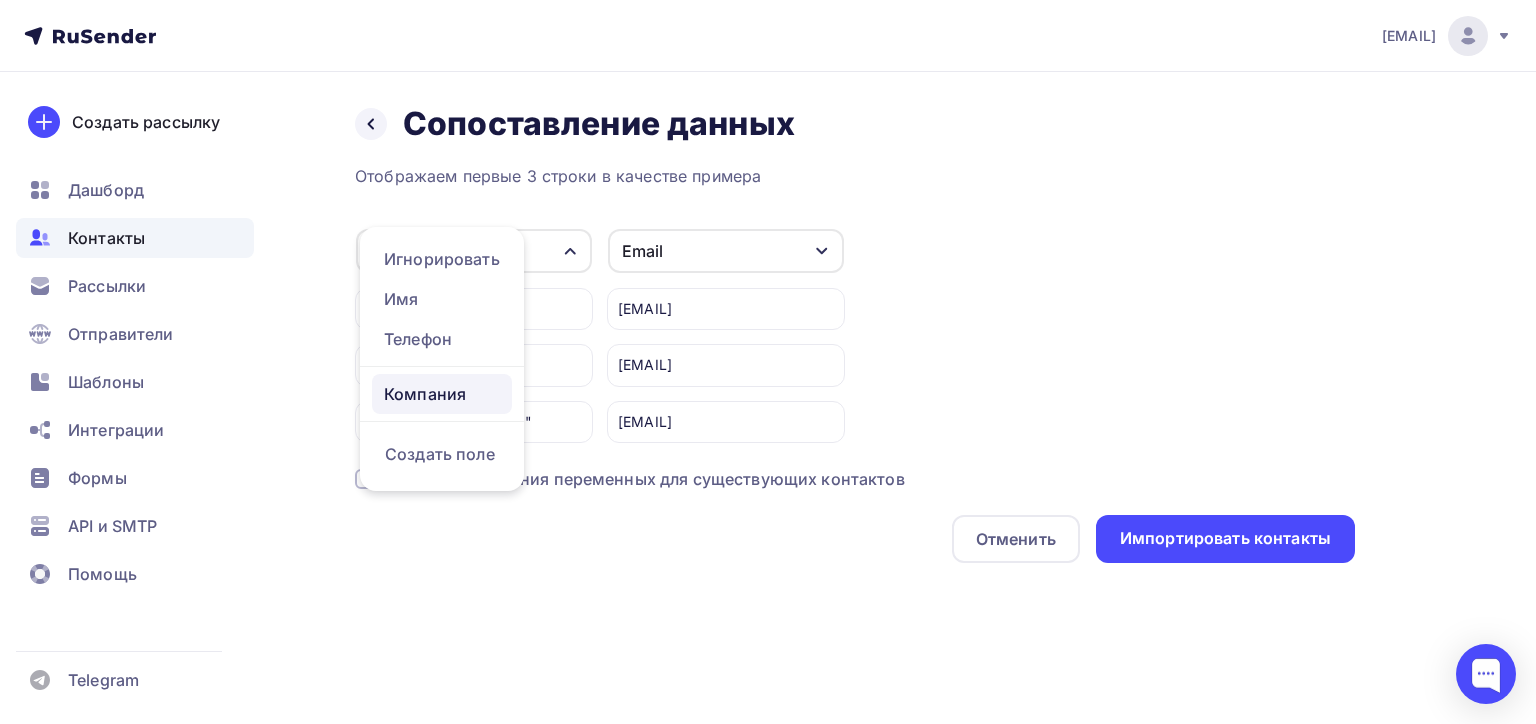 click on "Компания" at bounding box center [442, 394] 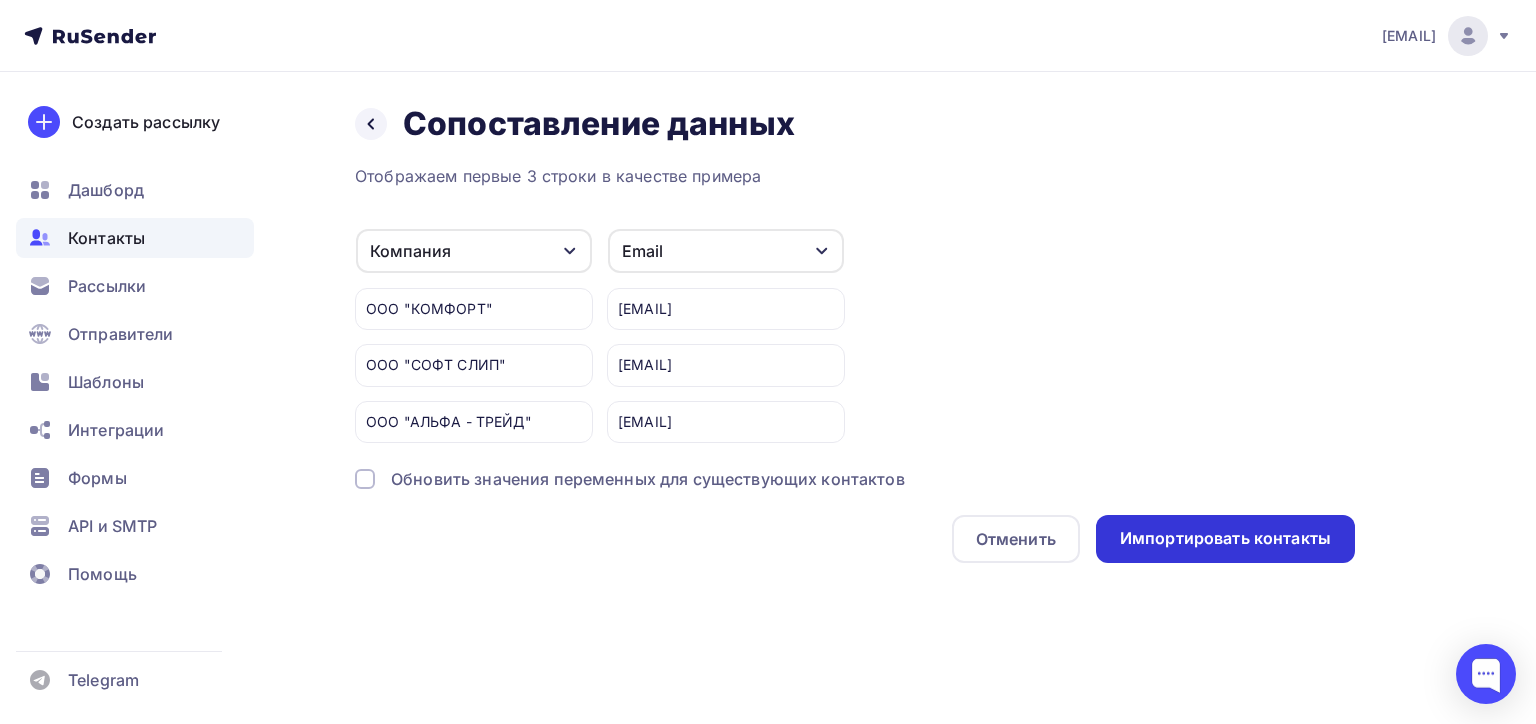 click on "Импортировать контакты" at bounding box center (1225, 538) 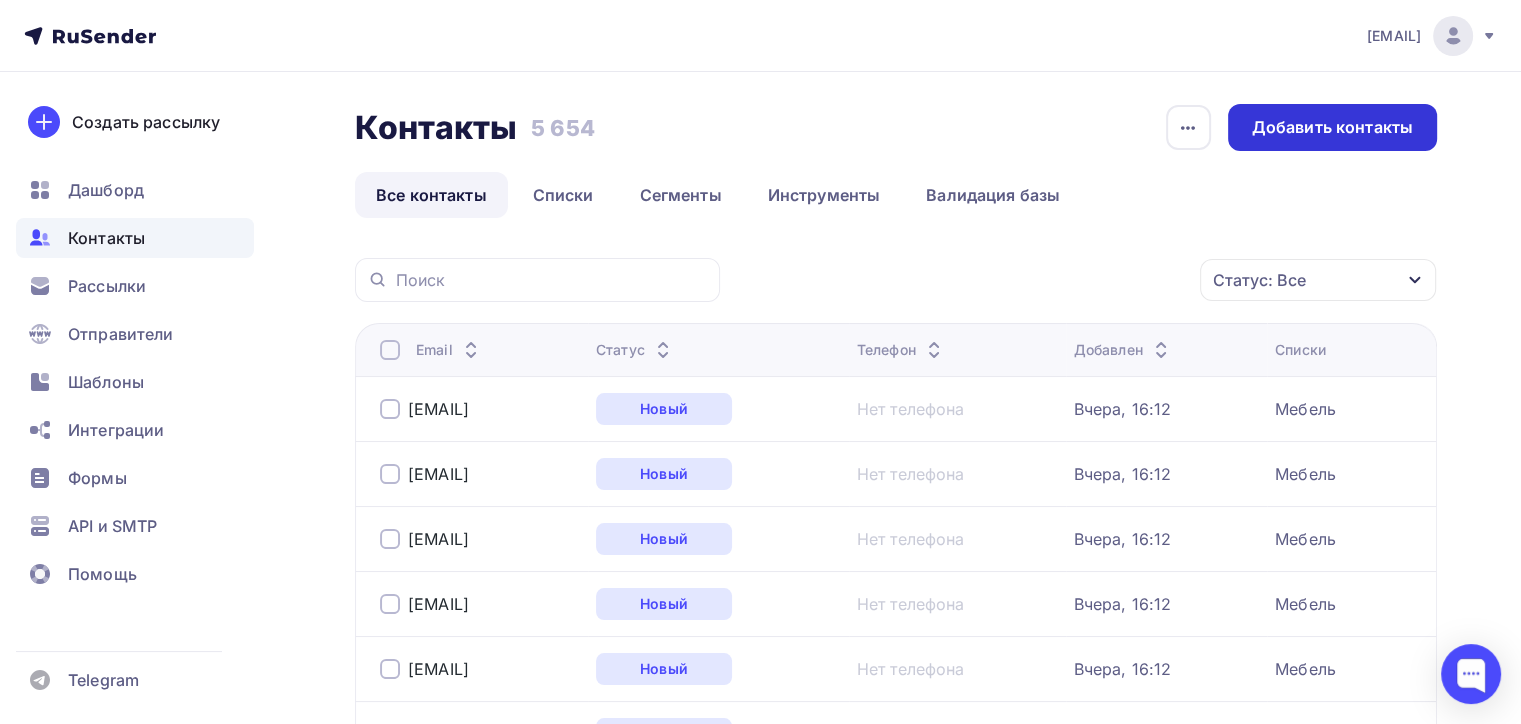 click on "Добавить контакты" at bounding box center [1332, 127] 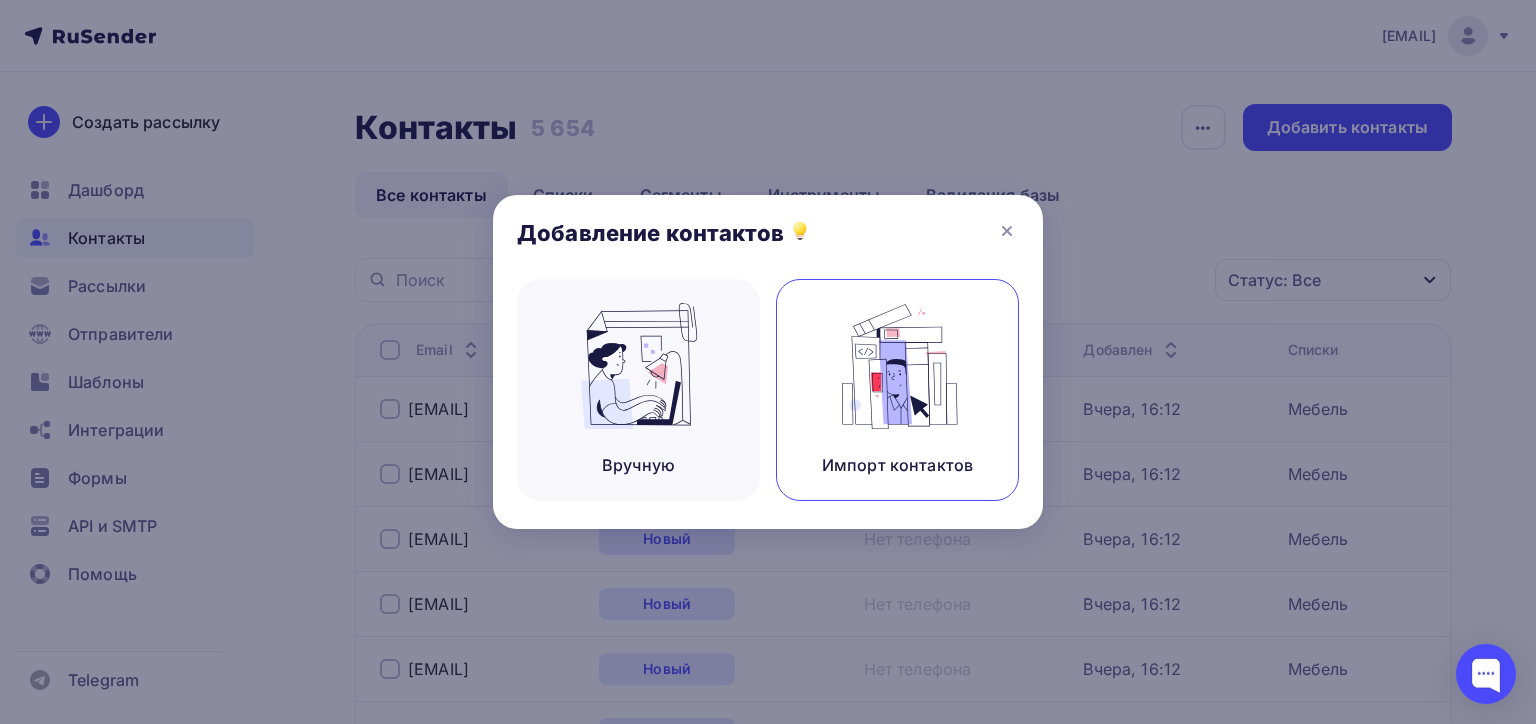 click at bounding box center [898, 366] 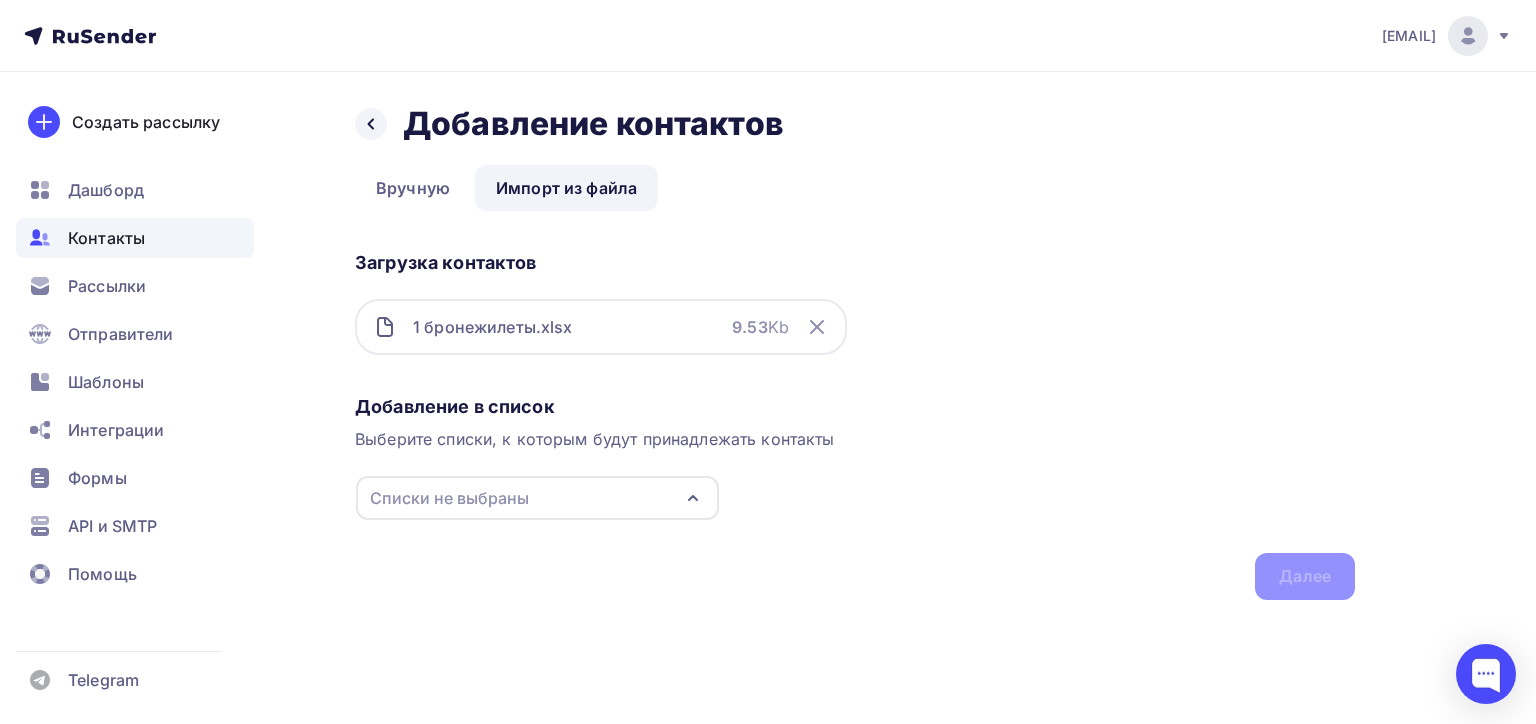 click on "Списки не выбраны" at bounding box center [537, 498] 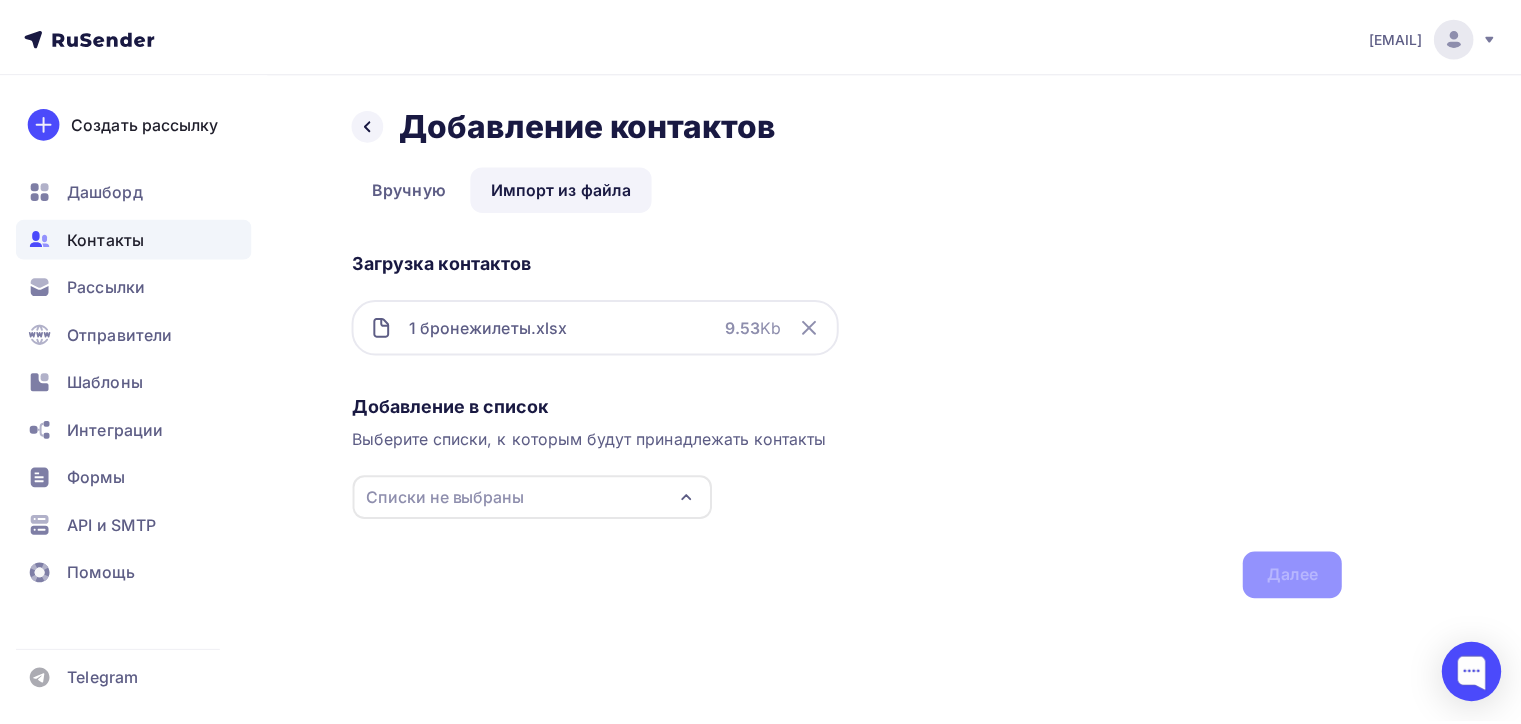 scroll, scrollTop: 103, scrollLeft: 0, axis: vertical 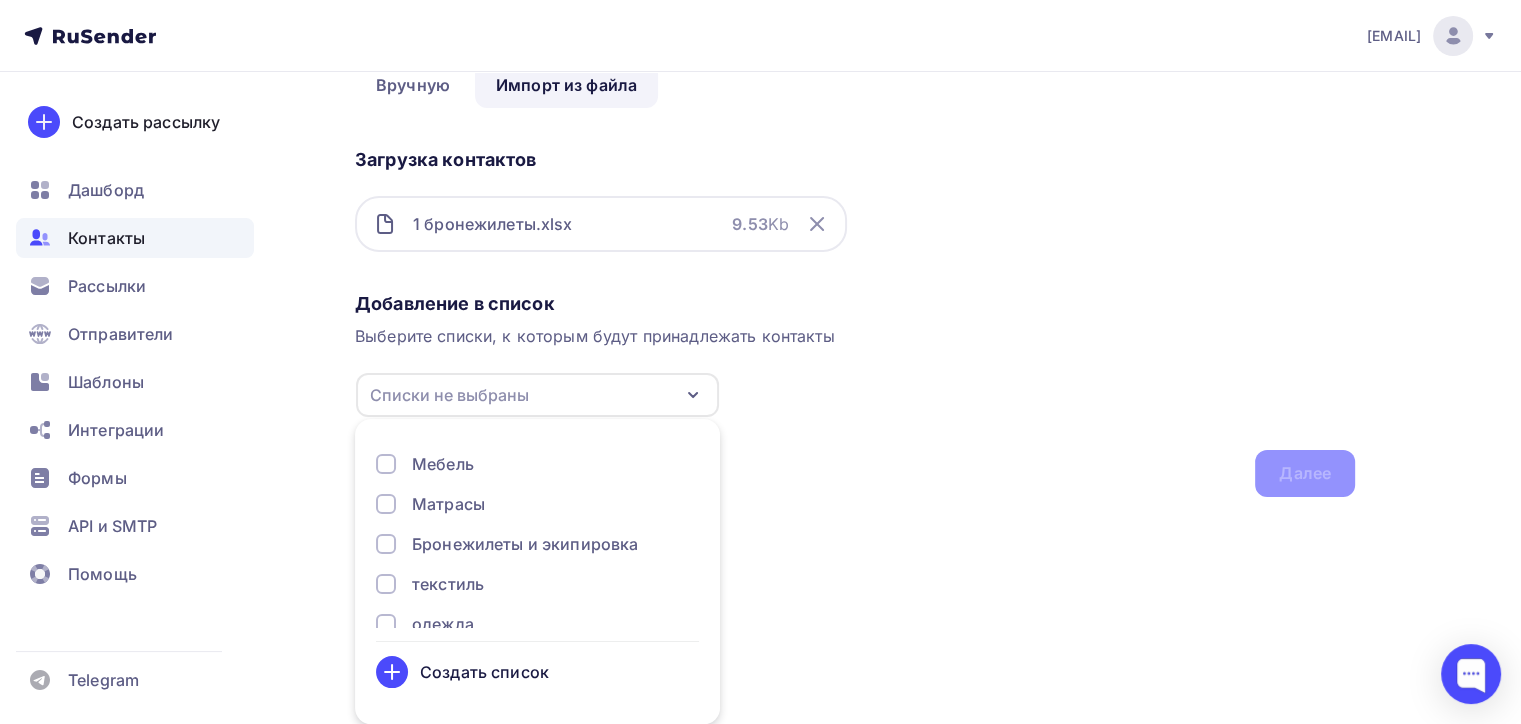 click on "Бронежилеты и экипировка" at bounding box center (525, 544) 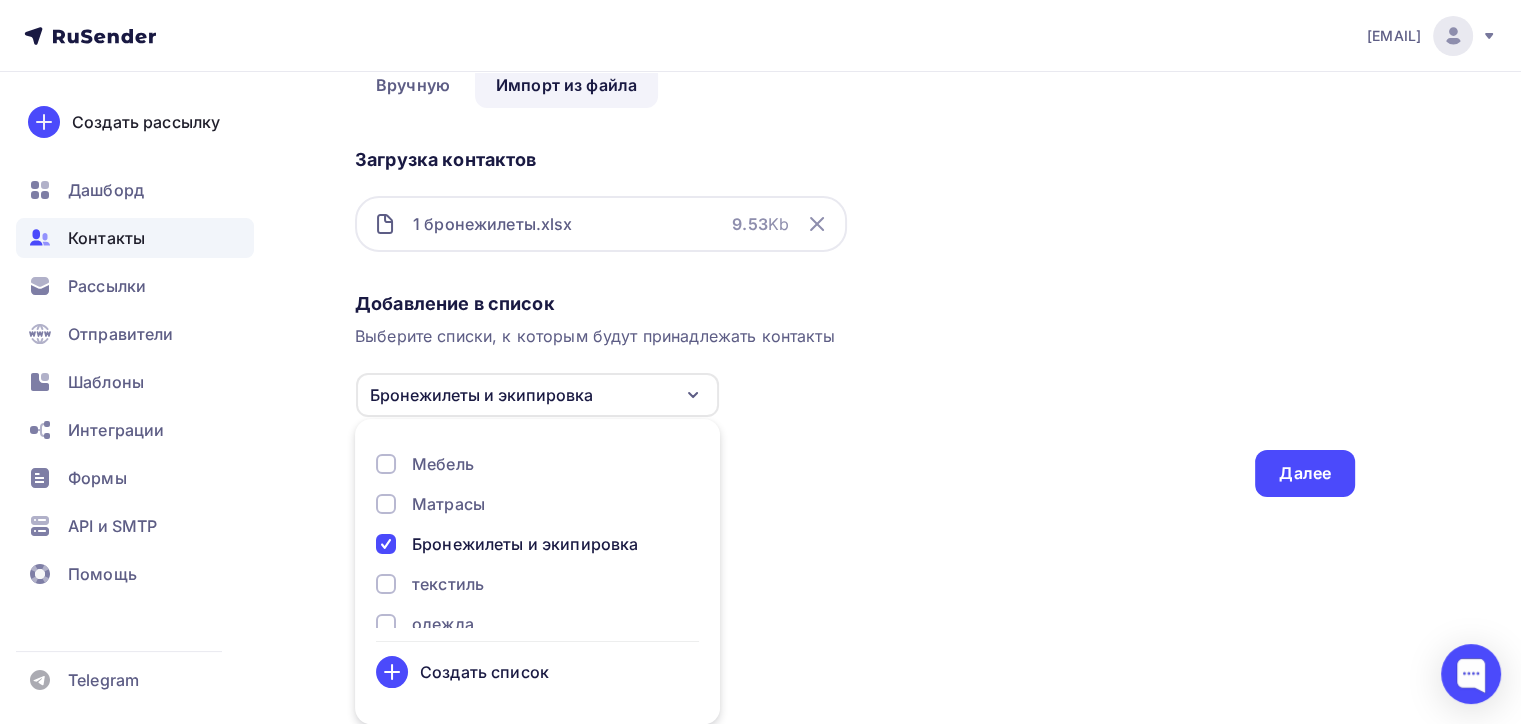 click on "Добавление в список
Выберите списки, к которым будут принадлежать контакты
Бронежилеты и экипировка
Трикотаж
Сумки
Спецодежда
Сиденья и автосалоны
Мех
Мебель
Матрасы
Бронежилеты и экипировка
текстиль
одежда
ТЕСТОВЫЙ
ОБУВЬ
Создать список
Для добавления контактов необходимо  создать список     Далее" at bounding box center [855, 390] 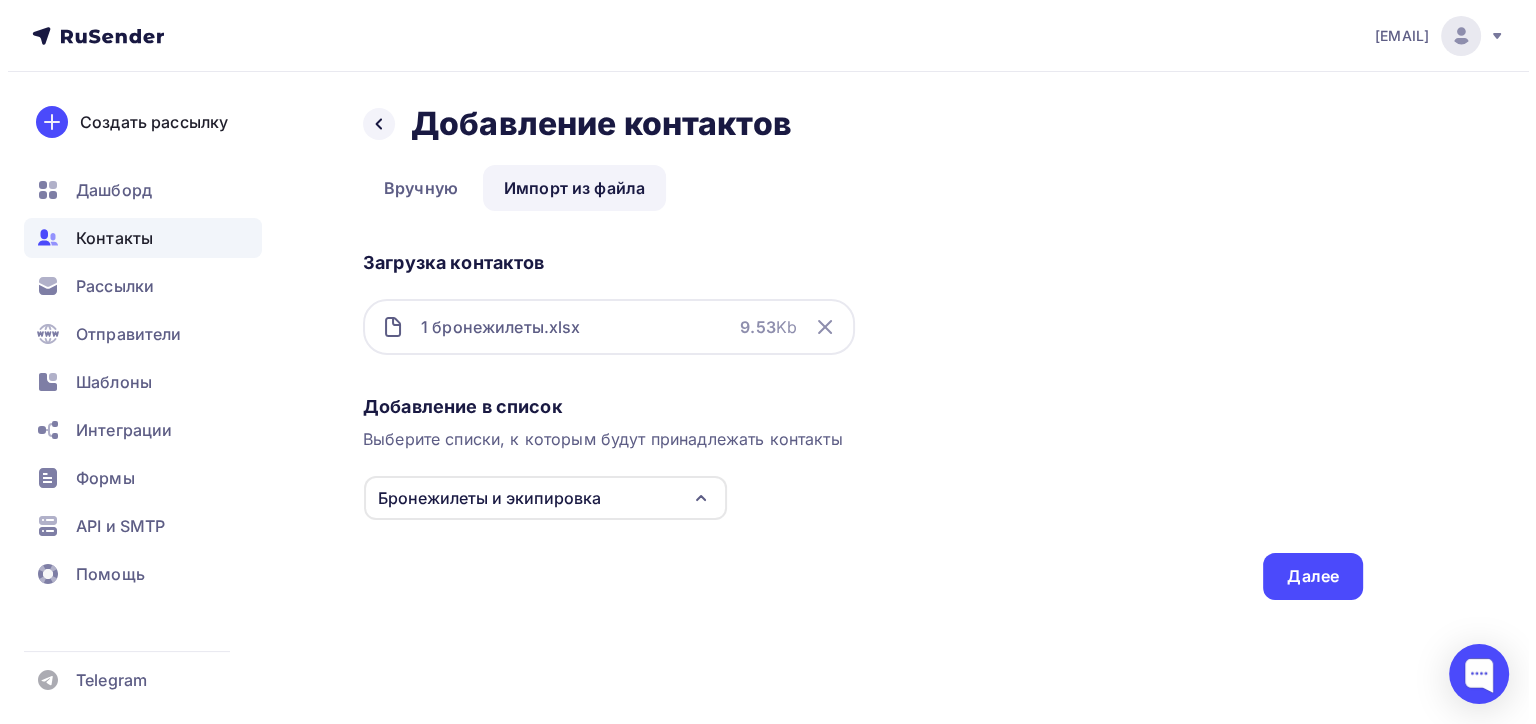 scroll, scrollTop: 0, scrollLeft: 0, axis: both 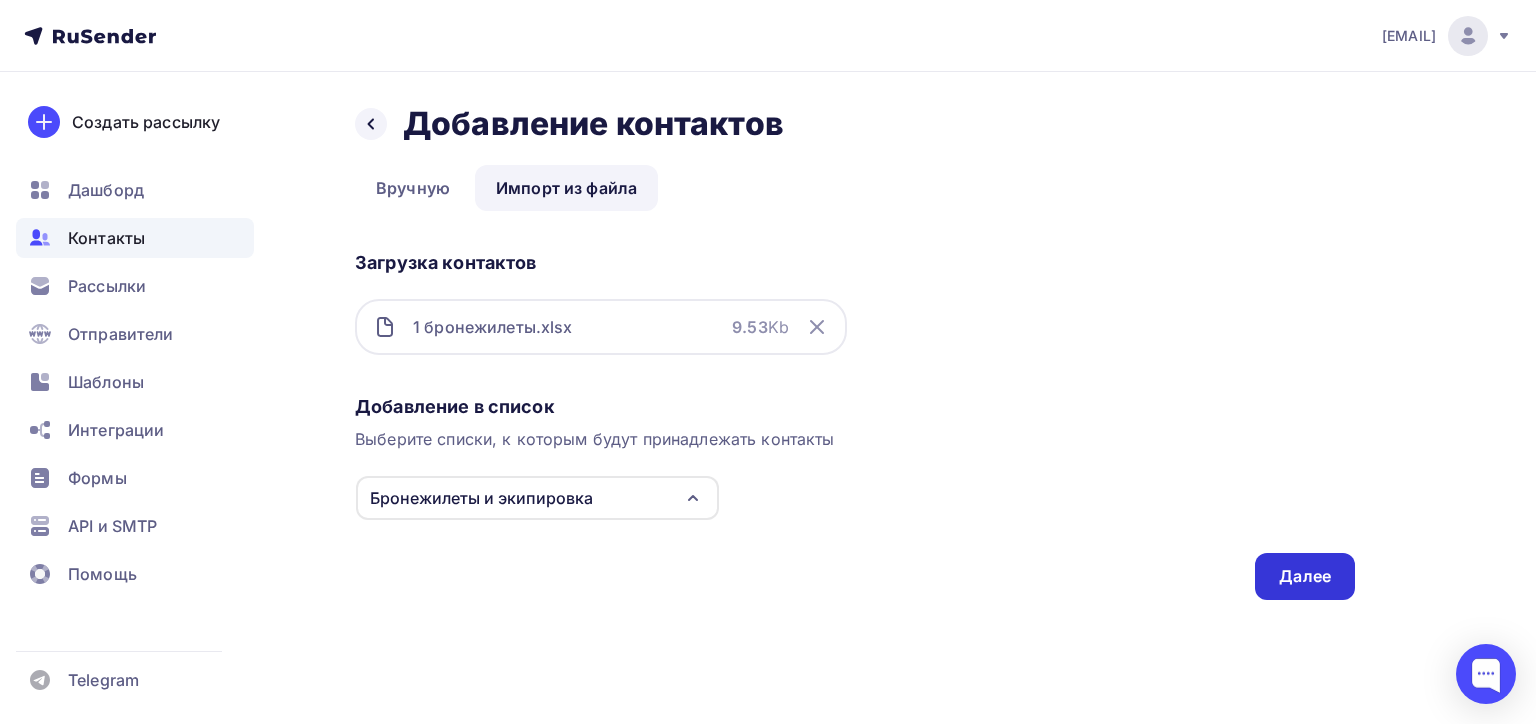 click on "Далее" at bounding box center (1305, 576) 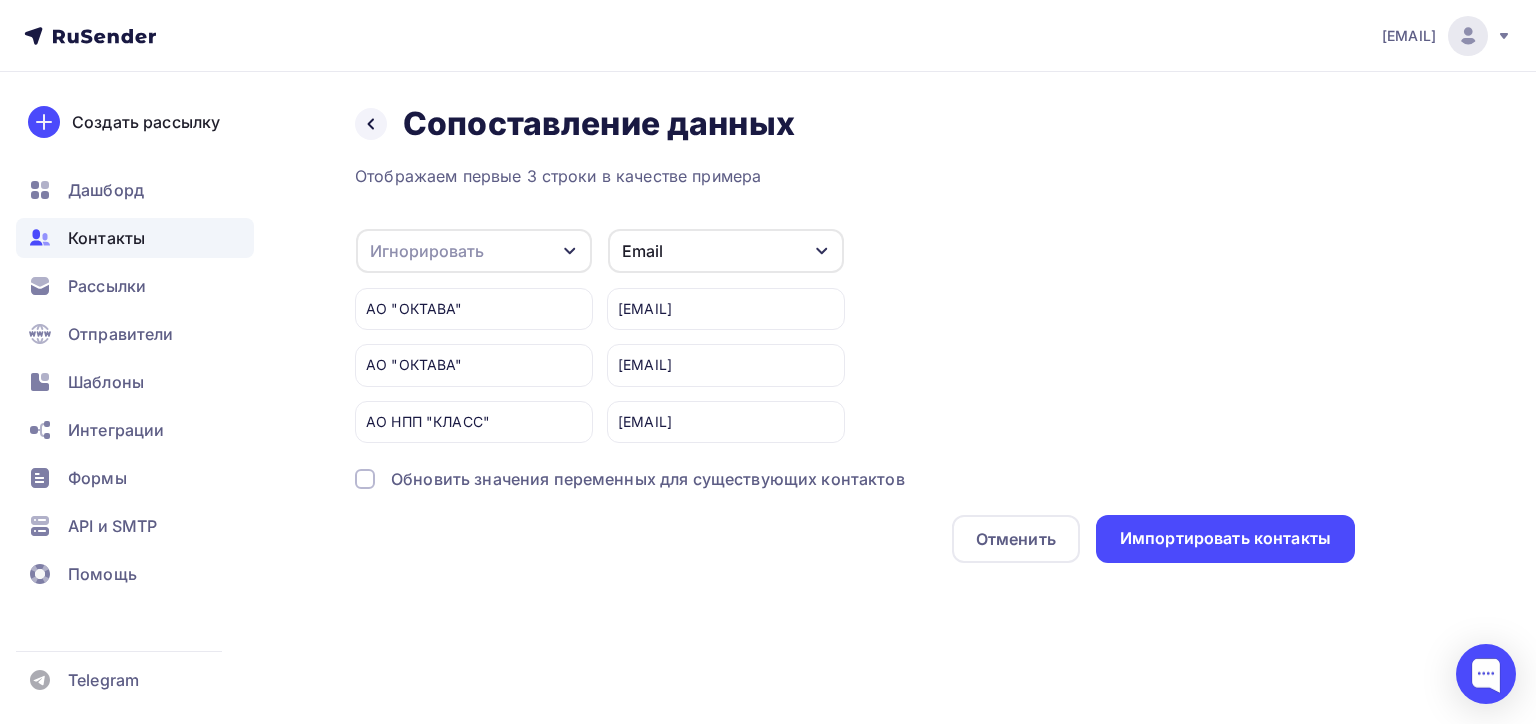 click on "Игнорировать" at bounding box center (474, 251) 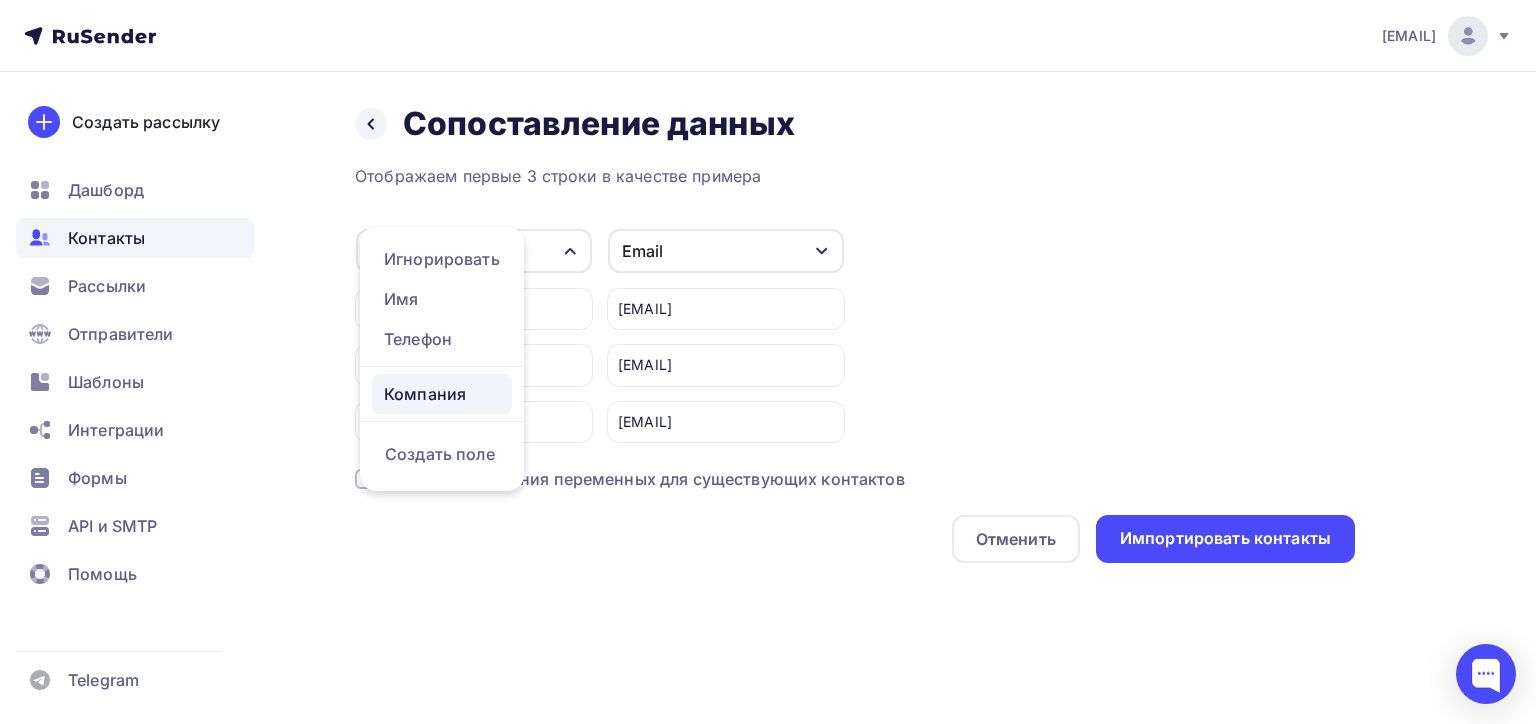 click on "Компания" at bounding box center (442, 394) 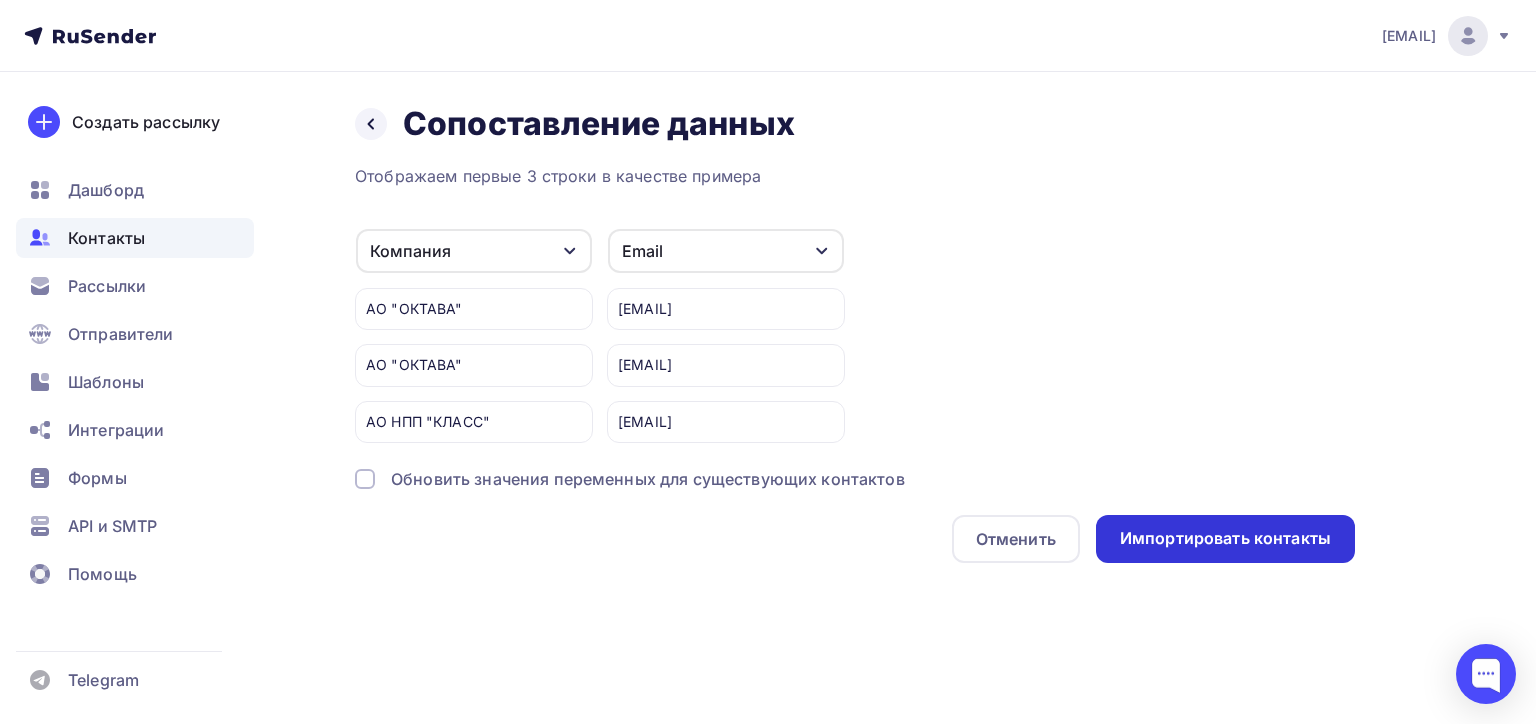 click on "Импортировать контакты" at bounding box center [1225, 538] 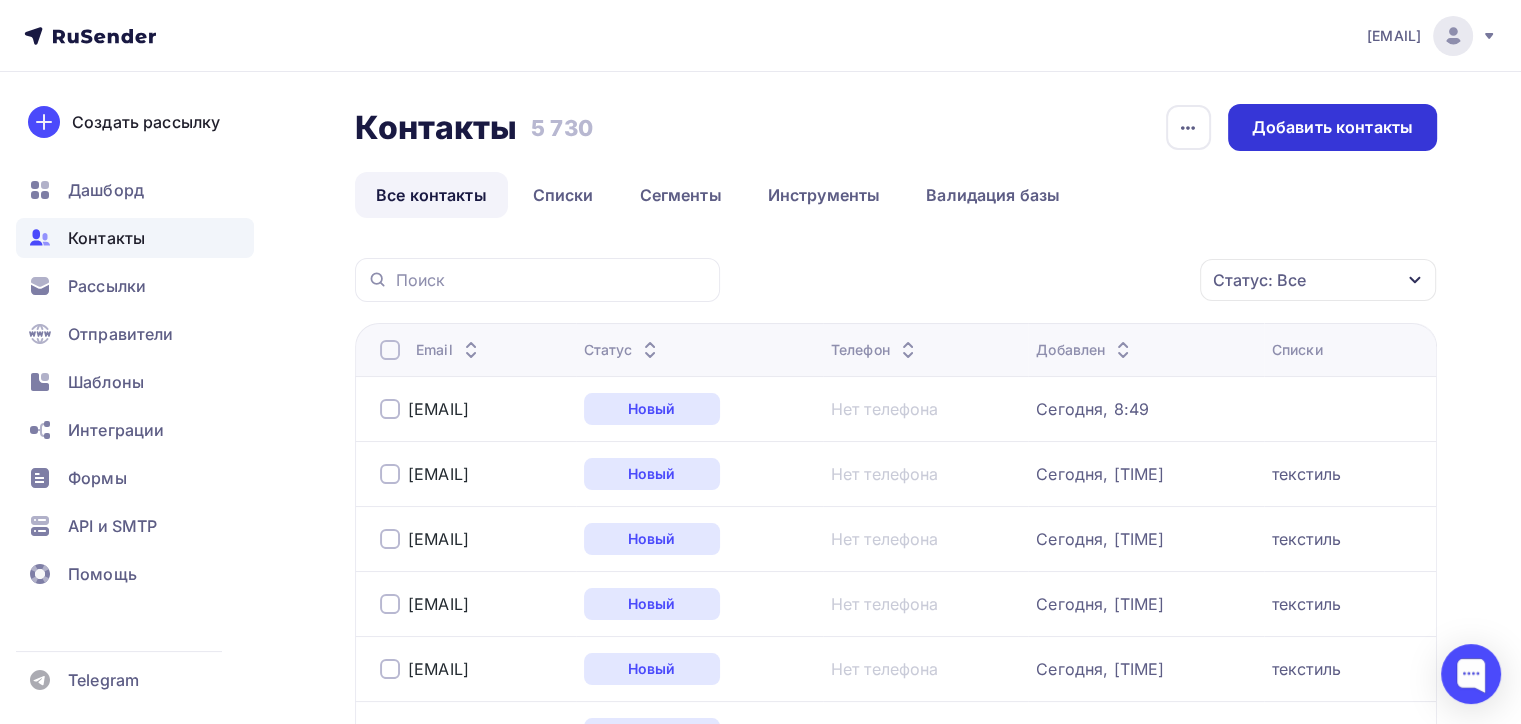 click on "Добавить контакты" at bounding box center [1332, 127] 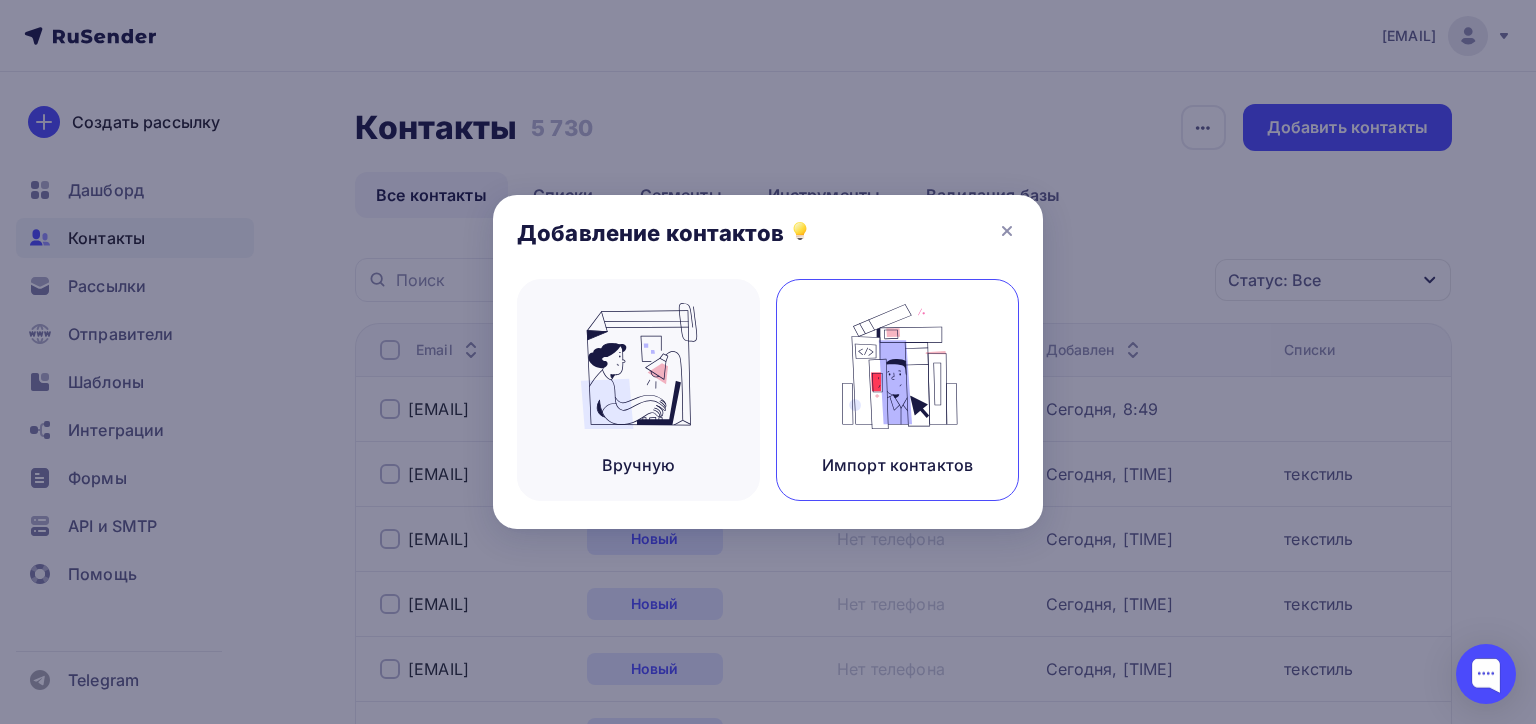 click at bounding box center (898, 366) 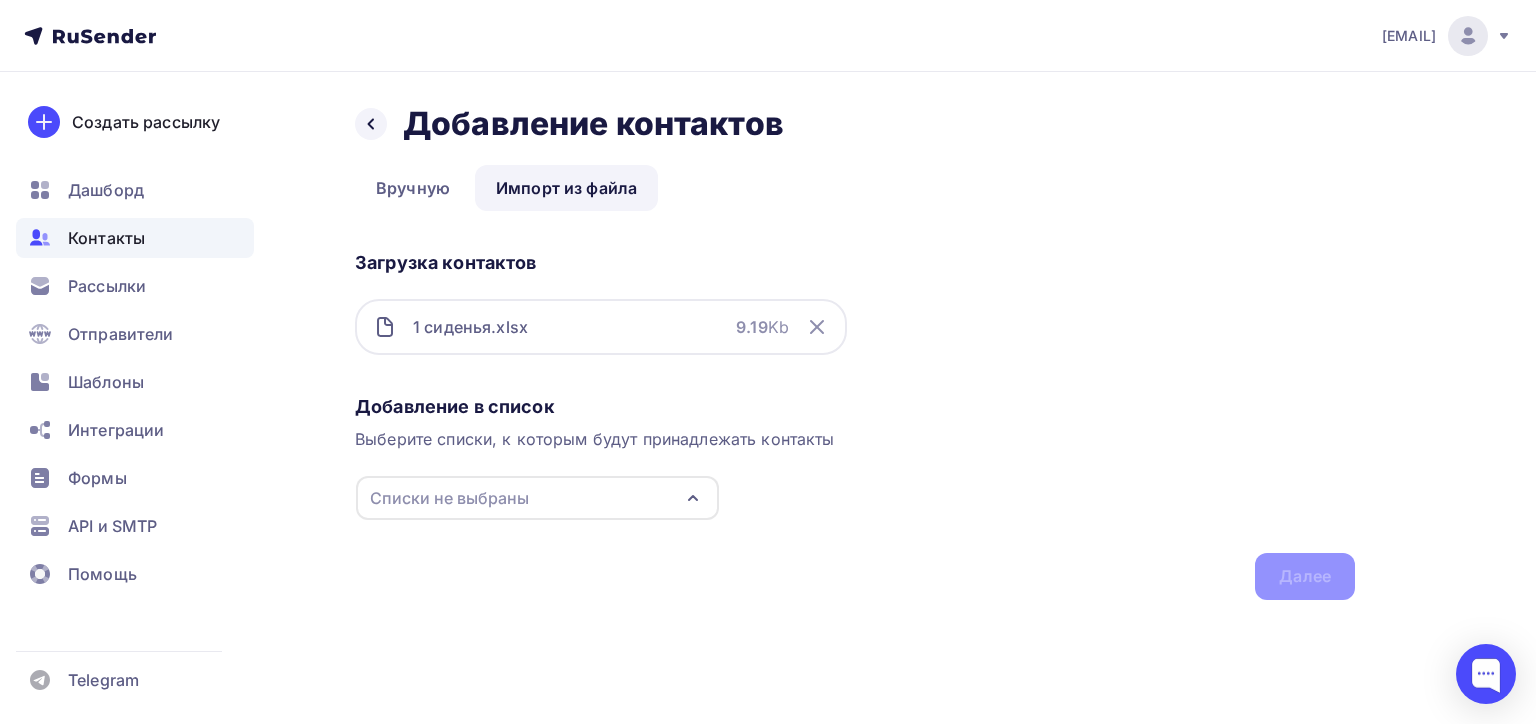 click on "Списки не выбраны" at bounding box center (449, 498) 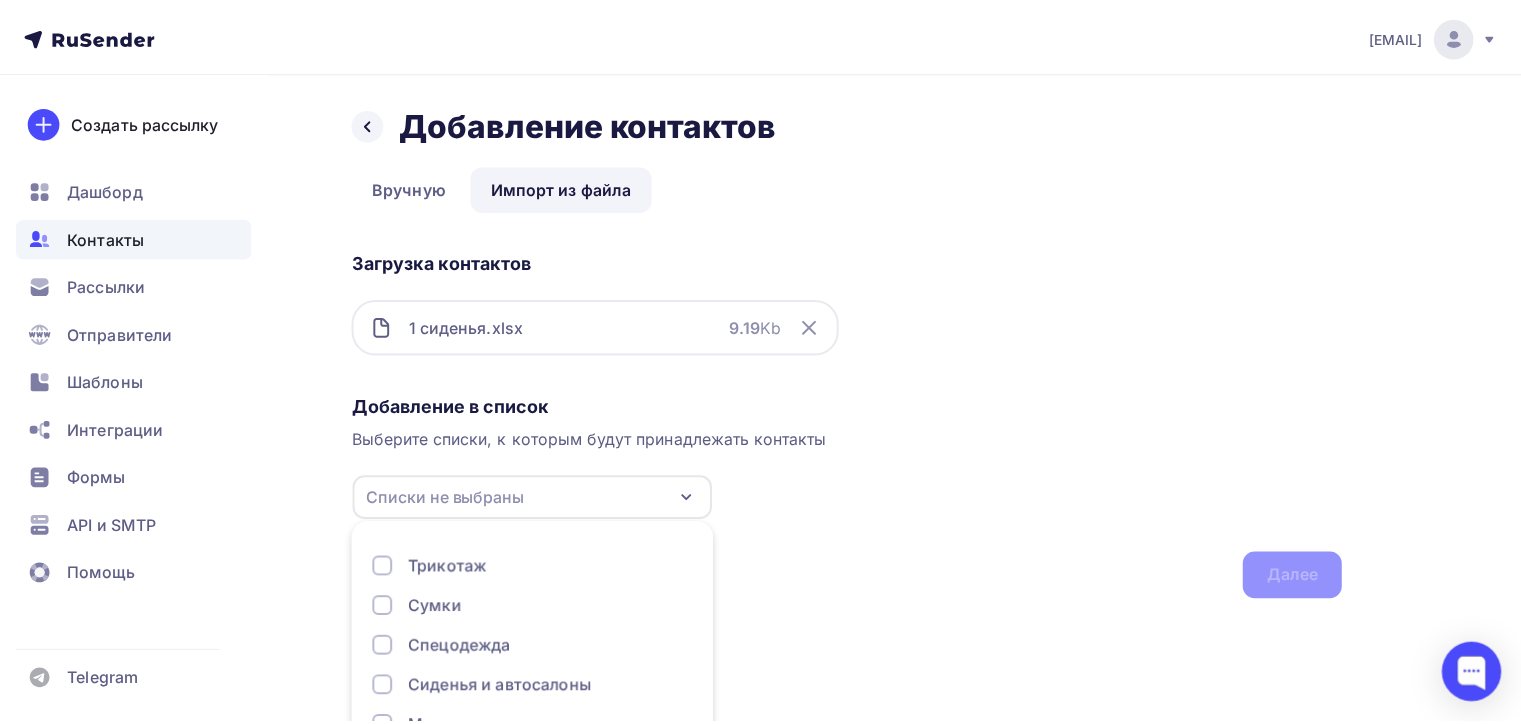 scroll, scrollTop: 103, scrollLeft: 0, axis: vertical 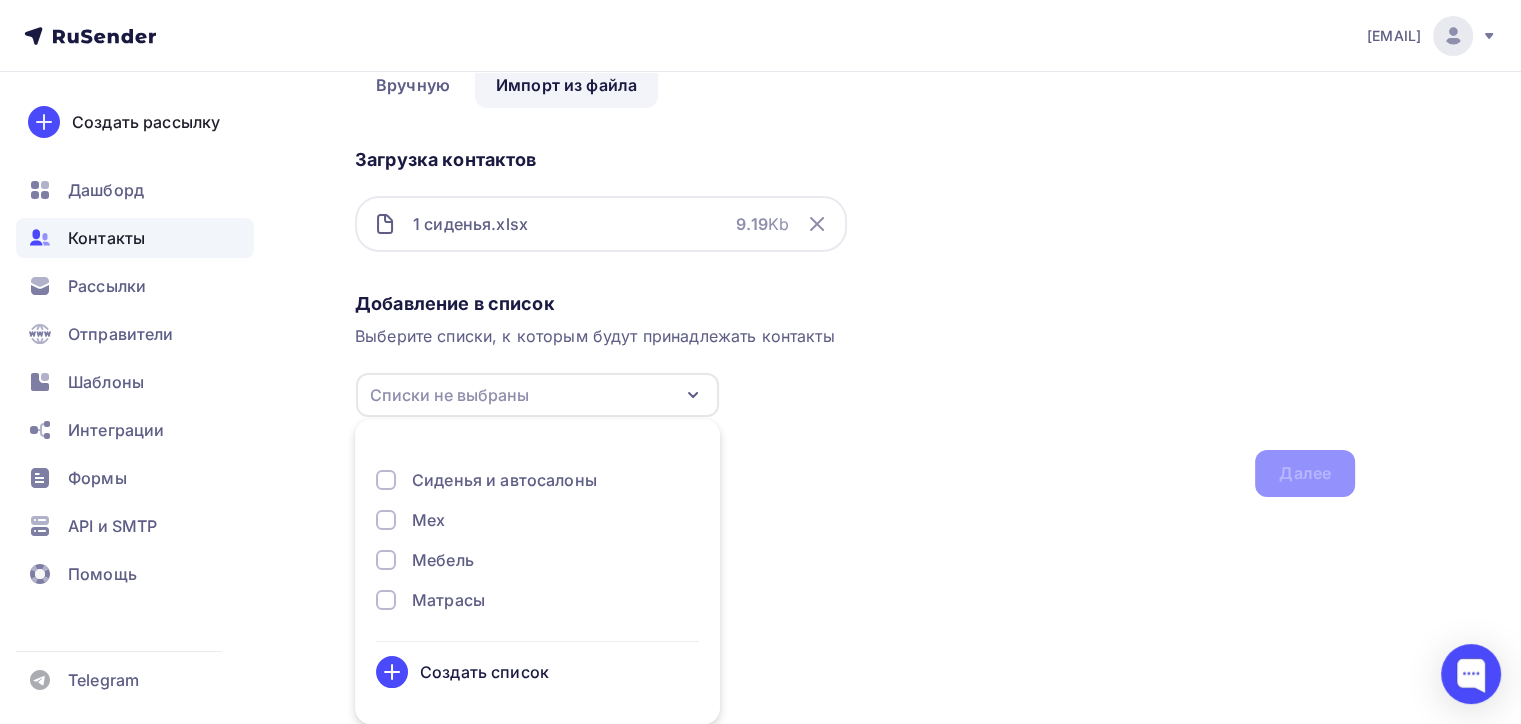click on "Сиденья и автосалоны" at bounding box center (504, 480) 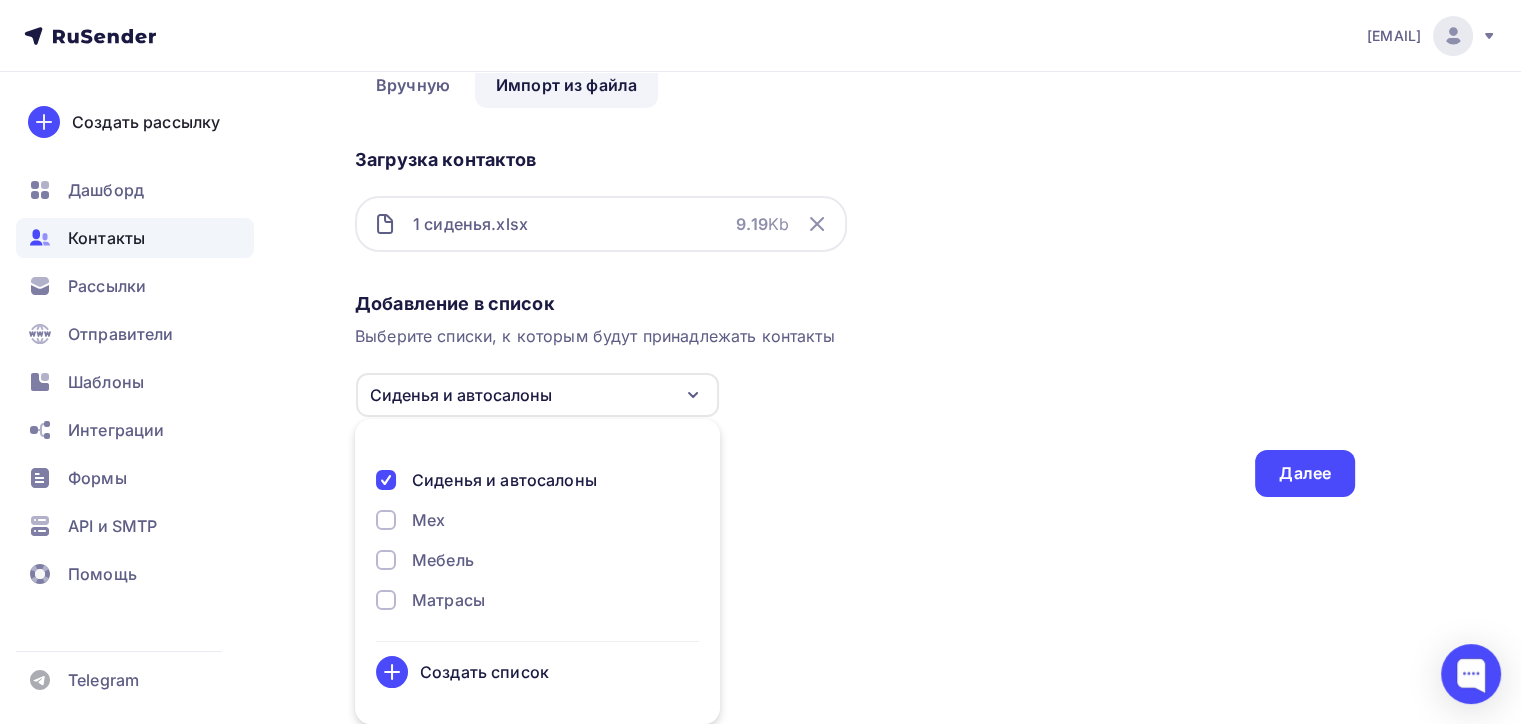 click on "Добавление в список
Выберите списки, к которым будут принадлежать контакты
Сиденья и автосалоны
Трикотаж
Сумки
Спецодежда
Сиденья и автосалоны
Мех
Мебель
Матрасы
Бронежилеты и экипировка
текстиль
одежда
ТЕСТОВЫЙ
ОБУВЬ
Создать список
Для добавления контактов необходимо  создать список     Далее" at bounding box center (855, 390) 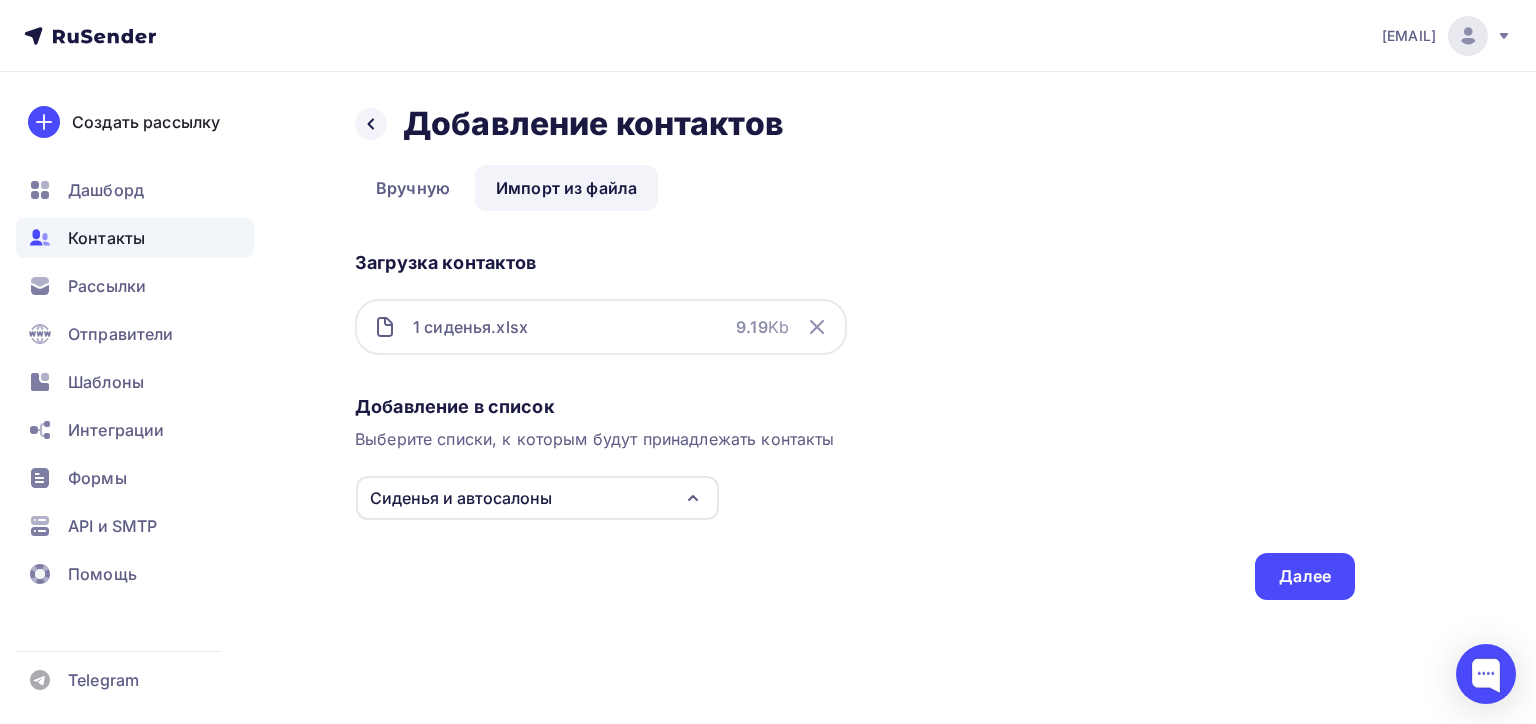 drag, startPoint x: 1260, startPoint y: 459, endPoint x: 1255, endPoint y: 450, distance: 10.29563 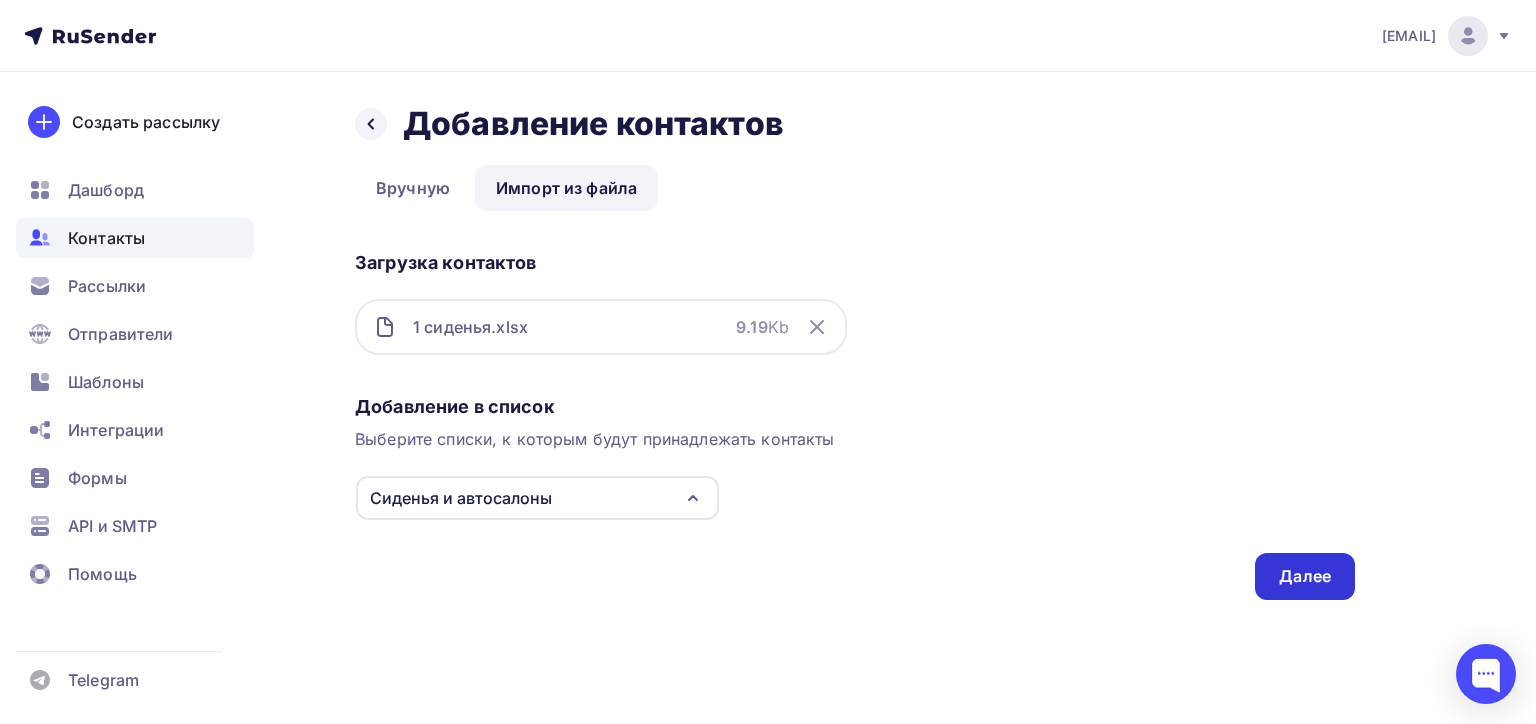 click on "Далее" at bounding box center (1305, 576) 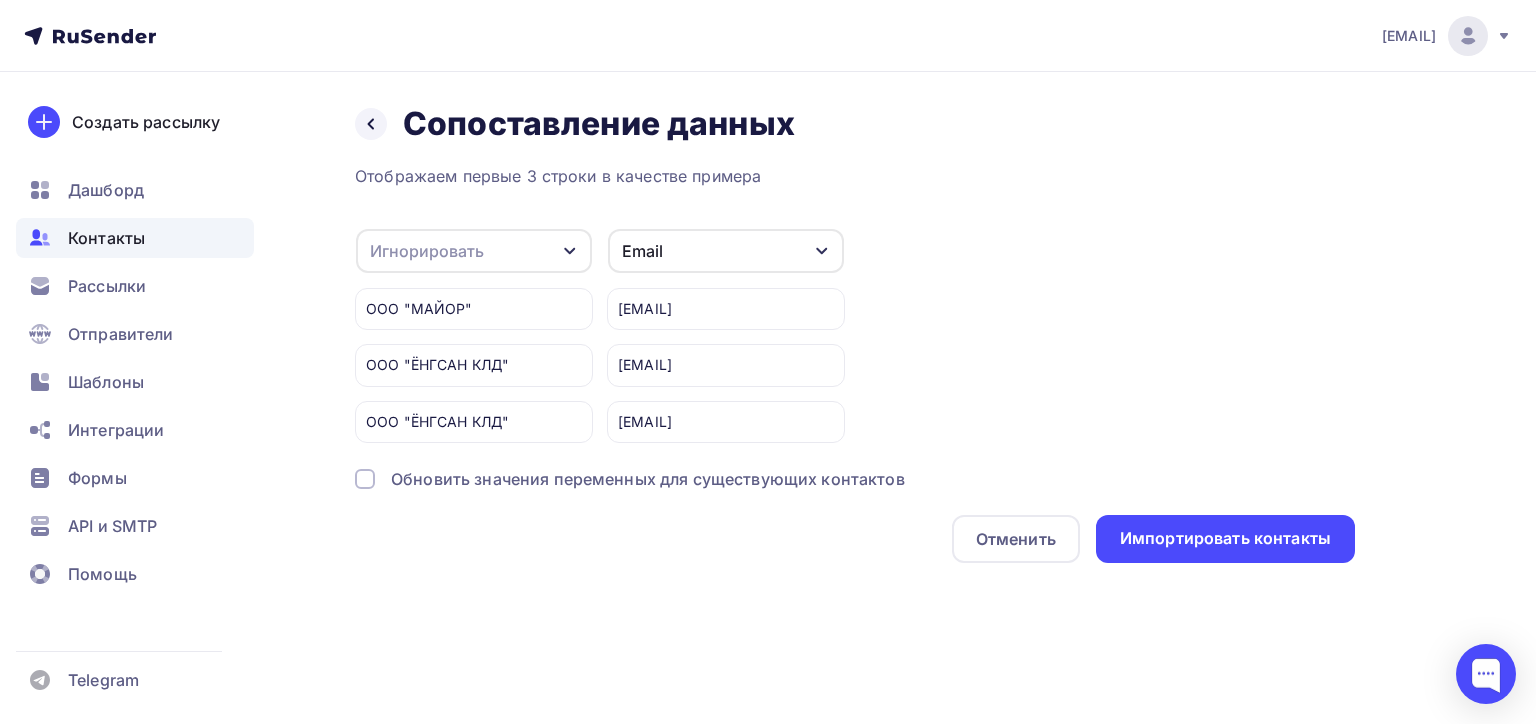 click on "Игнорировать" at bounding box center [427, 251] 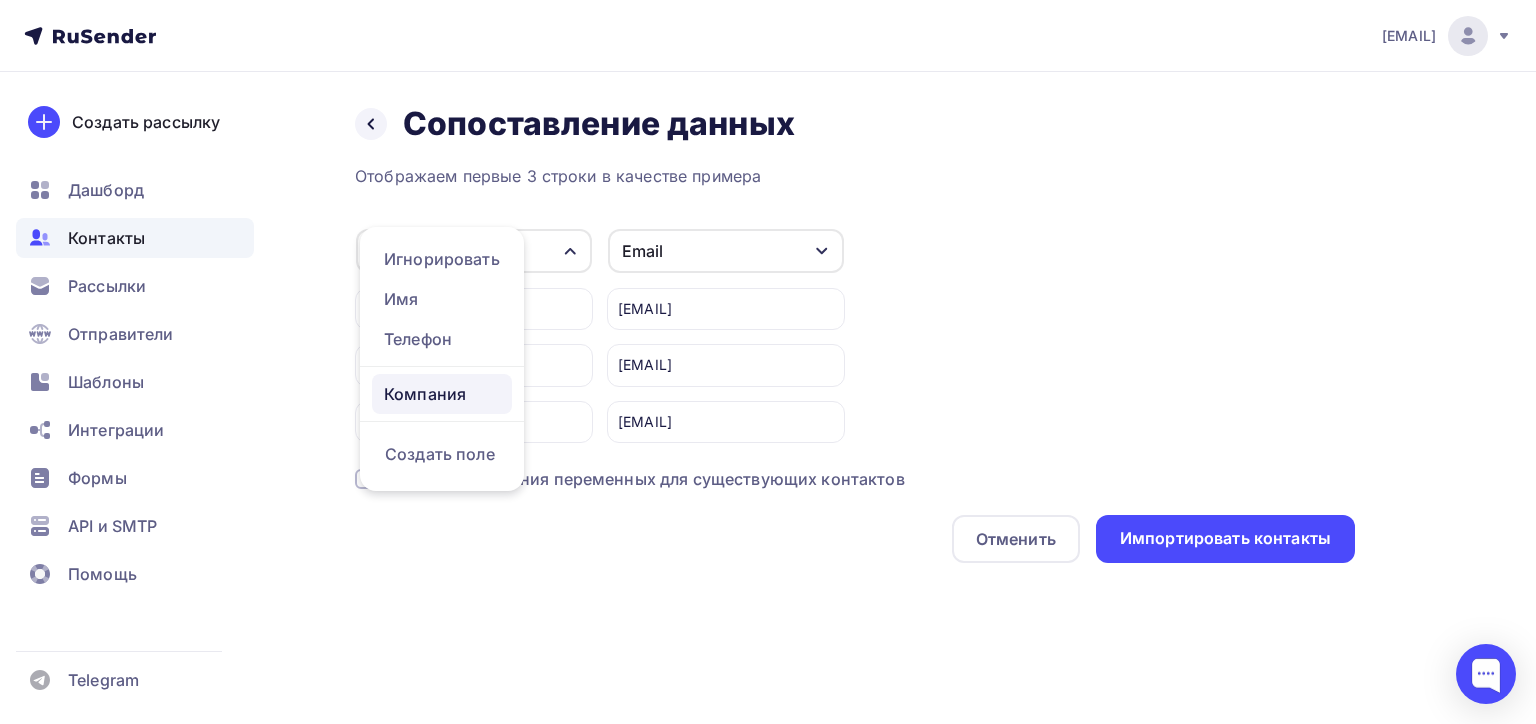 click on "Компания" at bounding box center (442, 394) 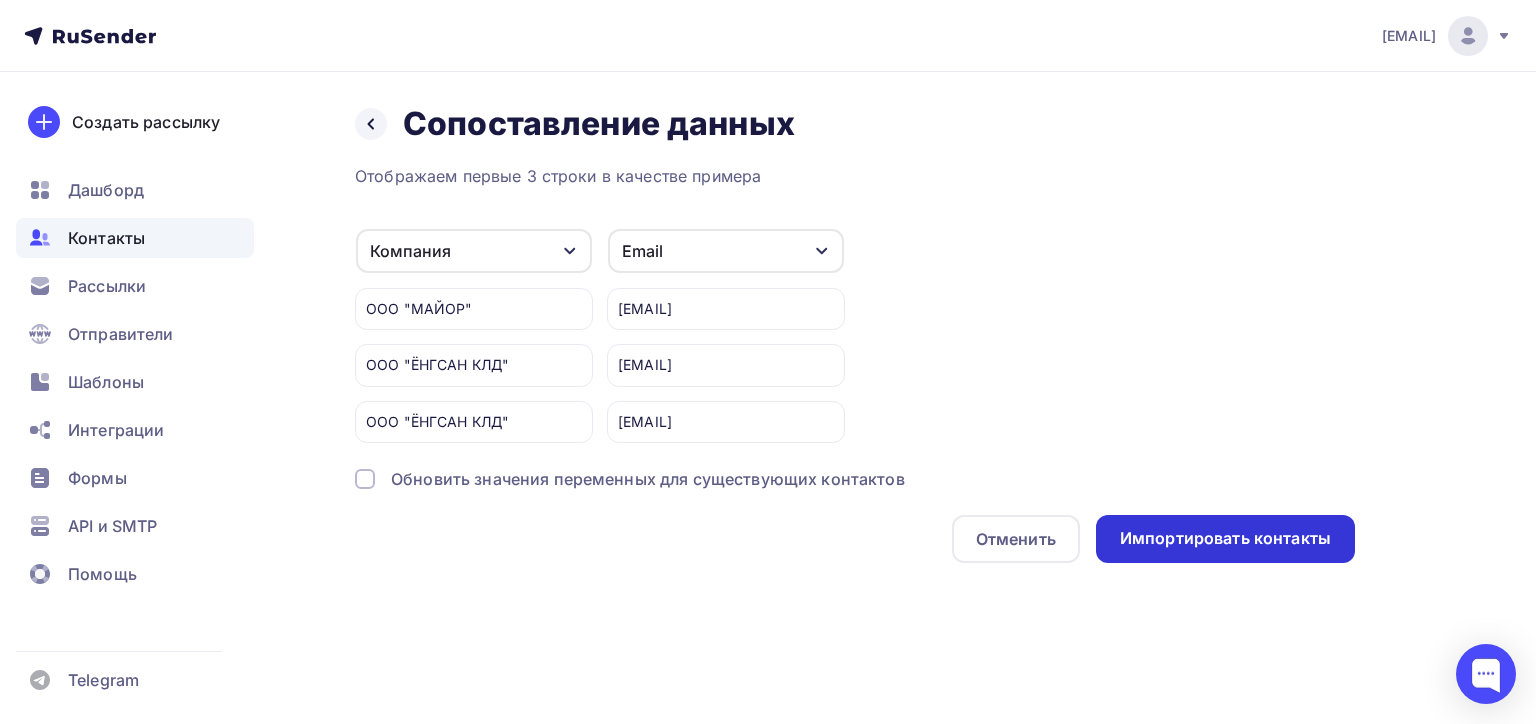 click on "Импортировать контакты" at bounding box center (1225, 538) 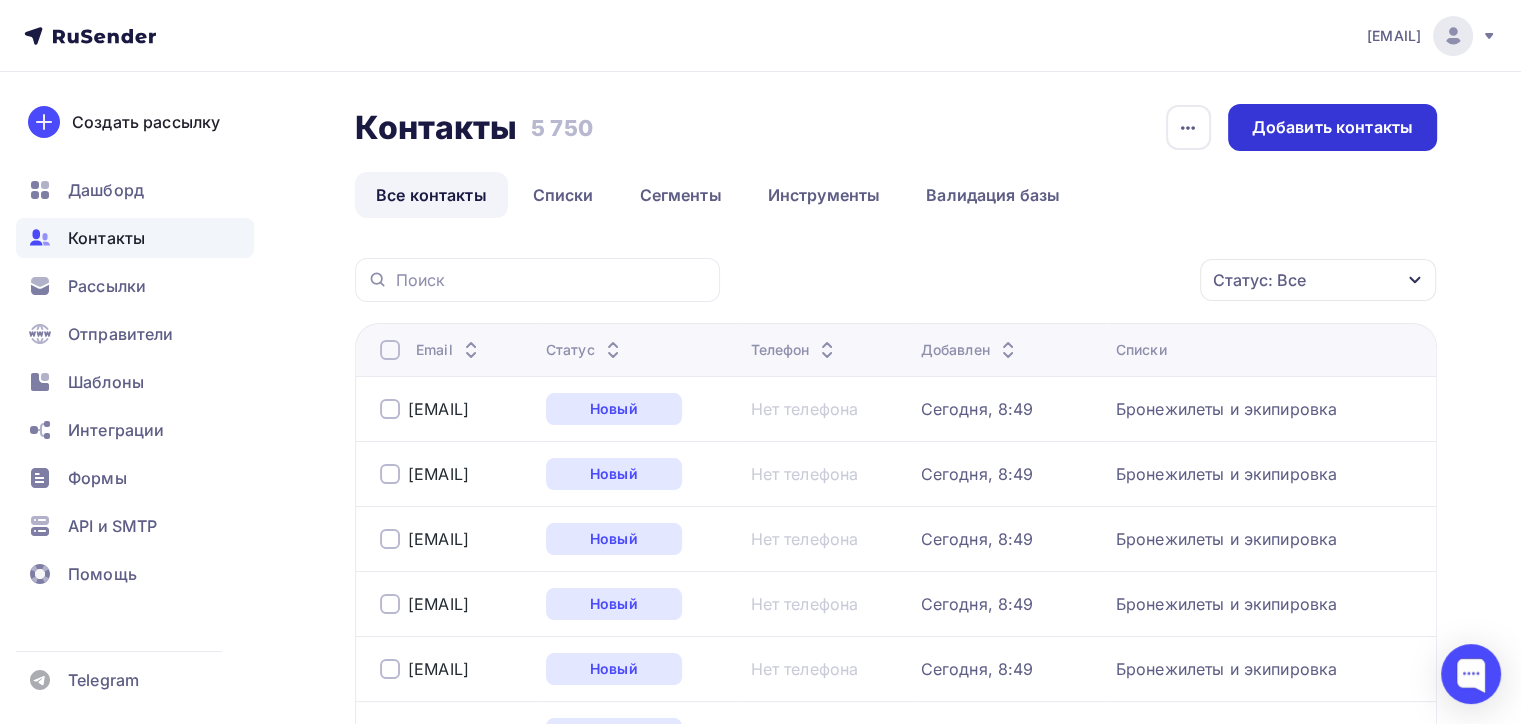 click on "Добавить контакты" at bounding box center (1332, 127) 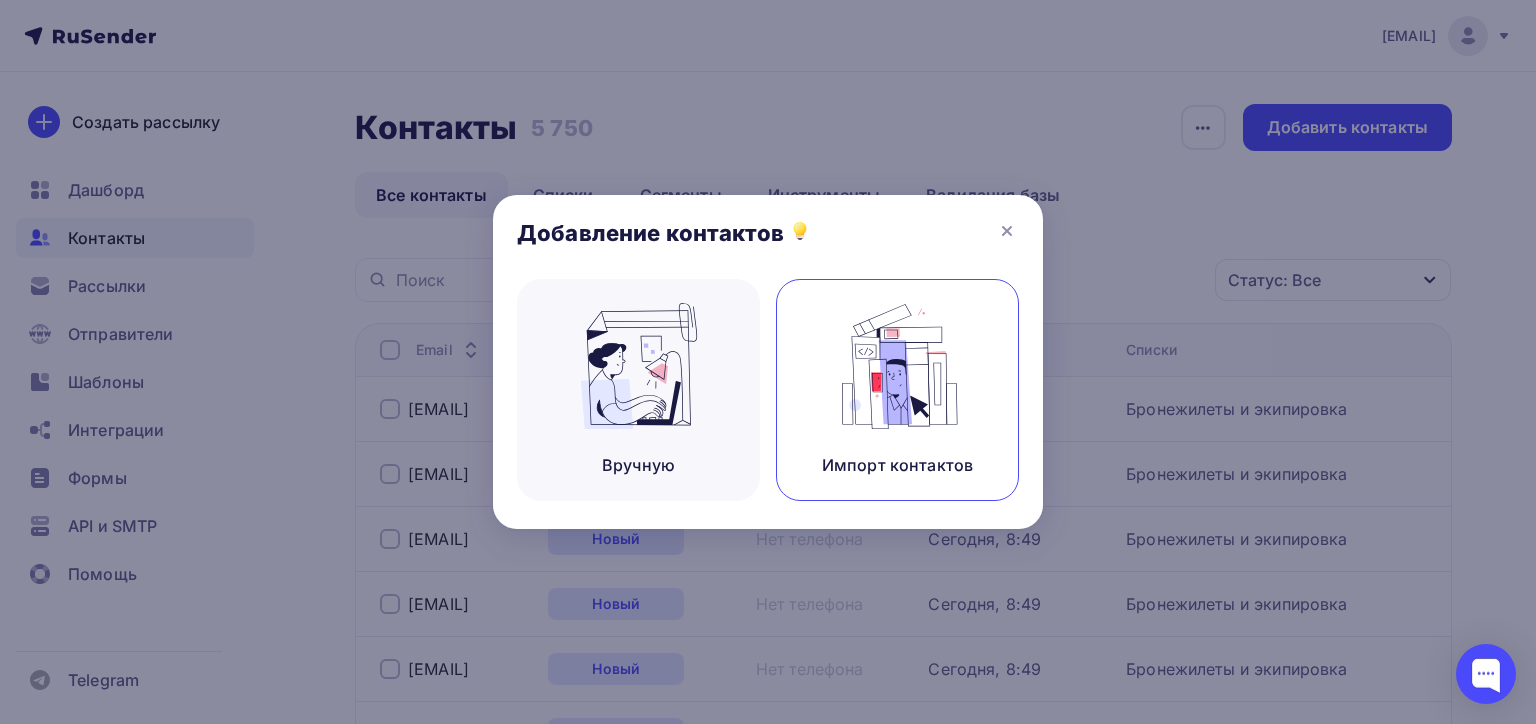 click at bounding box center [898, 366] 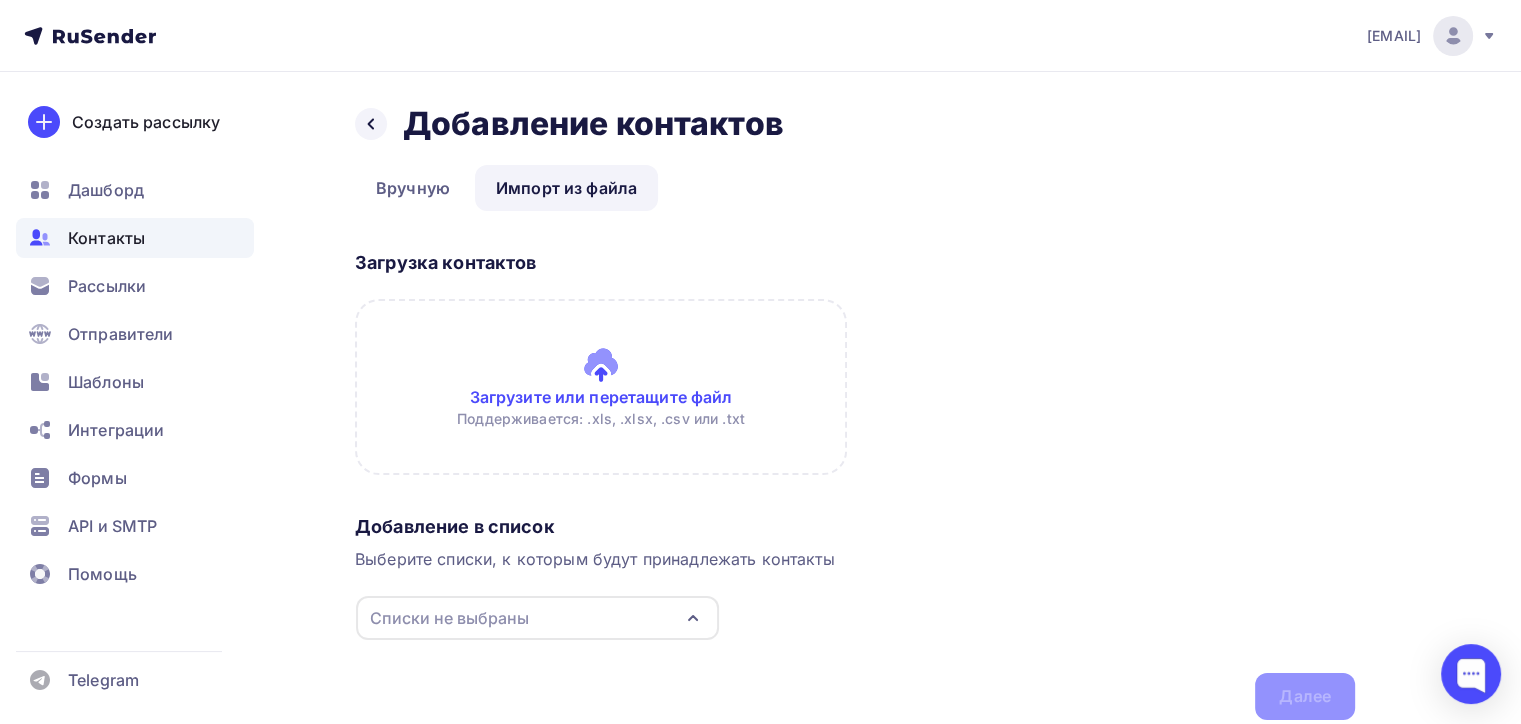 click on "Списки не выбраны" at bounding box center (537, 618) 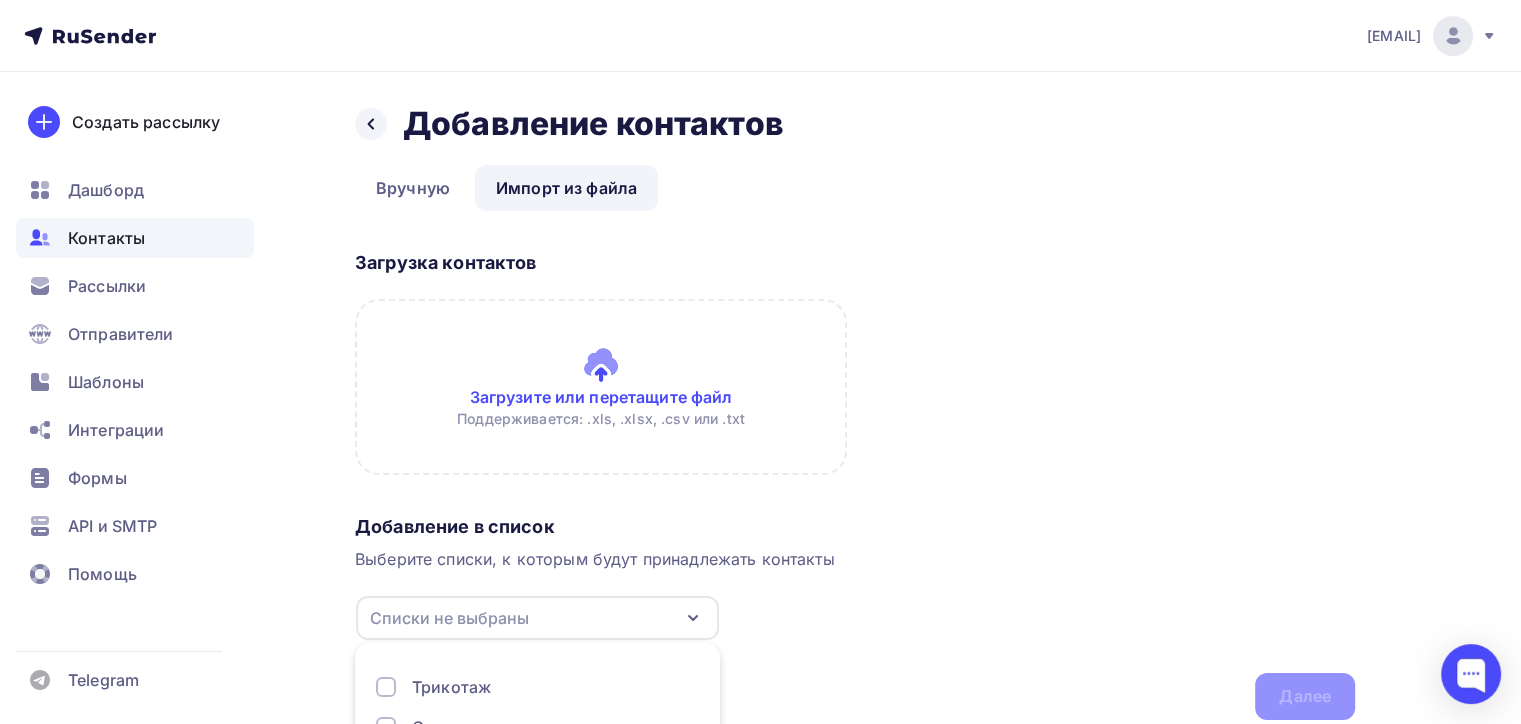scroll, scrollTop: 223, scrollLeft: 0, axis: vertical 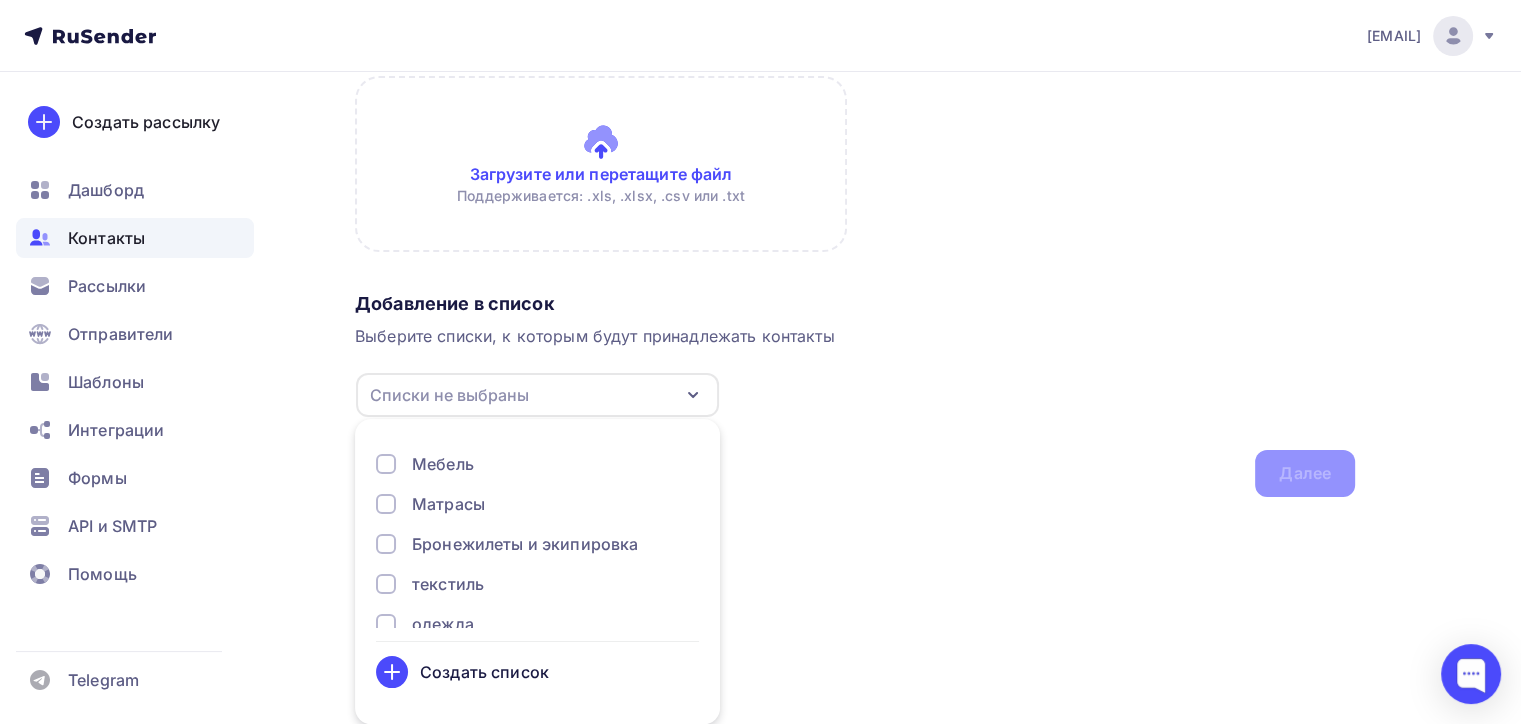 click on "текстиль" at bounding box center [448, 584] 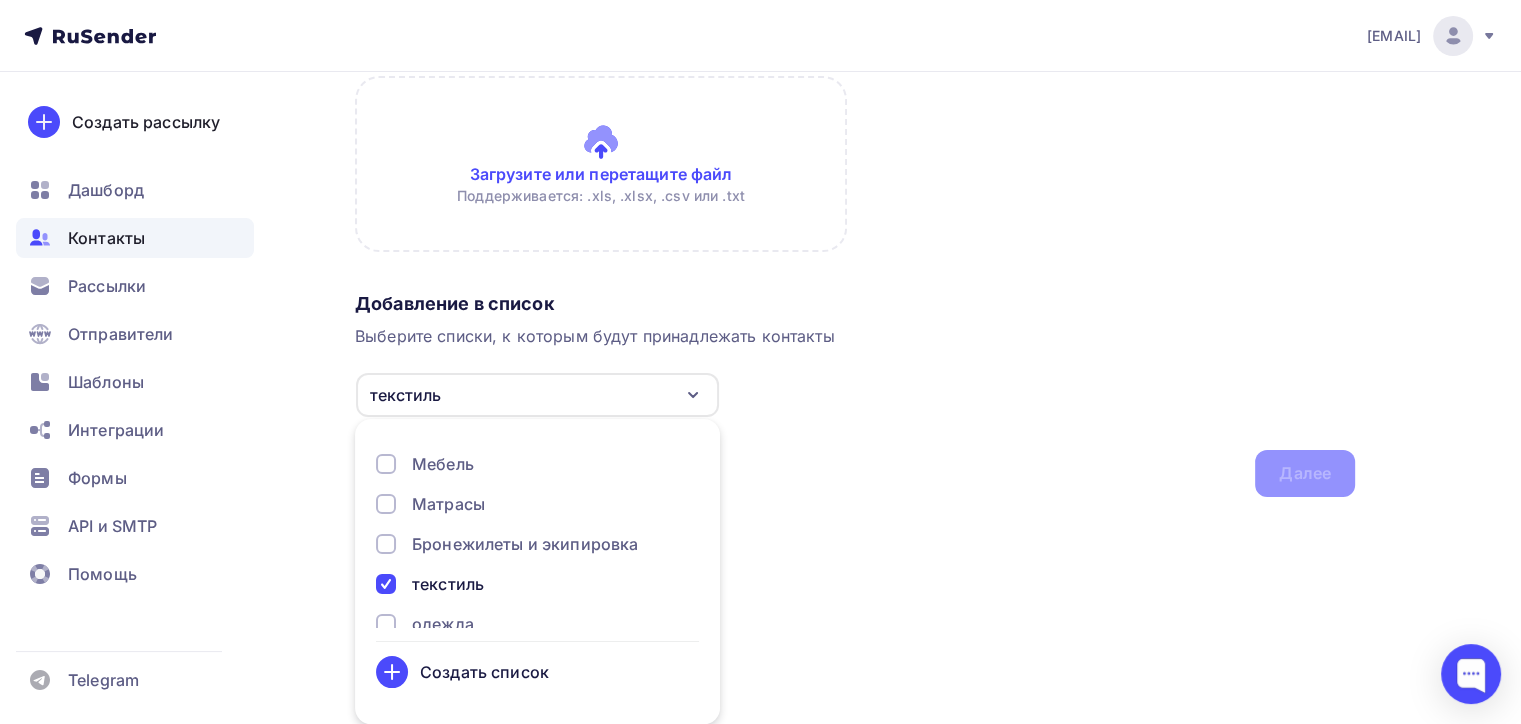 scroll, scrollTop: 103, scrollLeft: 0, axis: vertical 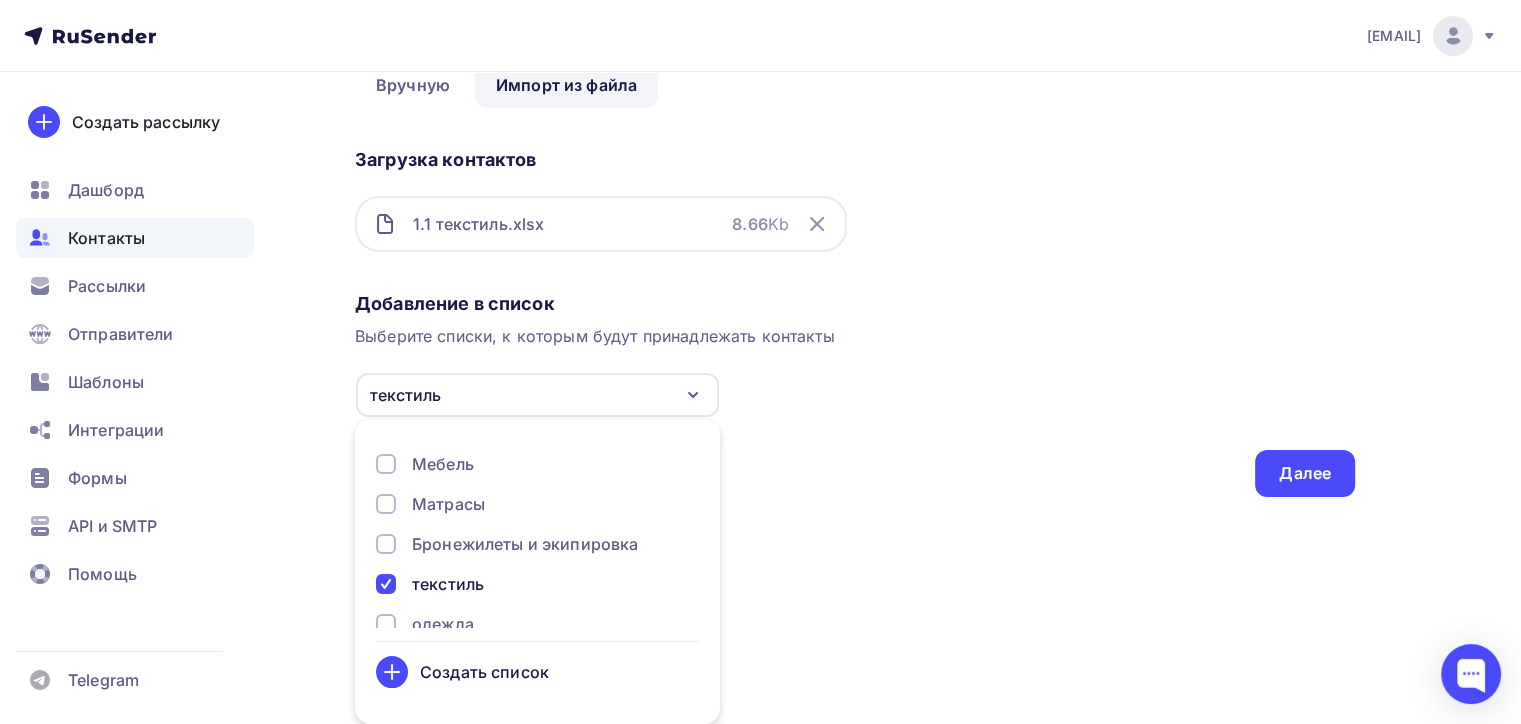 click on "Загрузка контактов
1.1 текстиль.xlsx
8.66
Kb" at bounding box center [855, 212] 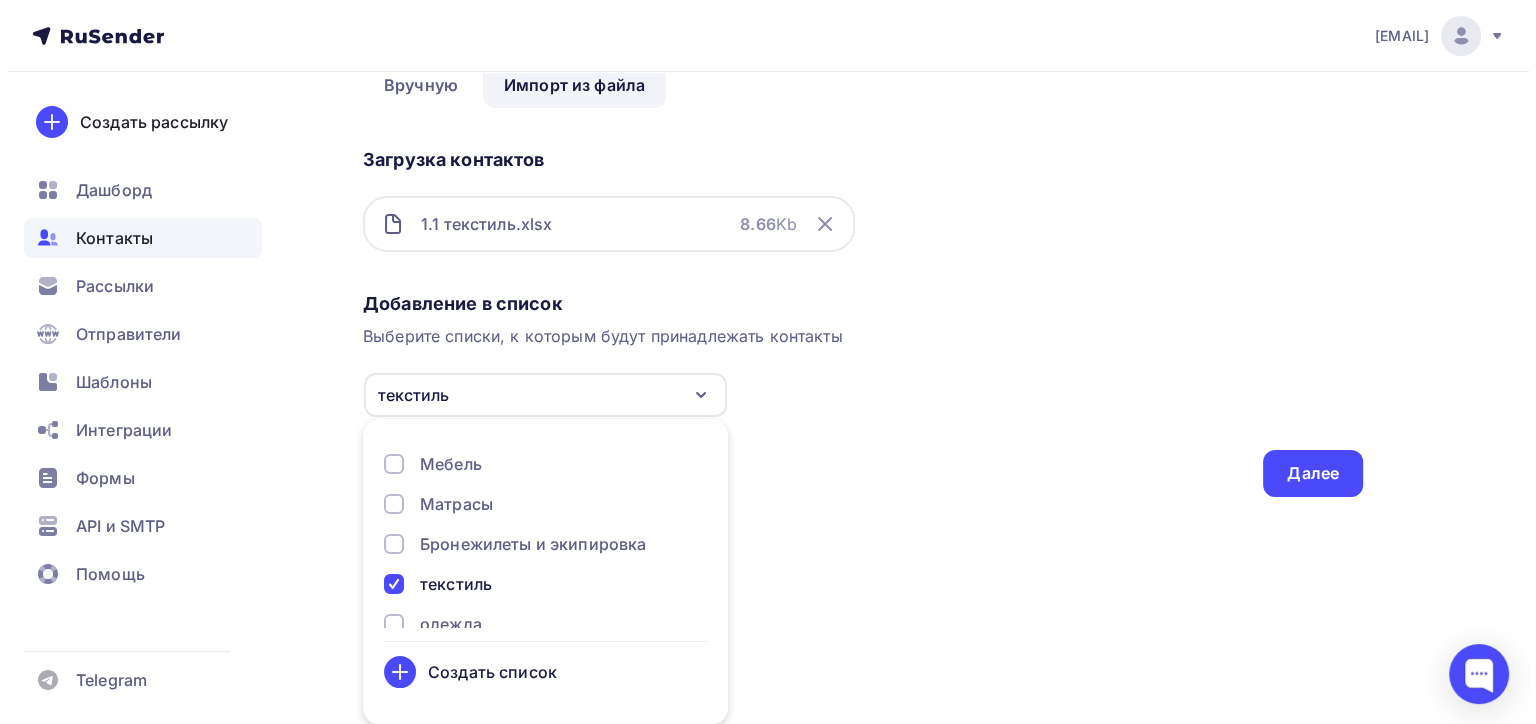 scroll, scrollTop: 0, scrollLeft: 0, axis: both 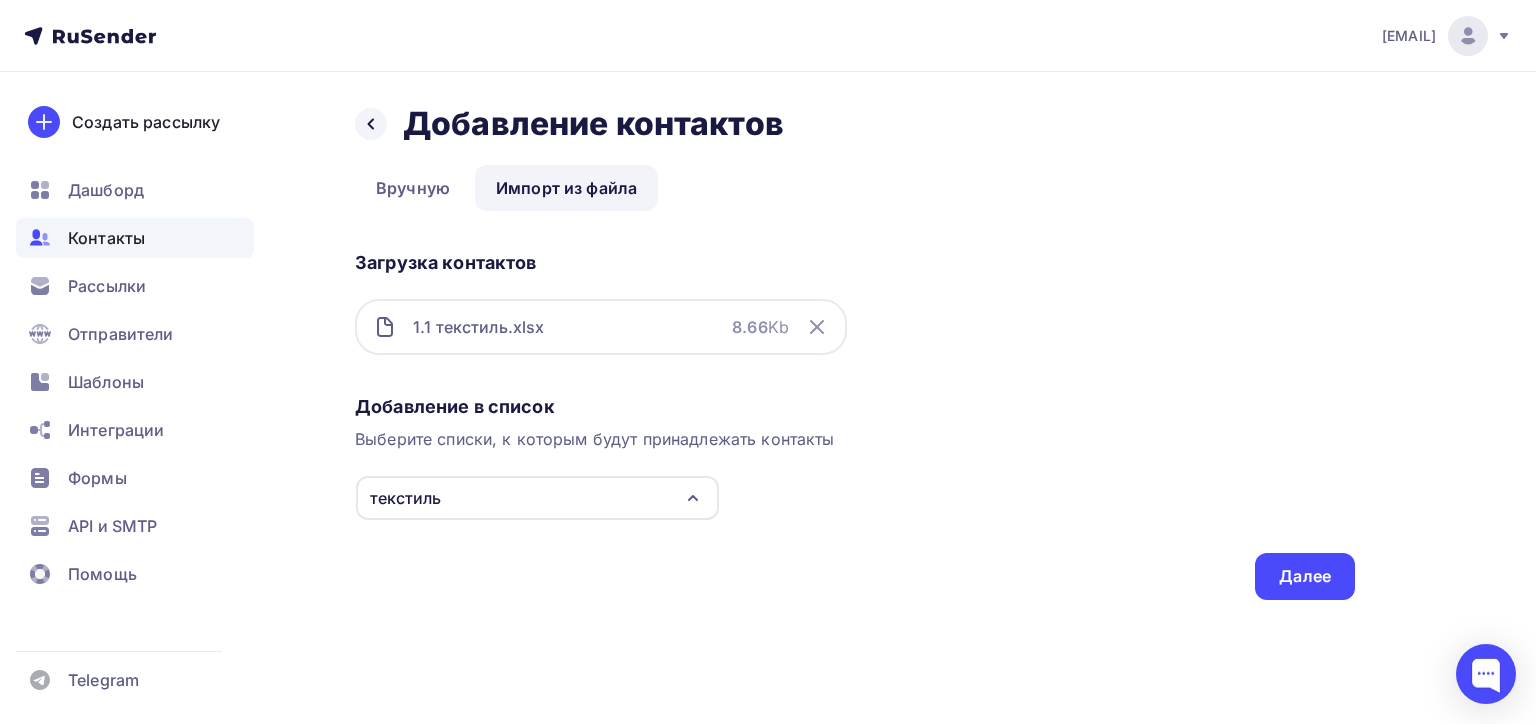 click on "Добавление в список
Выберите списки, к которым будут принадлежать контакты
текстиль
Трикотаж
Сумки
Спецодежда
Сиденья и автосалоны
Мех
Мебель
Матрасы
Бронежилеты и экипировка
текстиль
одежда
ТЕСТОВЫЙ
ОБУВЬ
Создать список
Для добавления контактов необходимо  создать список     Далее" at bounding box center [855, 493] 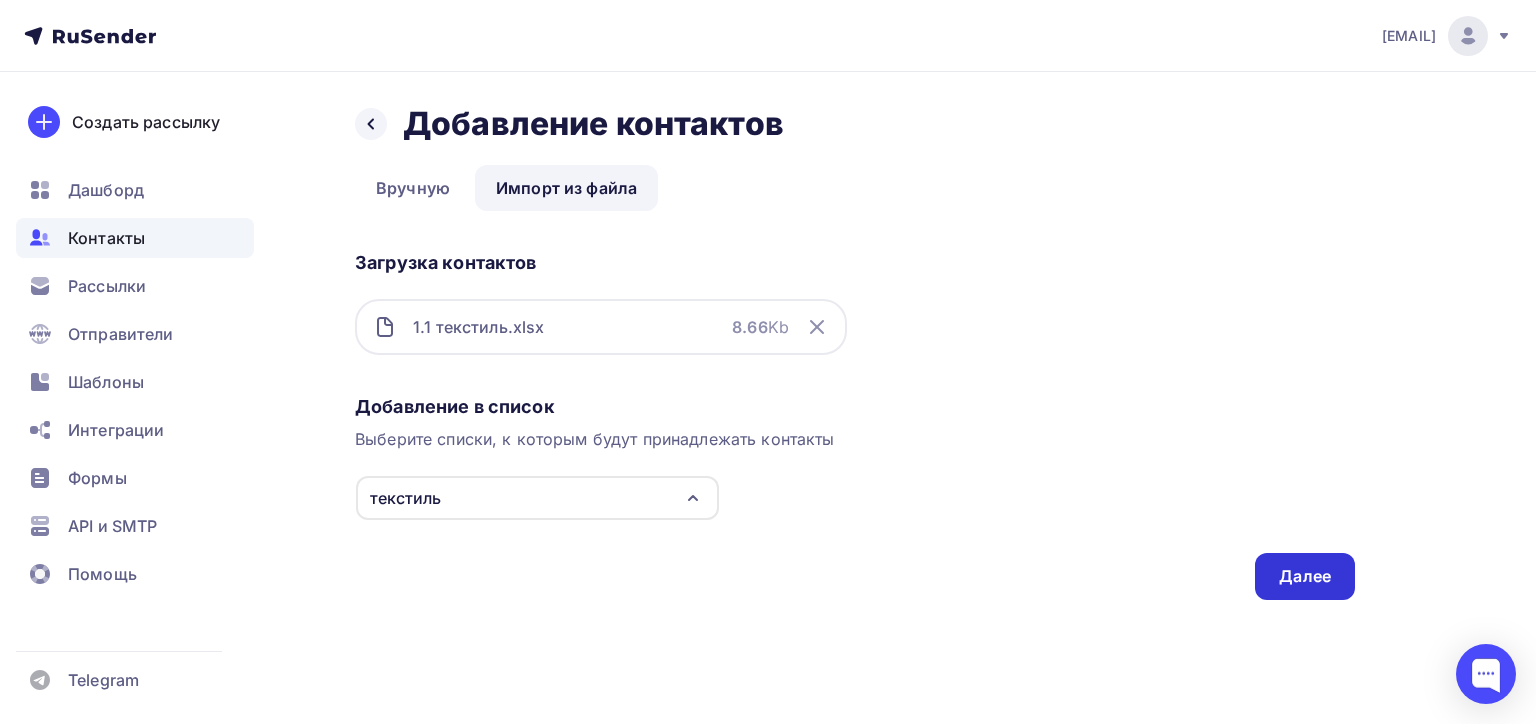 click on "Далее" at bounding box center (1305, 576) 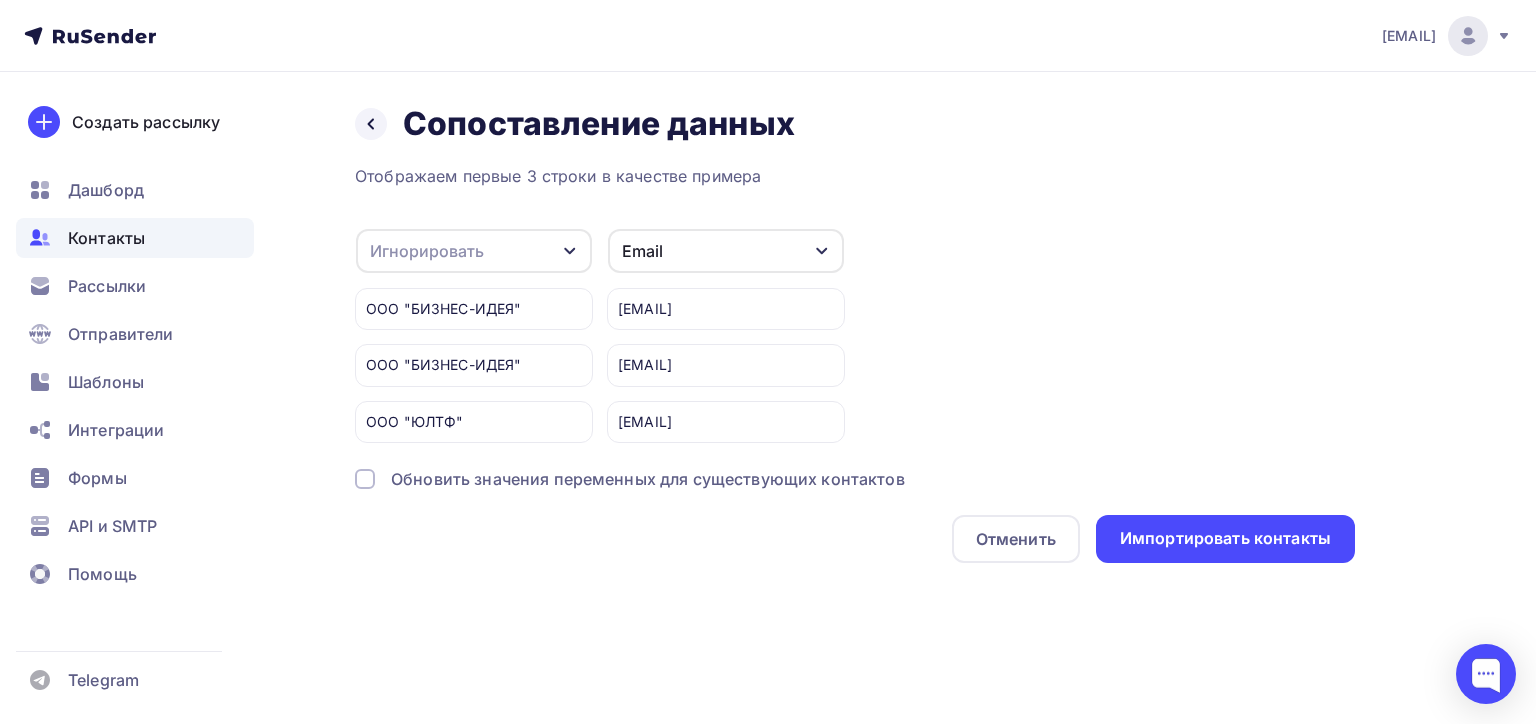 click on "Игнорировать" at bounding box center [427, 251] 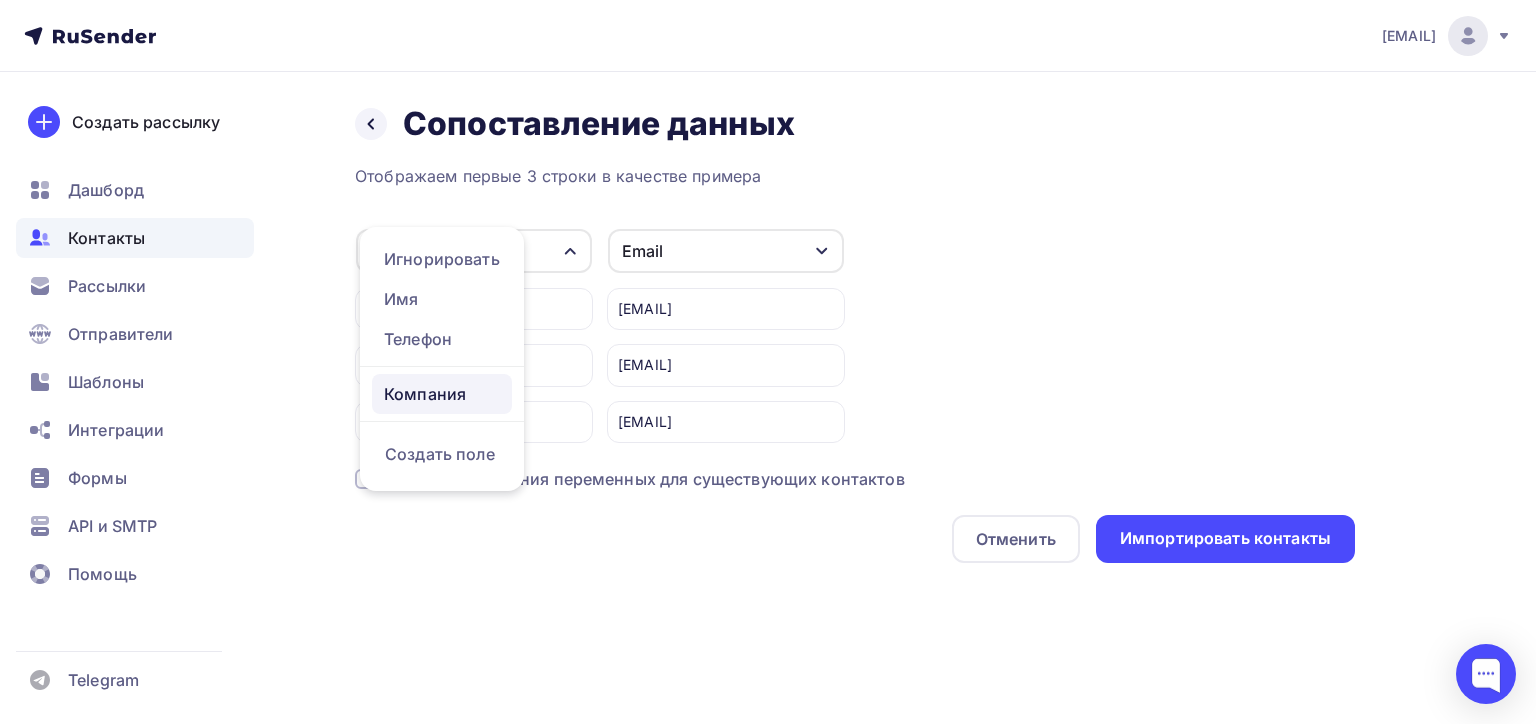 click on "Компания" at bounding box center [442, 394] 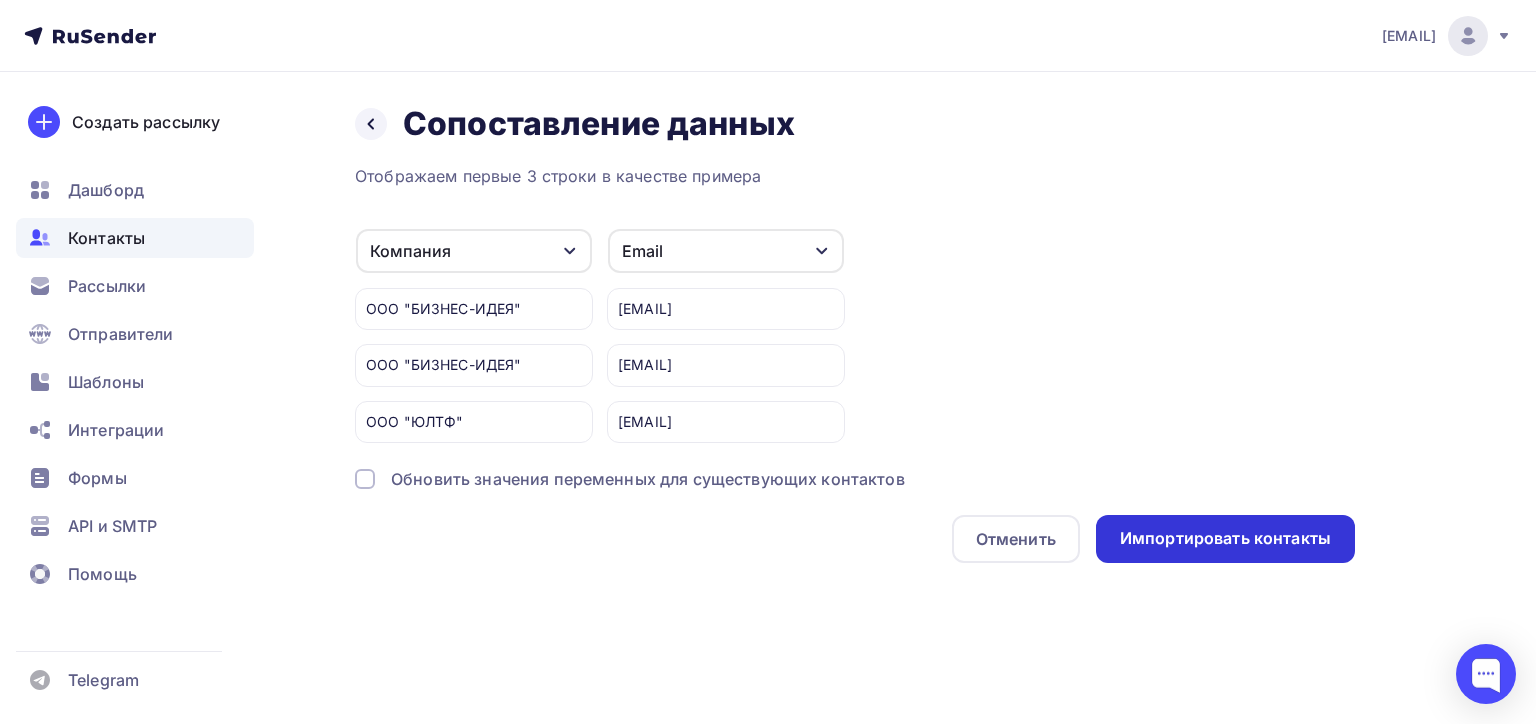 click on "Импортировать контакты" at bounding box center (1225, 539) 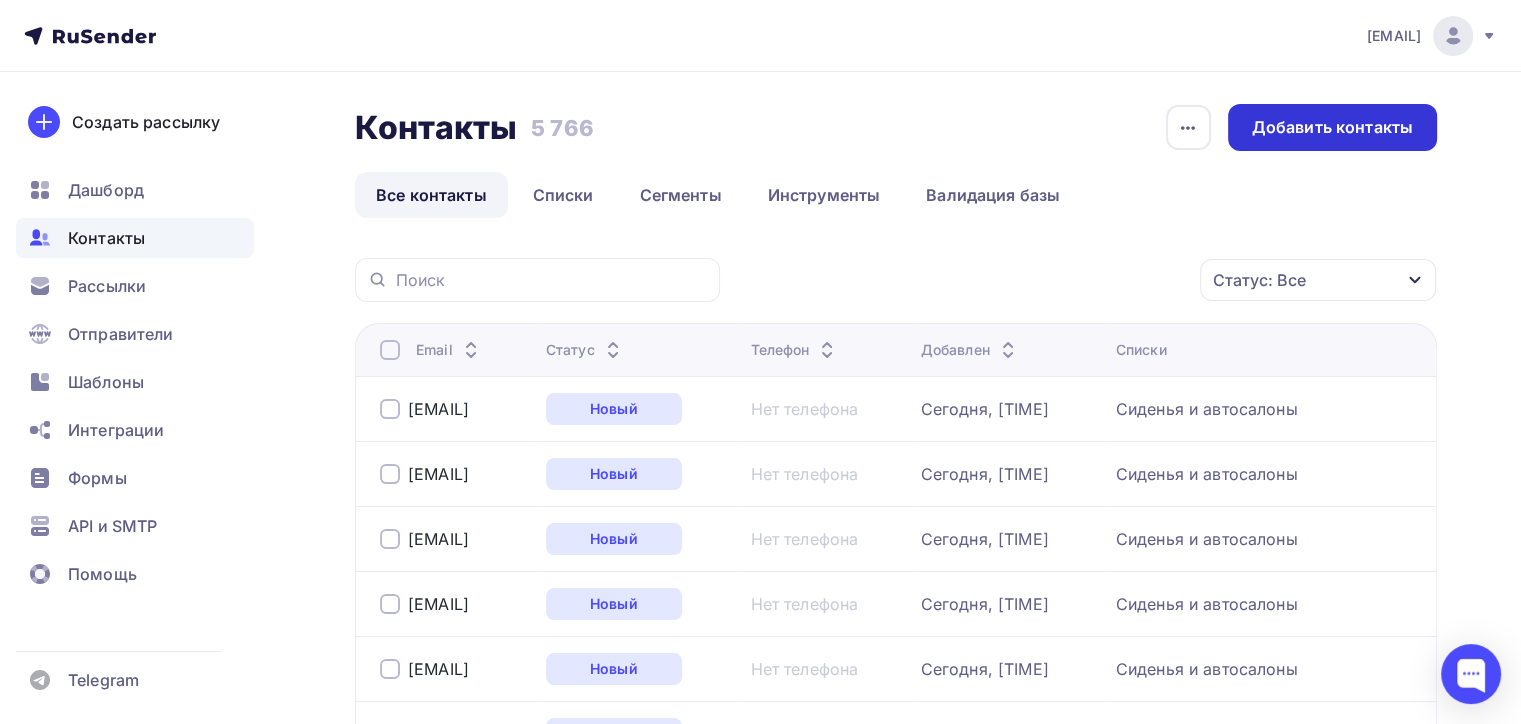 click on "Добавить контакты" at bounding box center [1332, 127] 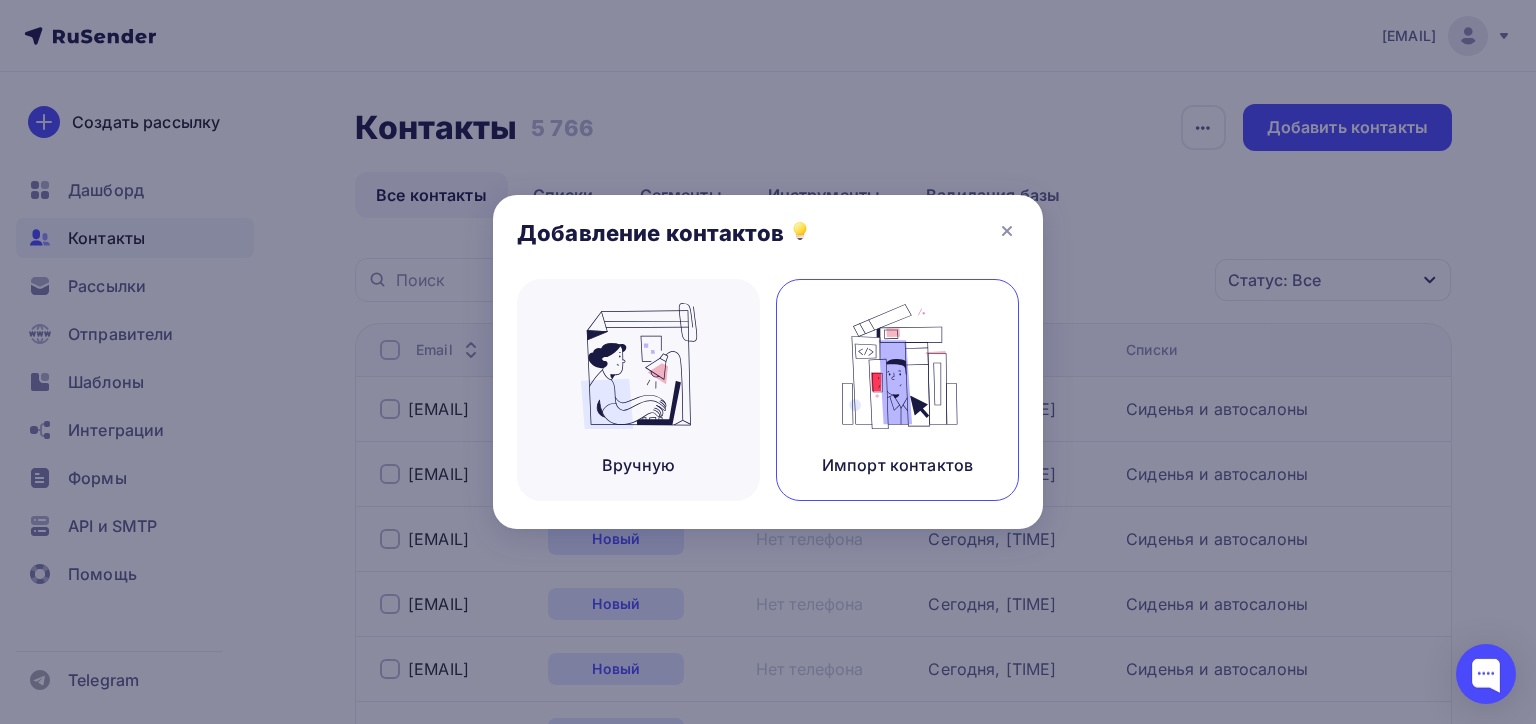 click at bounding box center (898, 366) 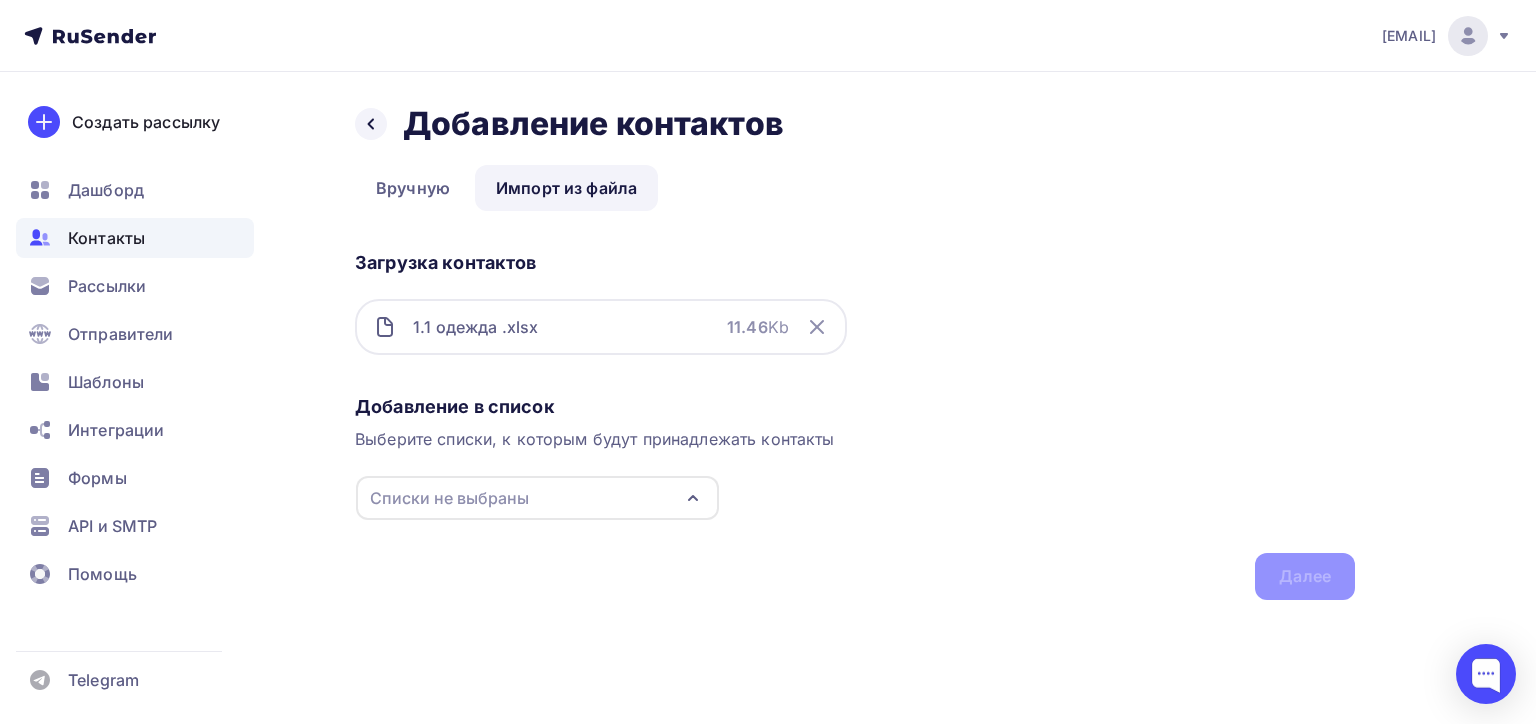 click on "Добавление в список
Выберите списки, к которым будут принадлежать контакты
Списки не выбраны
Трикотаж
Сумки
Спецодежда
Сиденья и автосалоны
Мех
Мебель
Матрасы
Бронежилеты и экипировка
текстиль
одежда
ТЕСТОВЫЙ
ОБУВЬ
Создать список
Для добавления контактов необходимо  создать список     Далее" at bounding box center [855, 493] 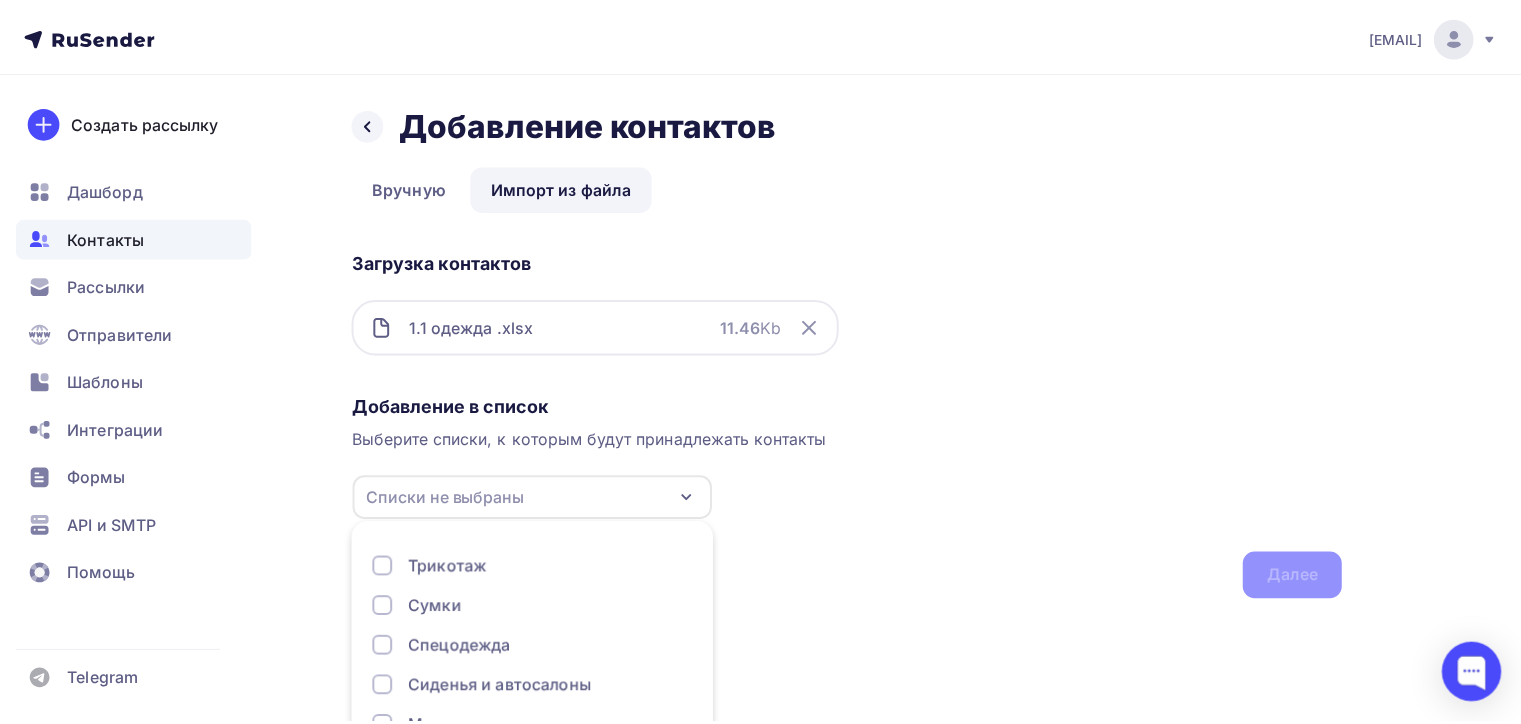 scroll, scrollTop: 103, scrollLeft: 0, axis: vertical 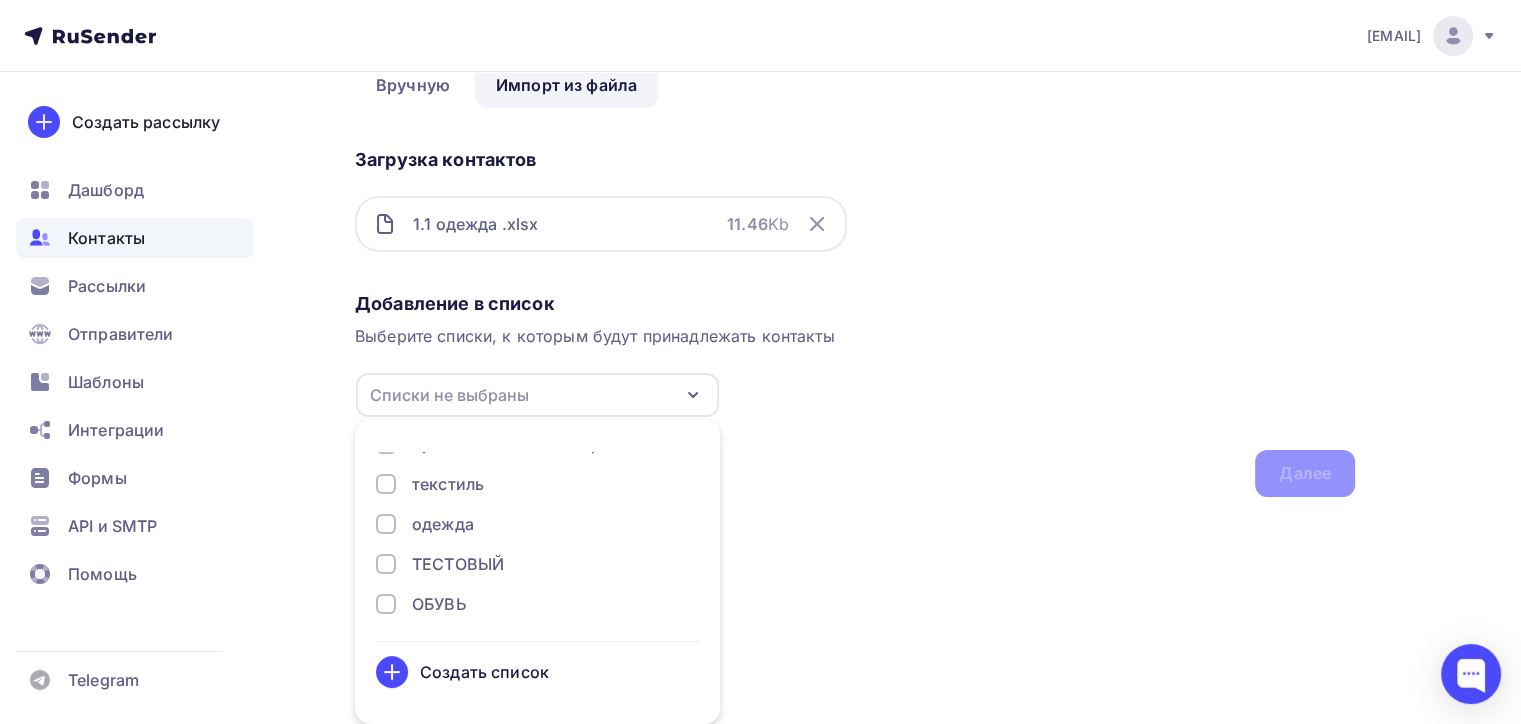 click on "одежда" at bounding box center [443, 524] 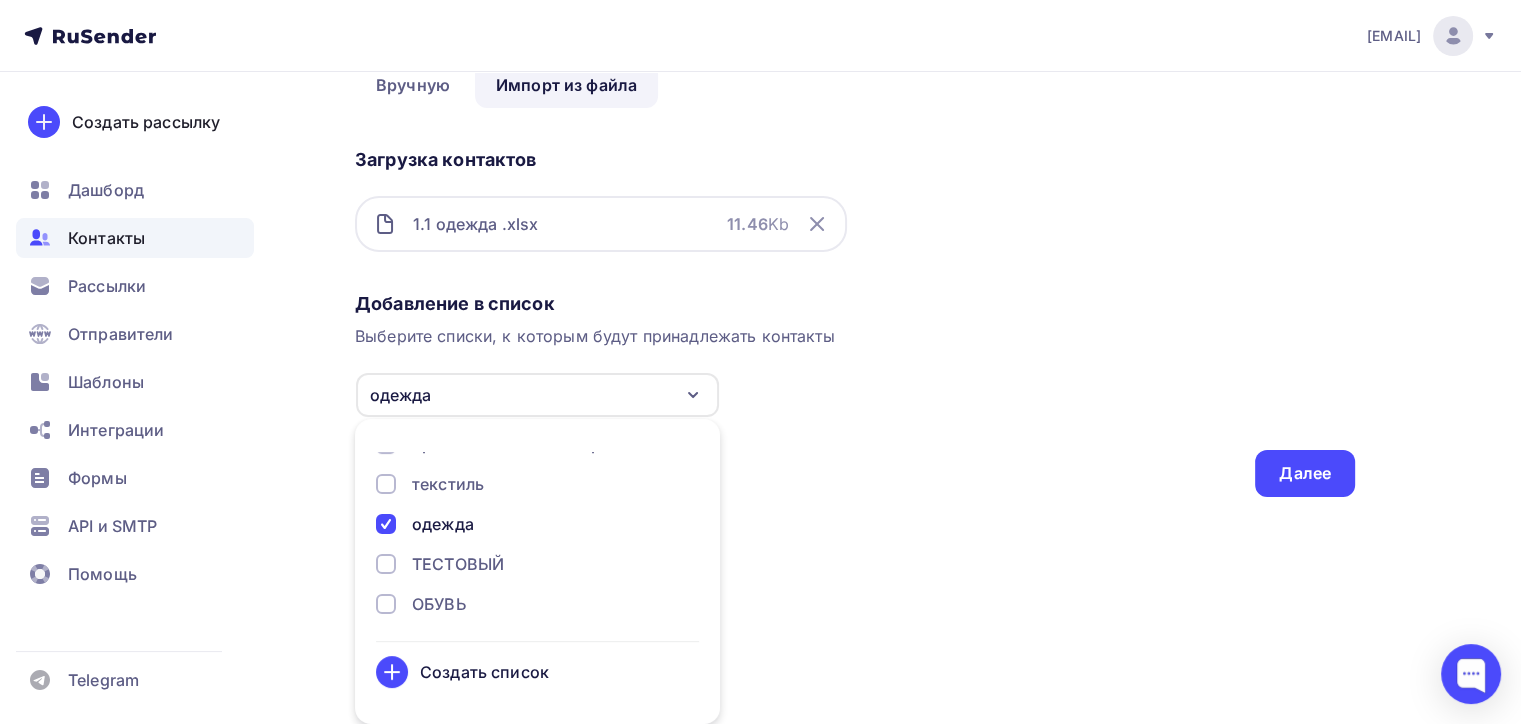 click on "Добавление в список
Выберите списки, к которым будут принадлежать контакты
одежда
Трикотаж
Сумки
Спецодежда
Сиденья и автосалоны
Мех
Мебель
Матрасы
Бронежилеты и экипировка
текстиль
одежда
ТЕСТОВЫЙ
ОБУВЬ
Создать список
Для добавления контактов необходимо  создать список     Далее" at bounding box center (855, 390) 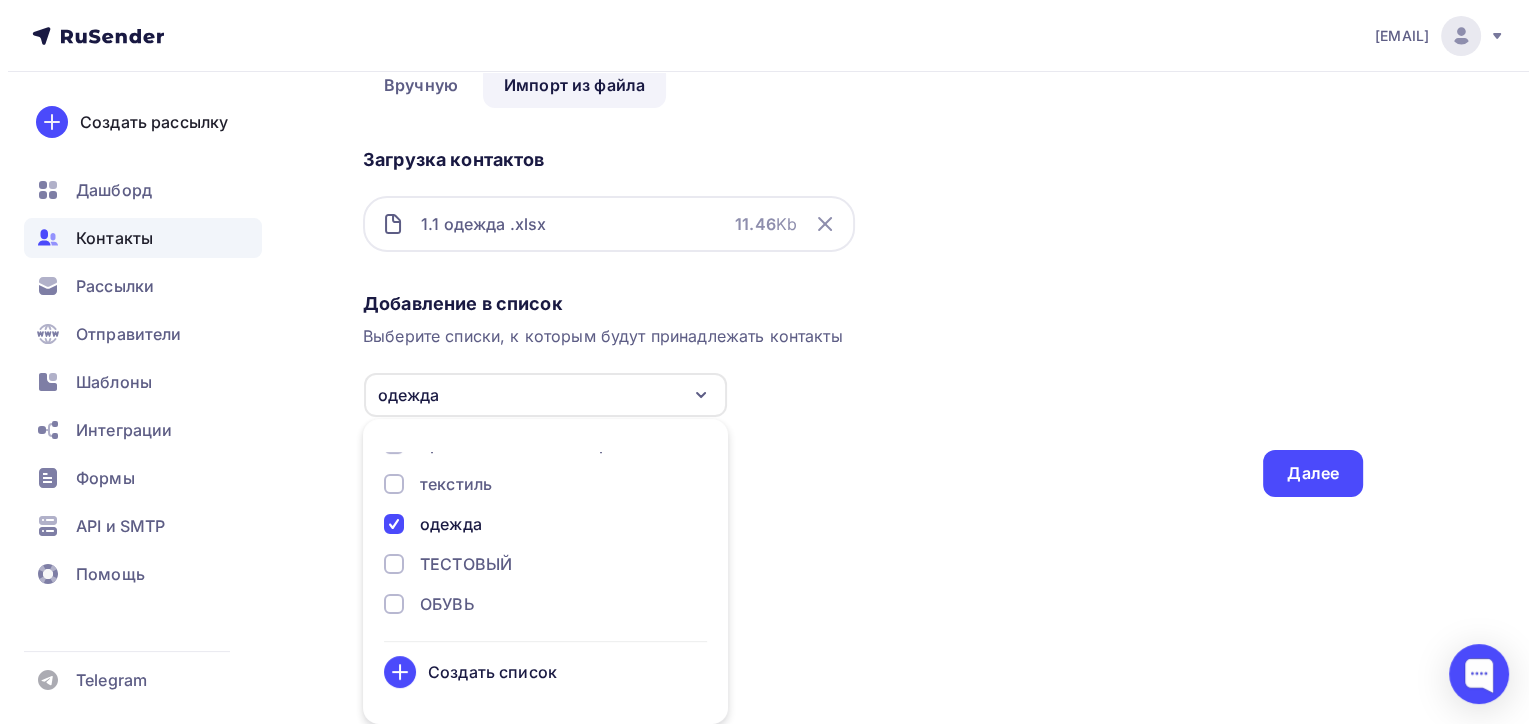 scroll, scrollTop: 0, scrollLeft: 0, axis: both 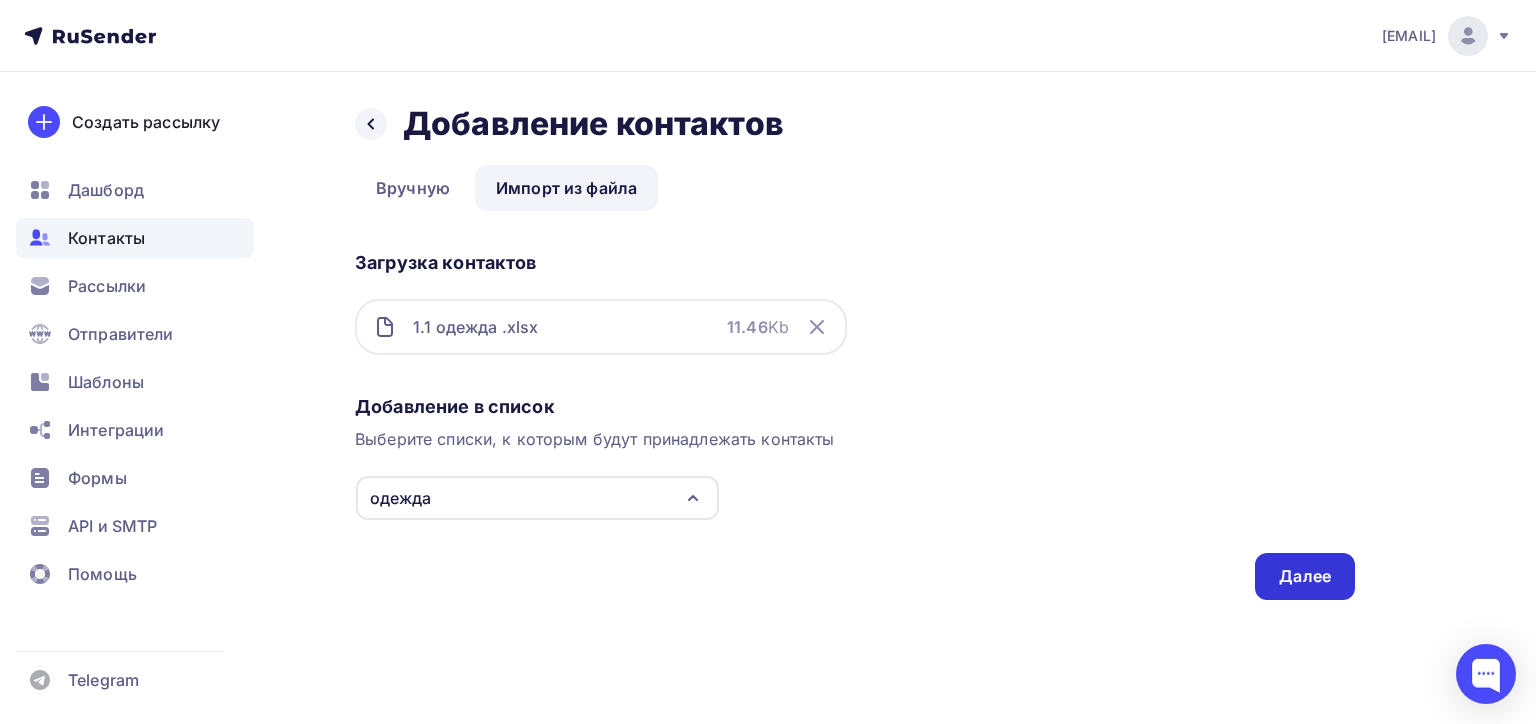 click on "Далее" at bounding box center [1305, 576] 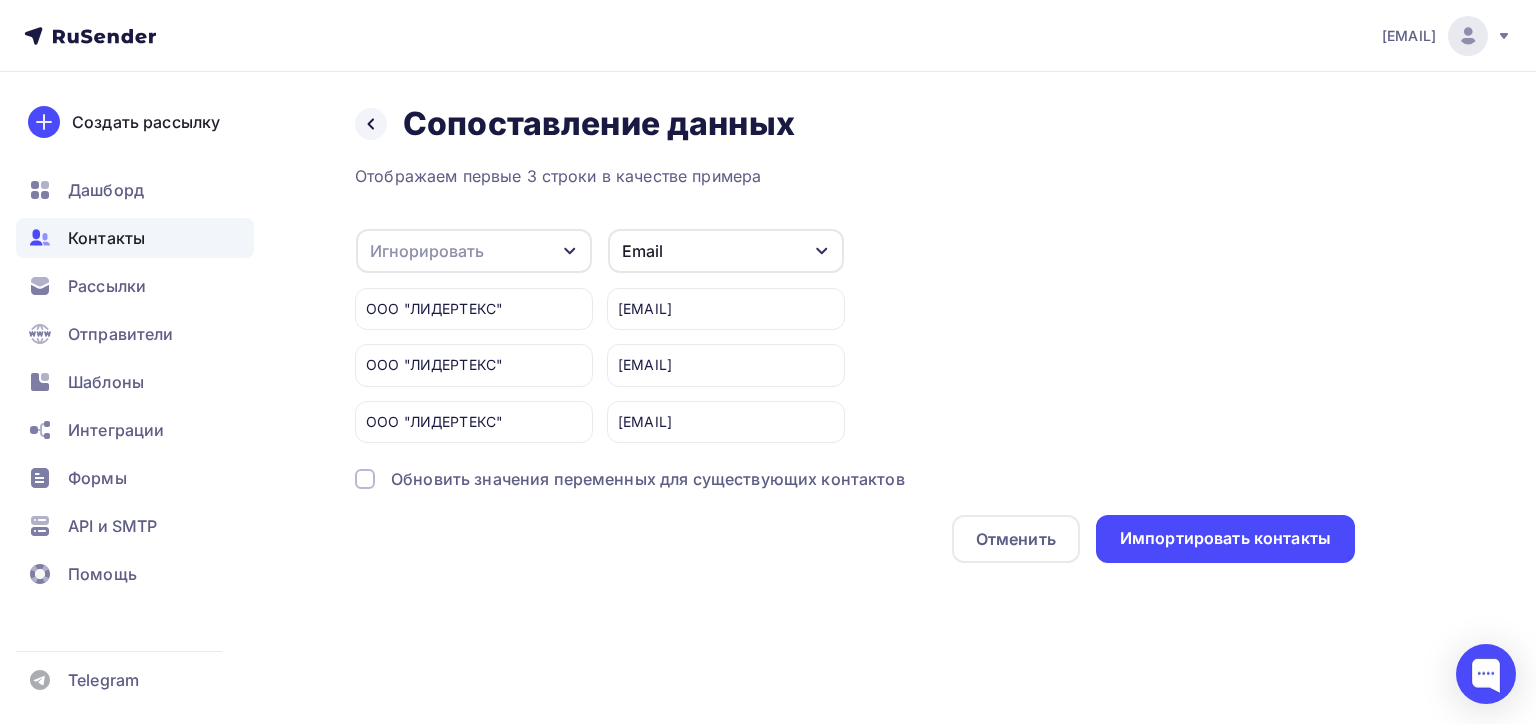 click on "Игнорировать" at bounding box center [427, 251] 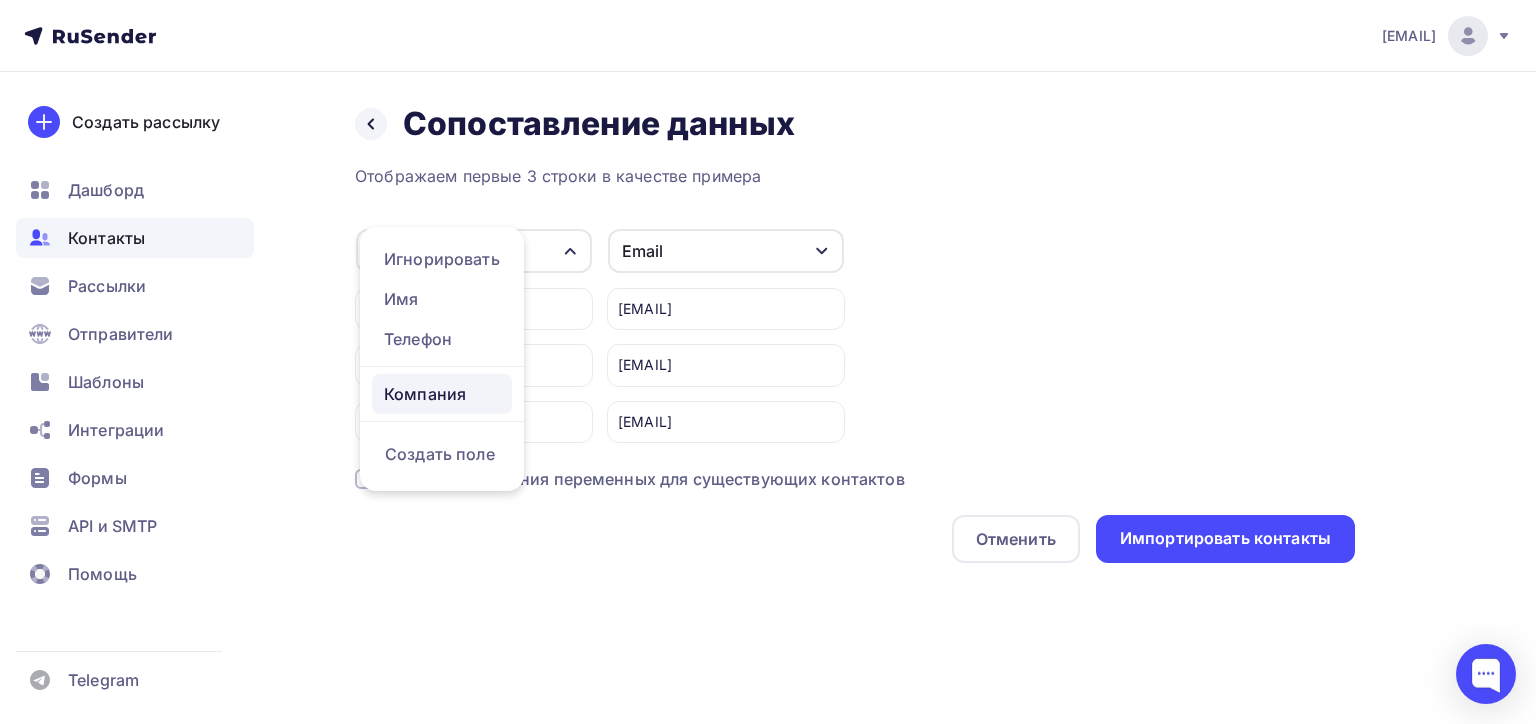 click on "Компания" at bounding box center (442, 394) 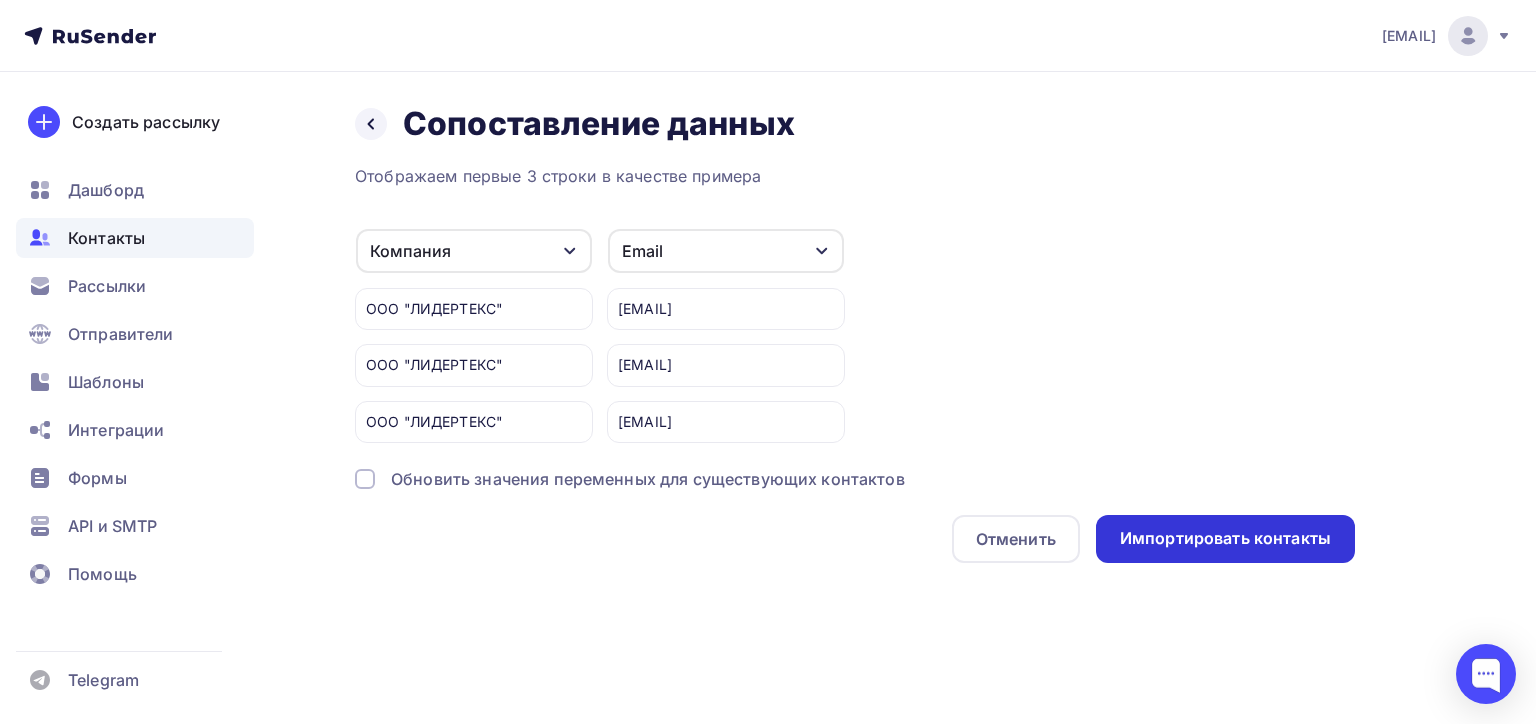 click on "Импортировать контакты" at bounding box center [1225, 538] 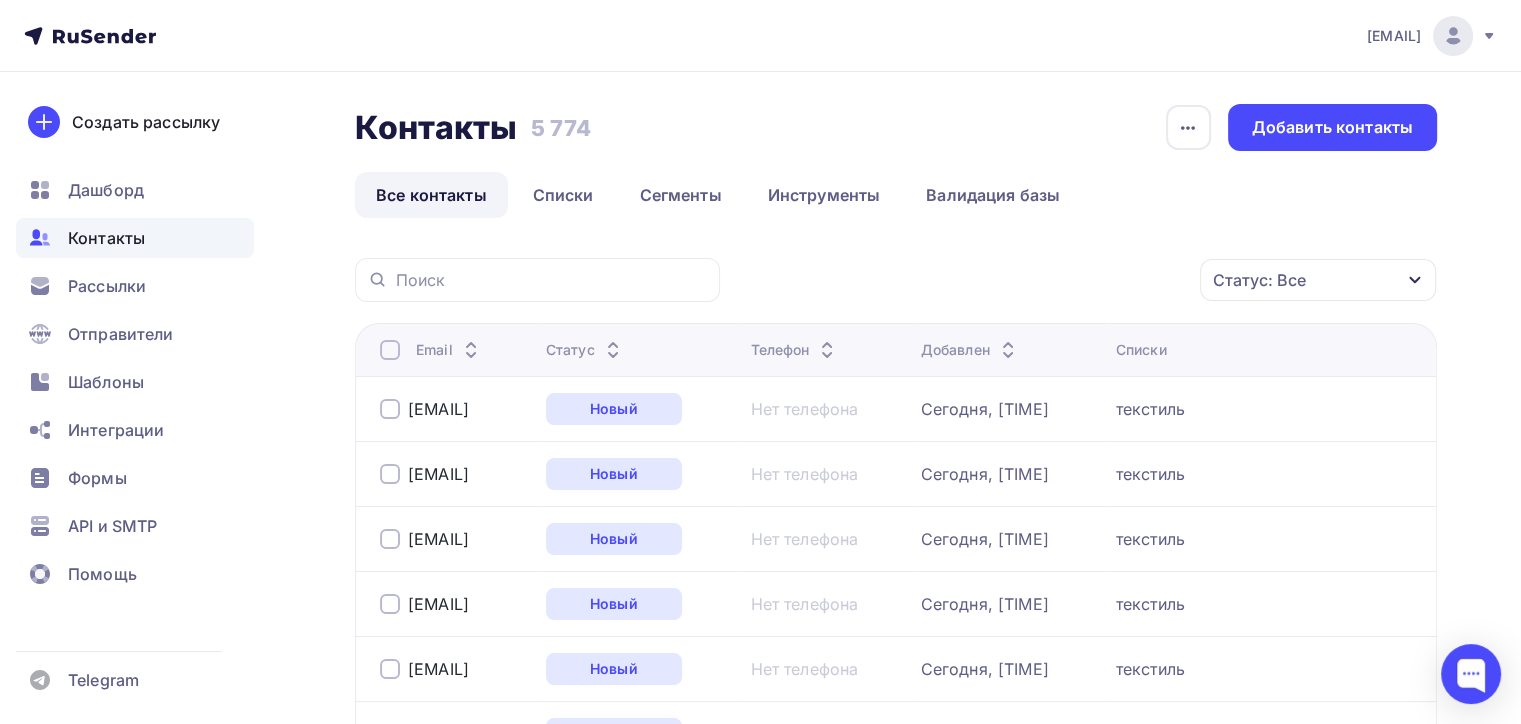 click on "Контакты   Контакты
5 774
5 774
История импорта
Добавить контакты
Все контакты
Списки
Сегменты
Инструменты
Валидация базы
Все контакты
Списки
Сегменты
Инструменты
Валидация базы" at bounding box center (896, 161) 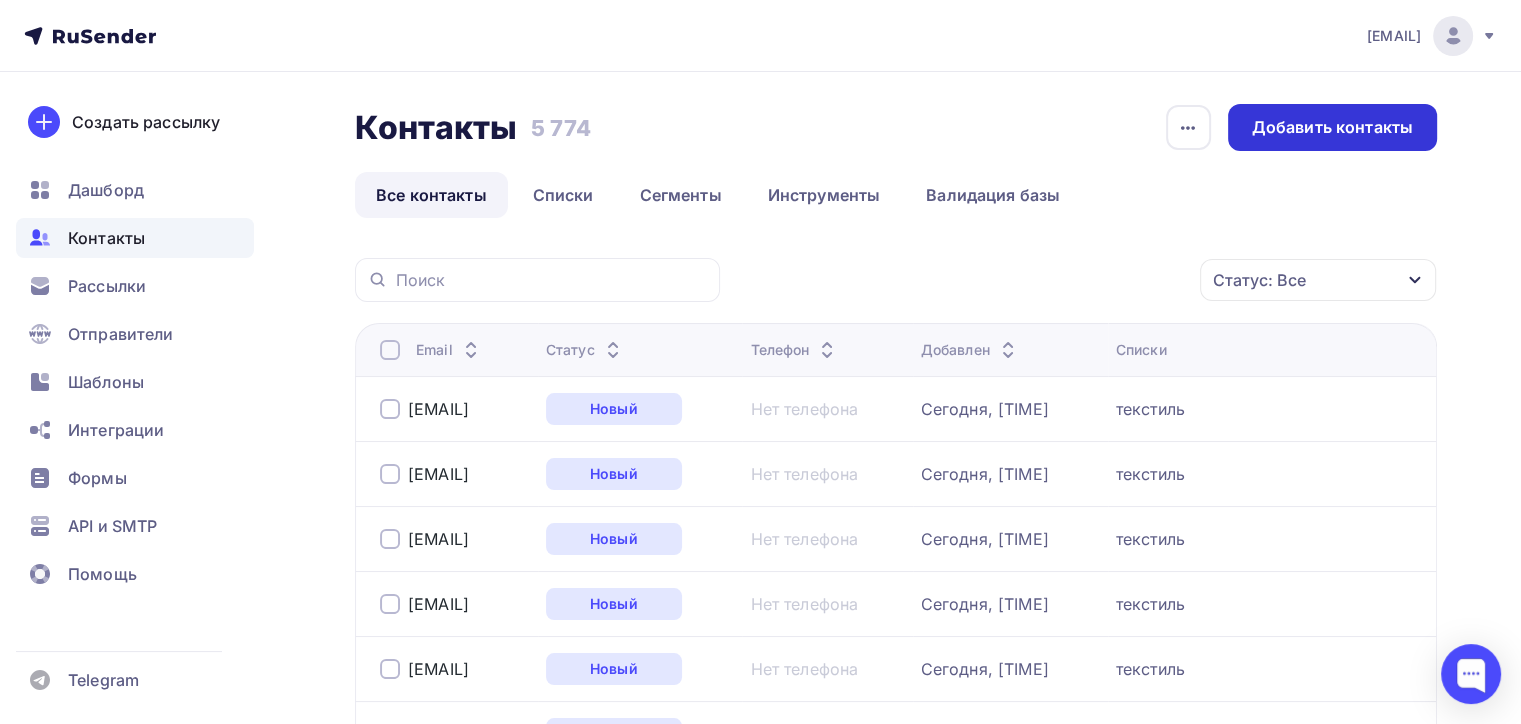 click on "Добавить контакты" at bounding box center (1332, 127) 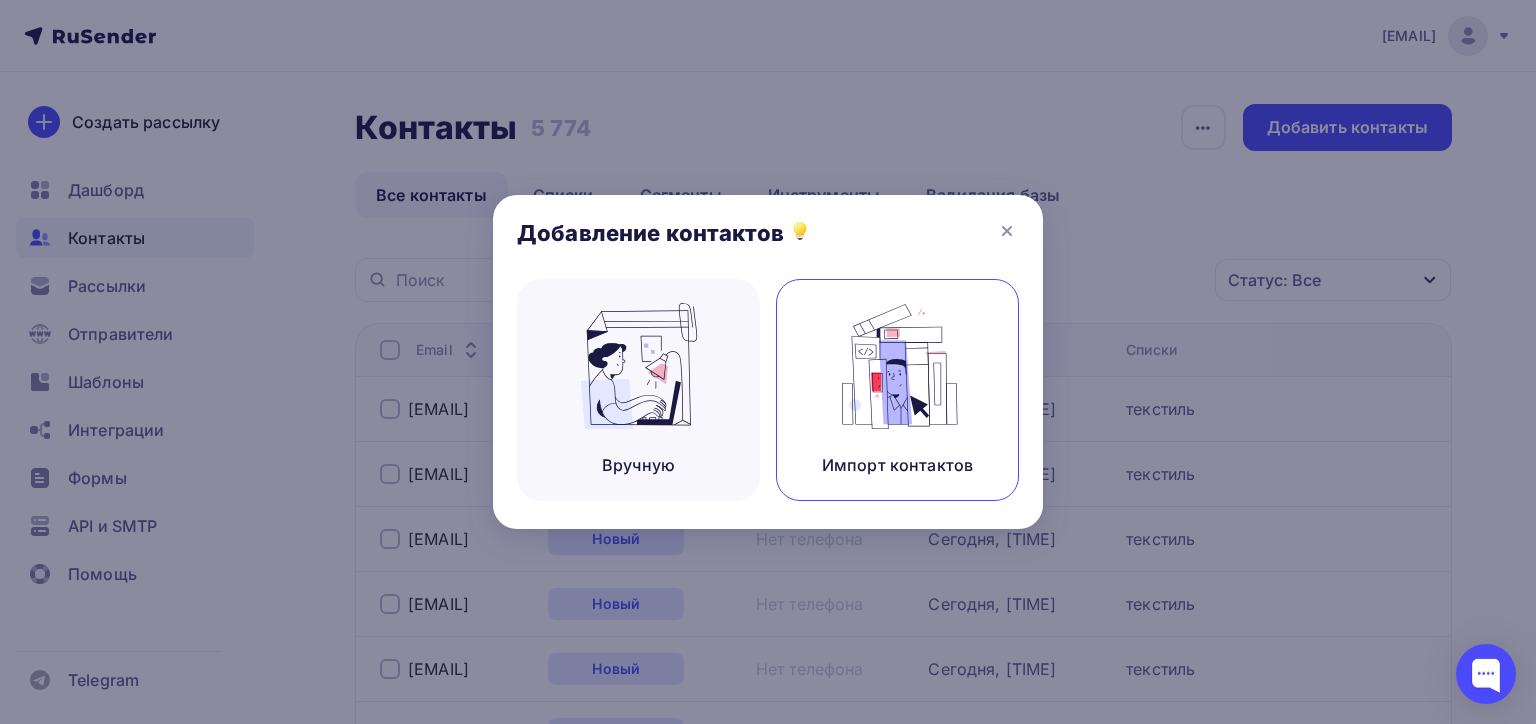 click at bounding box center [898, 366] 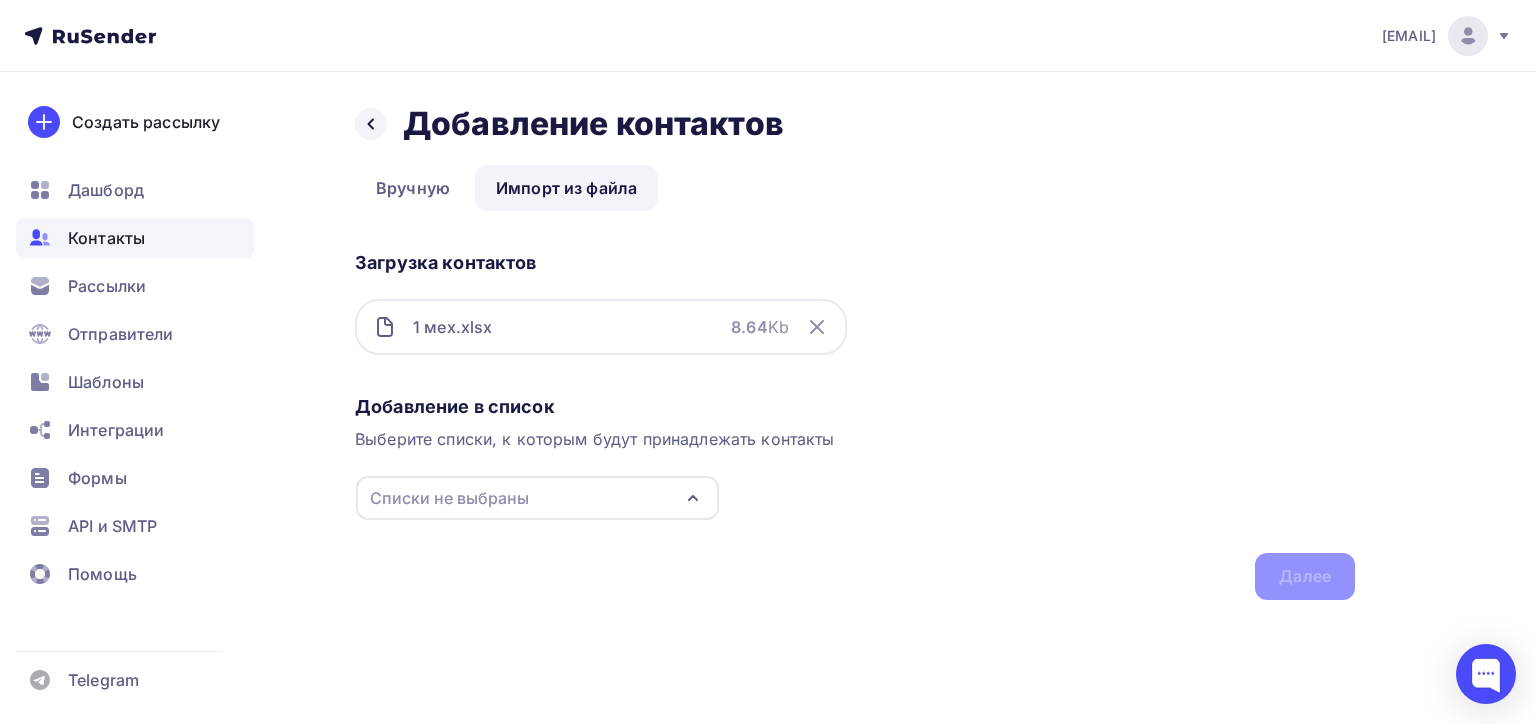 click on "Списки не выбраны" at bounding box center [449, 498] 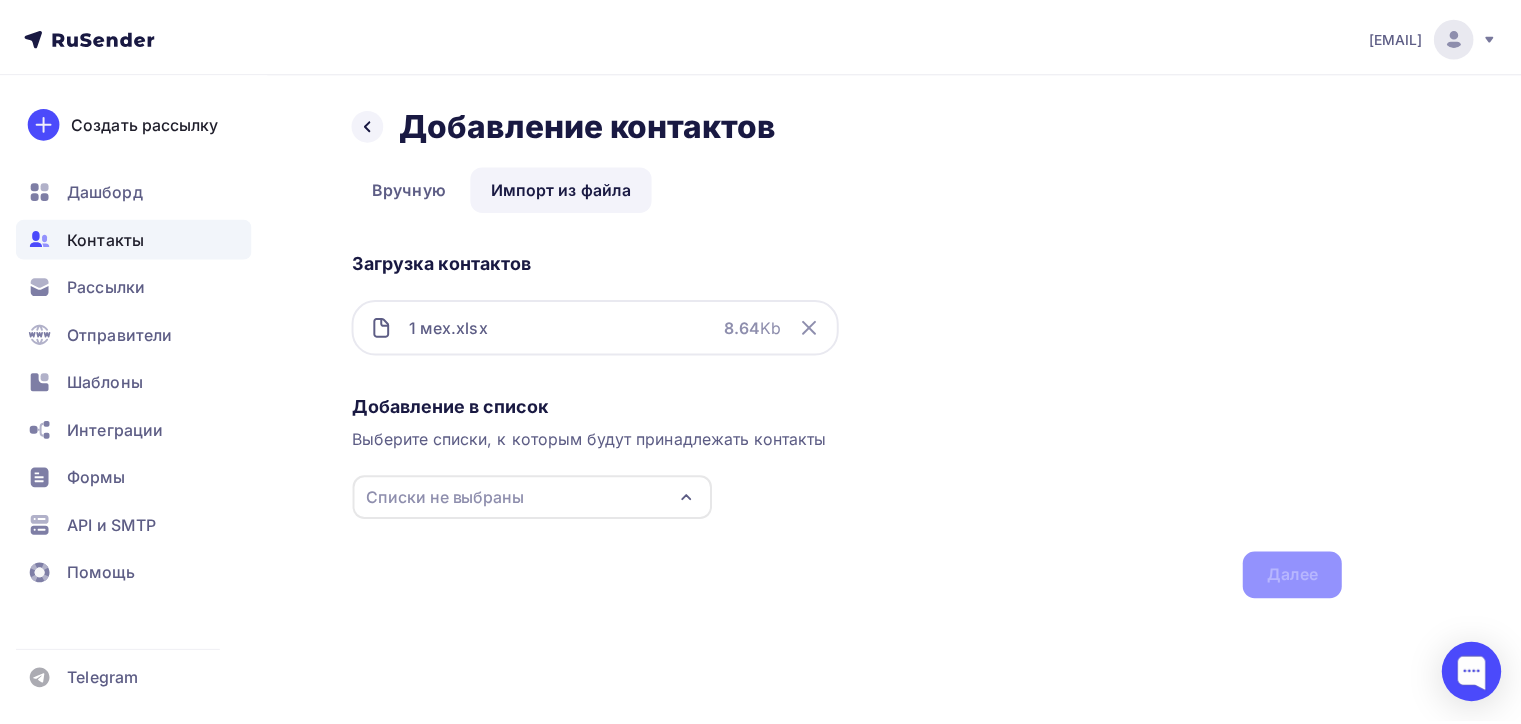 scroll, scrollTop: 103, scrollLeft: 0, axis: vertical 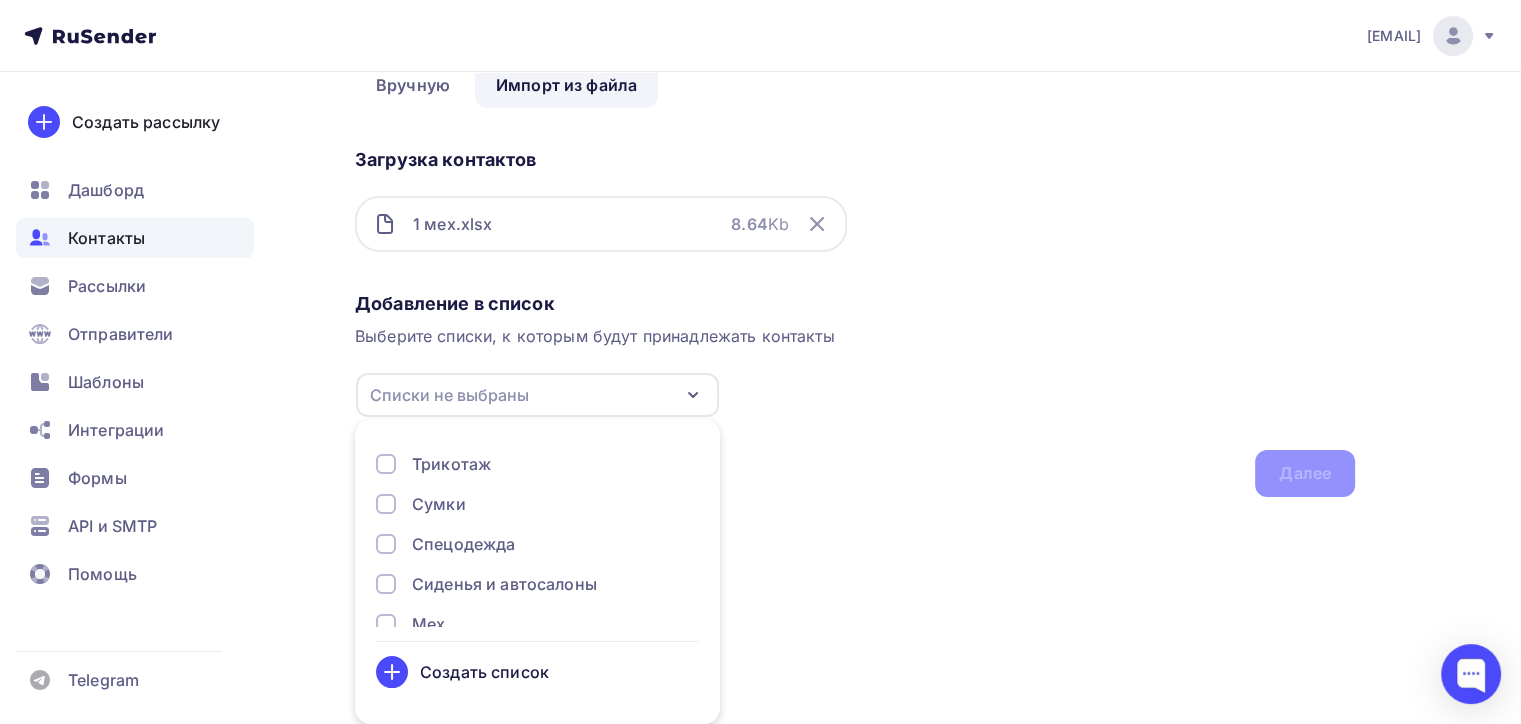click at bounding box center (386, 624) 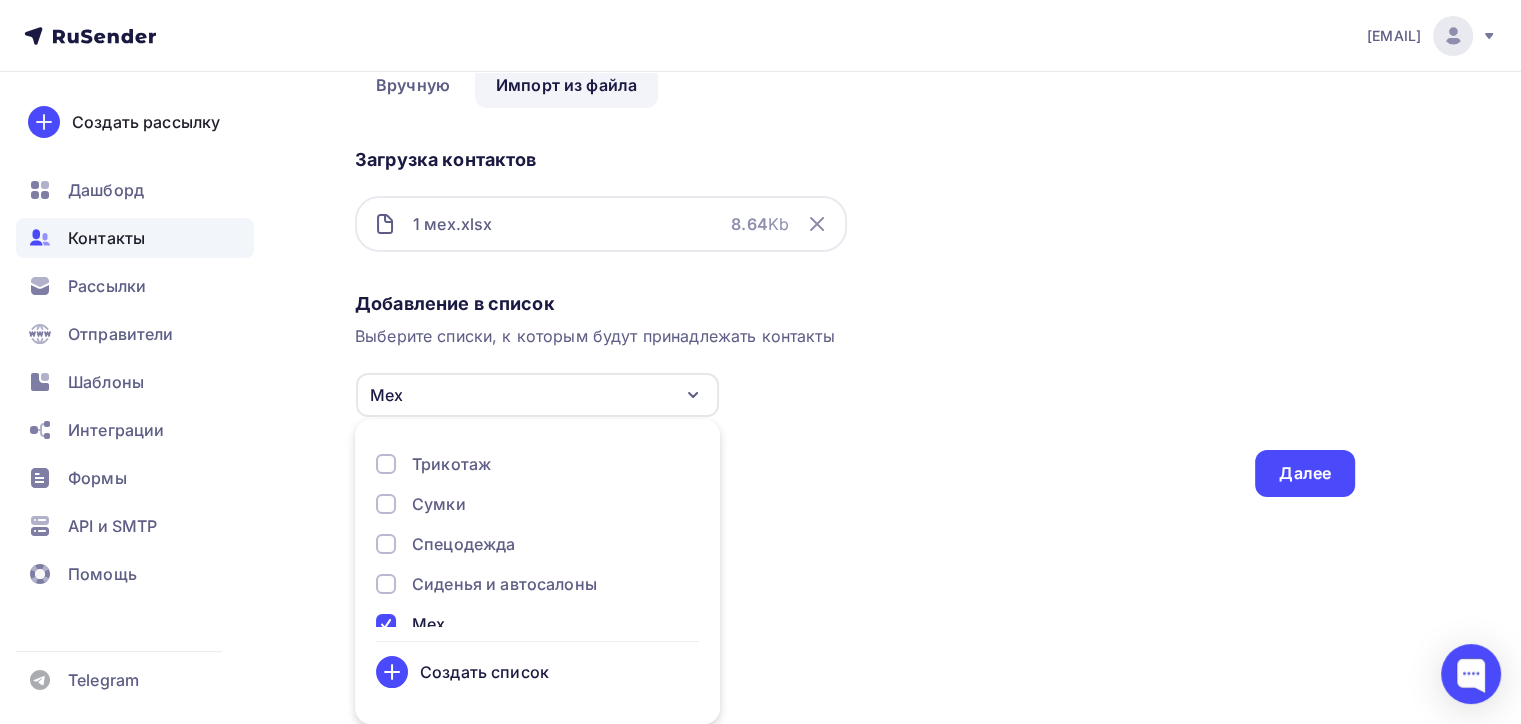drag, startPoint x: 988, startPoint y: 410, endPoint x: 1016, endPoint y: 415, distance: 28.442924 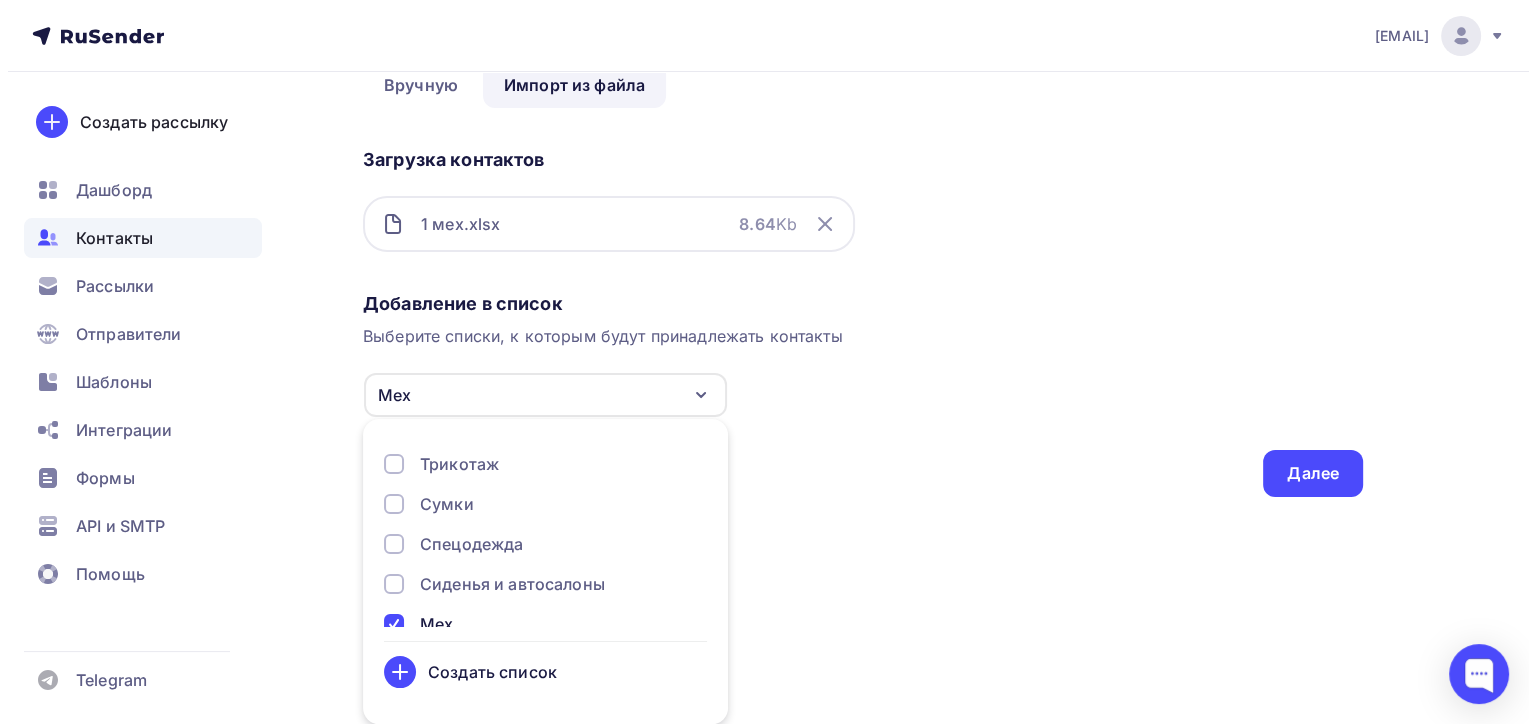 scroll, scrollTop: 0, scrollLeft: 0, axis: both 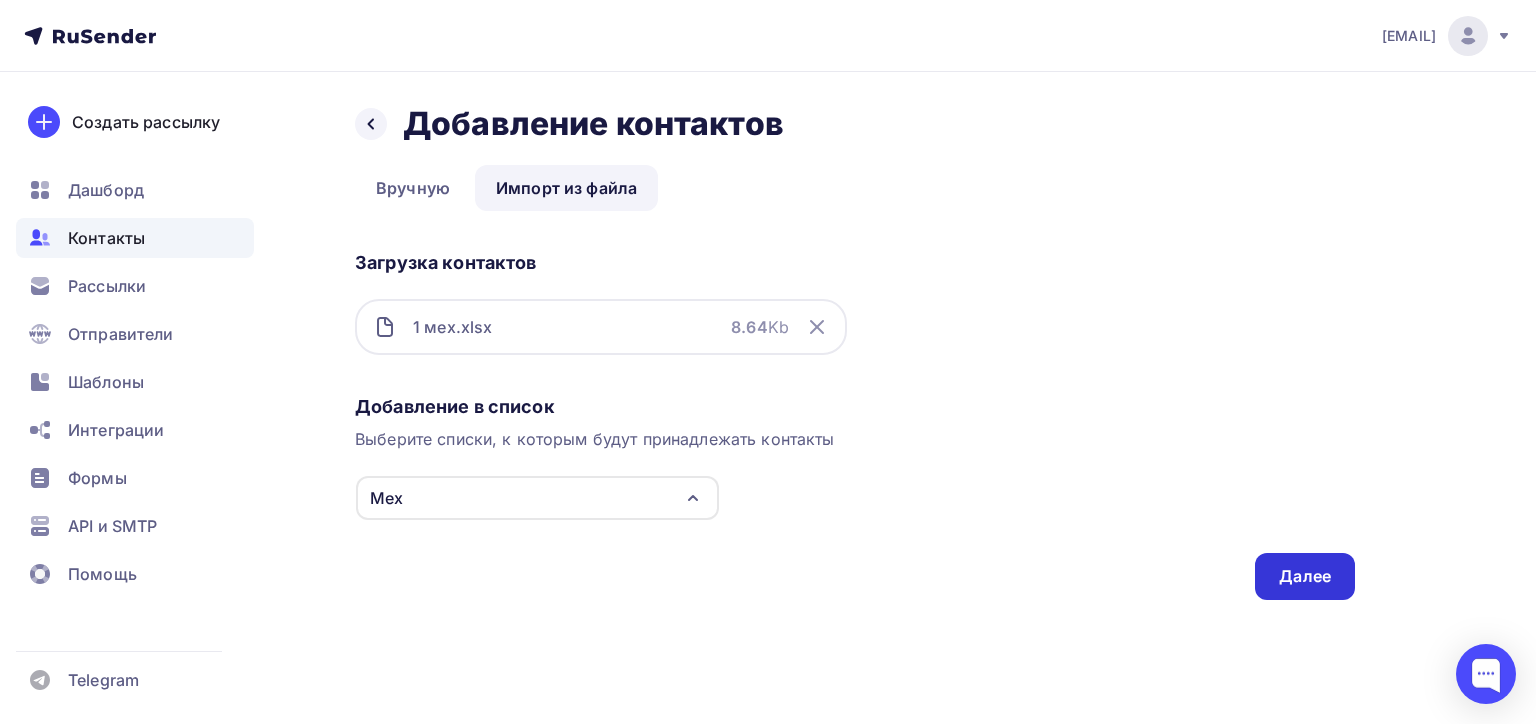 click on "Далее" at bounding box center [1305, 576] 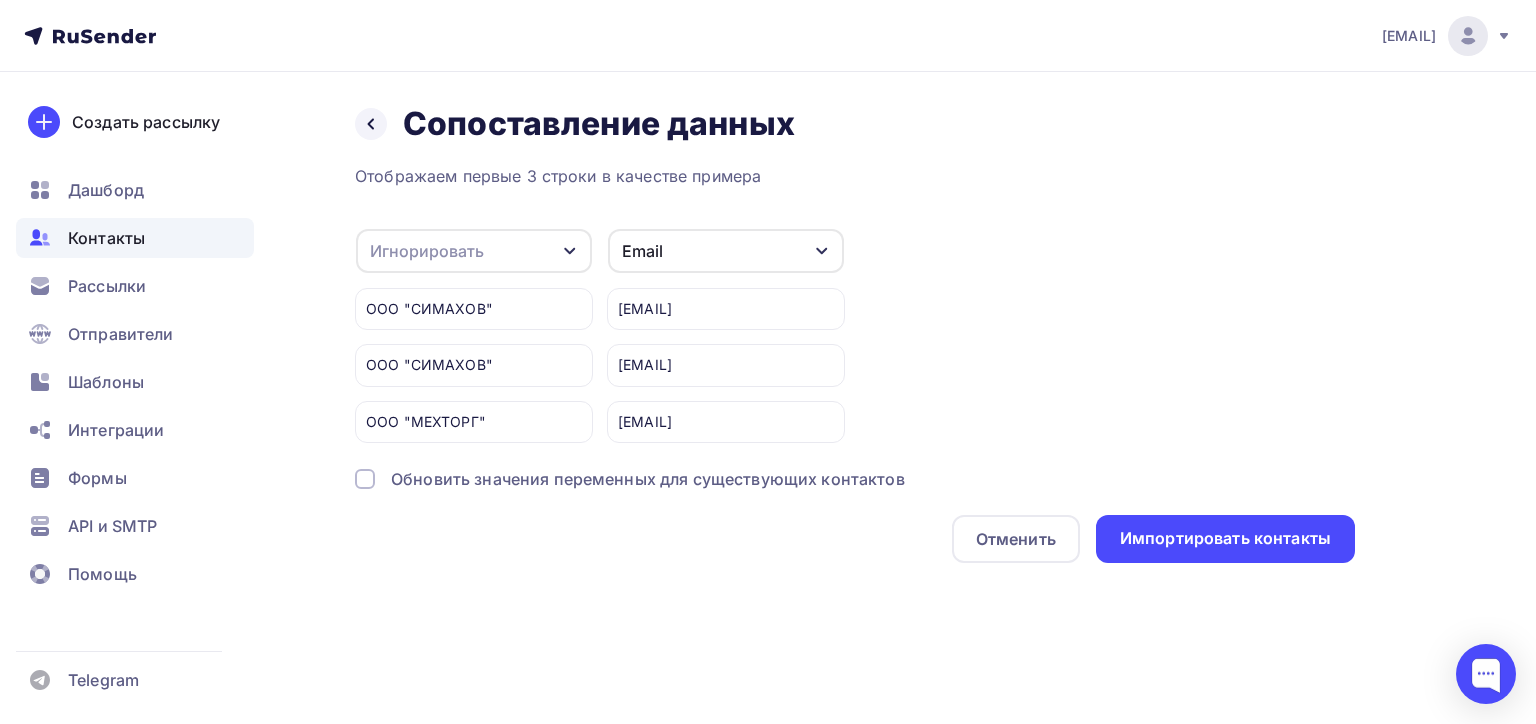 click on "Игнорировать" at bounding box center [474, 251] 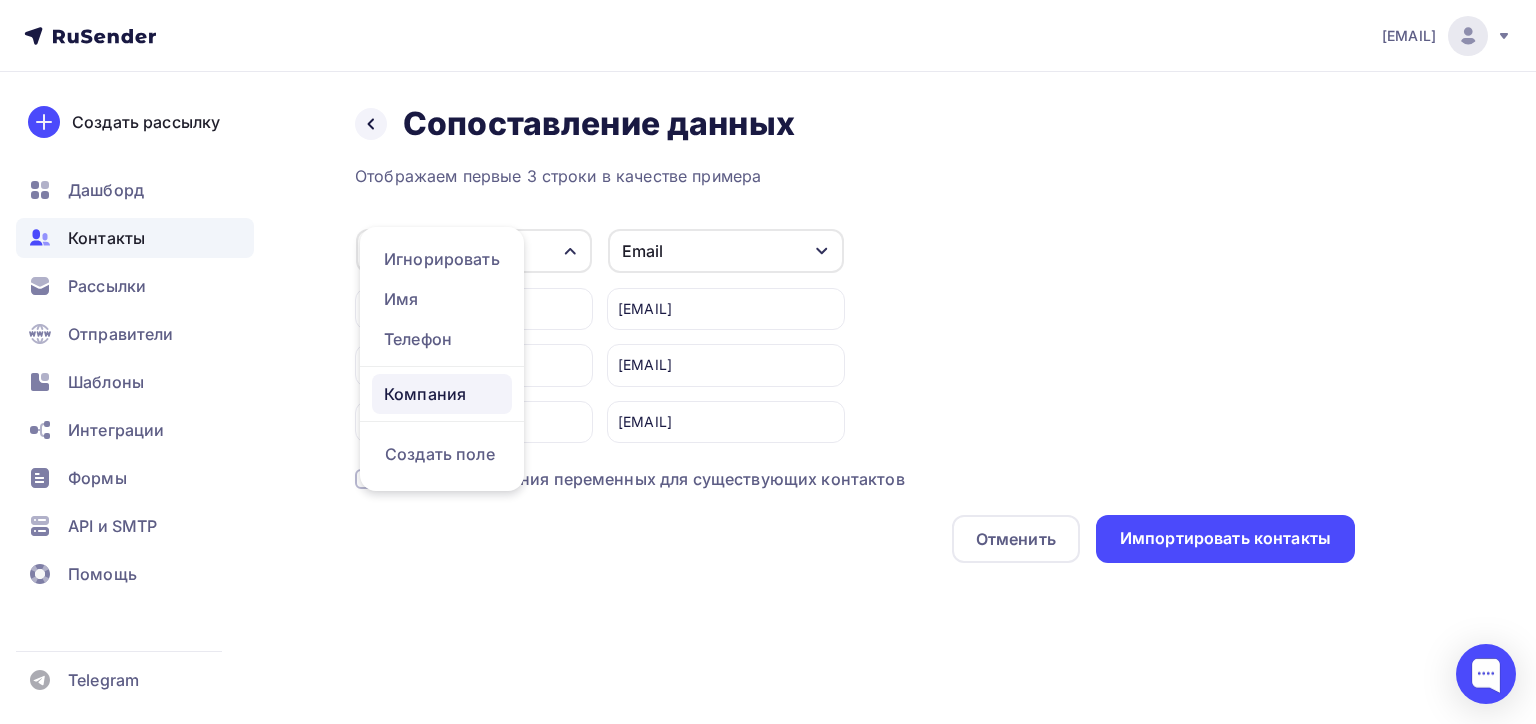 click on "Компания" at bounding box center (442, 394) 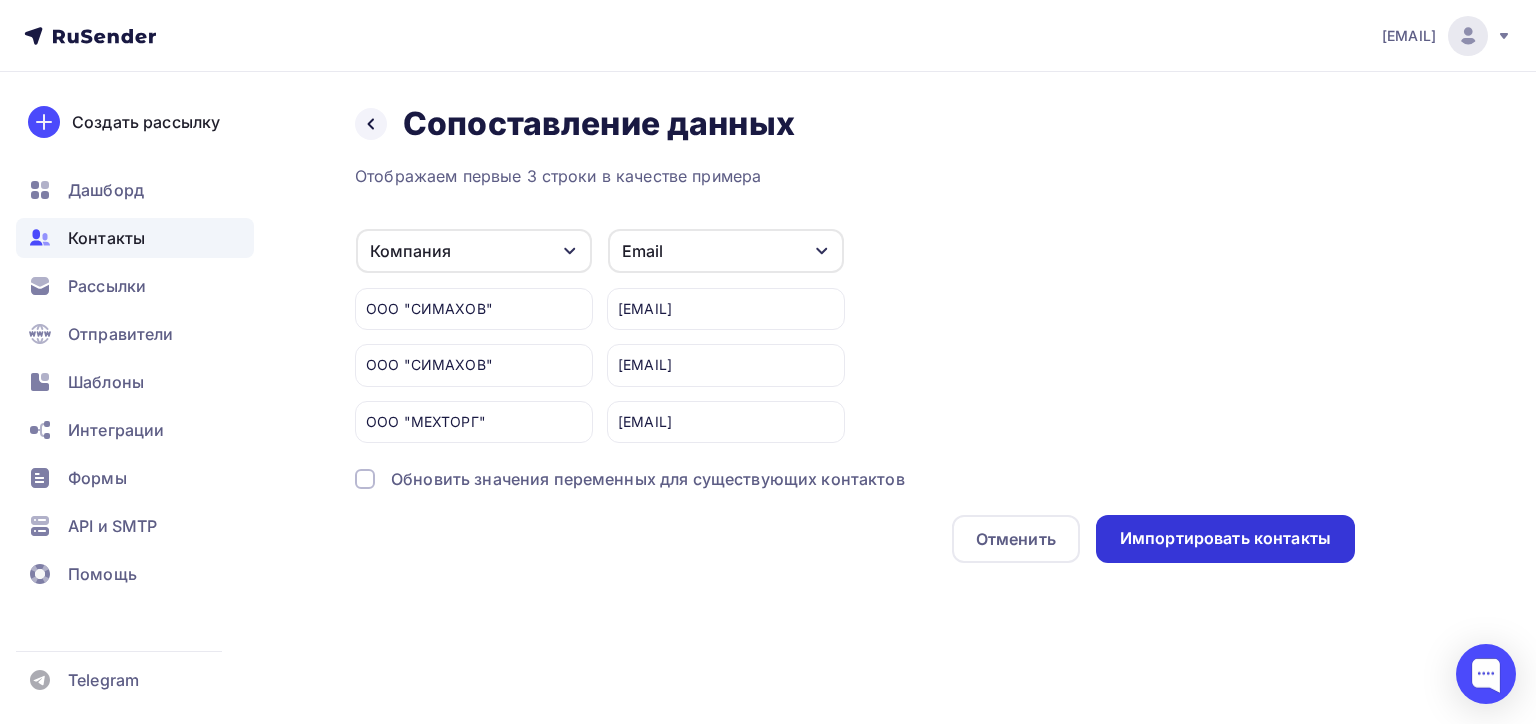 click on "Импортировать контакты" at bounding box center [1225, 538] 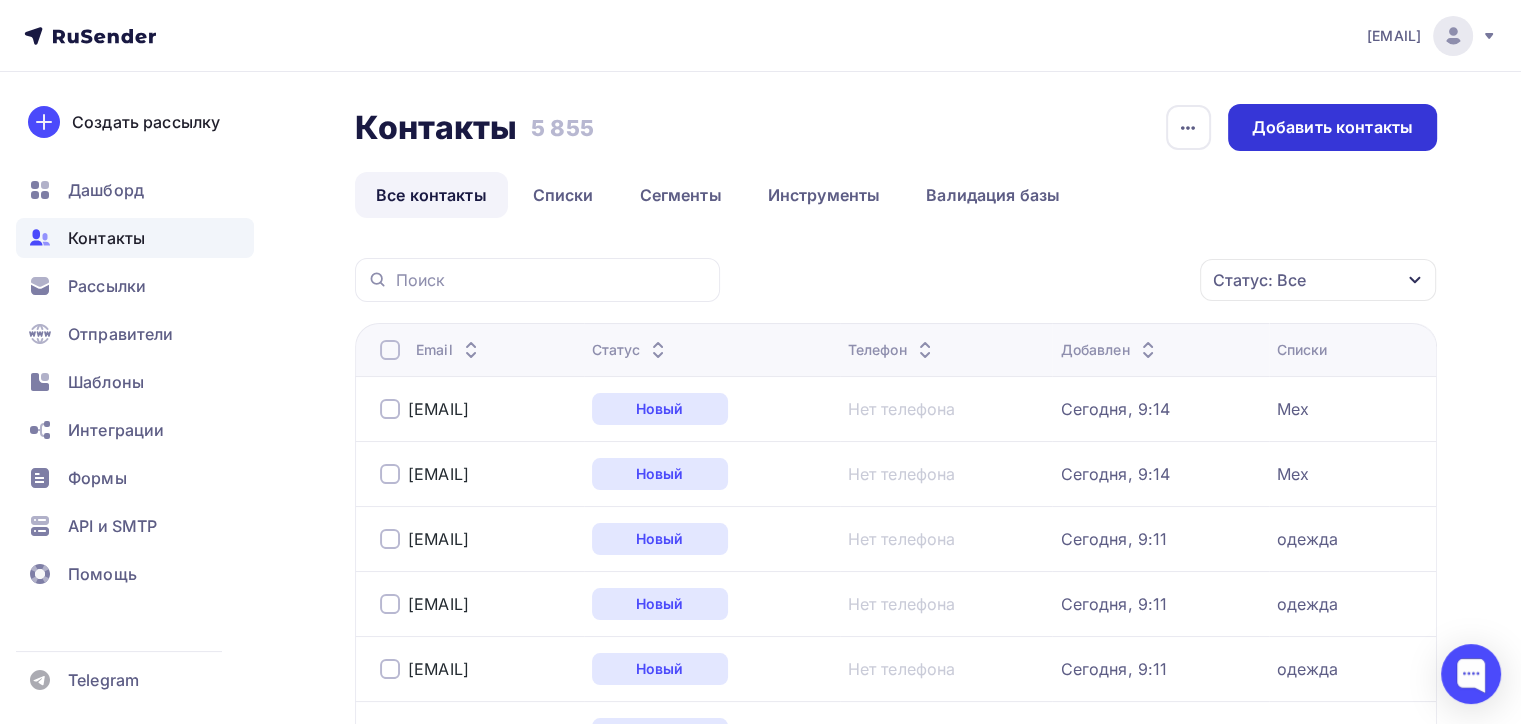 click on "Добавить контакты" at bounding box center (1332, 127) 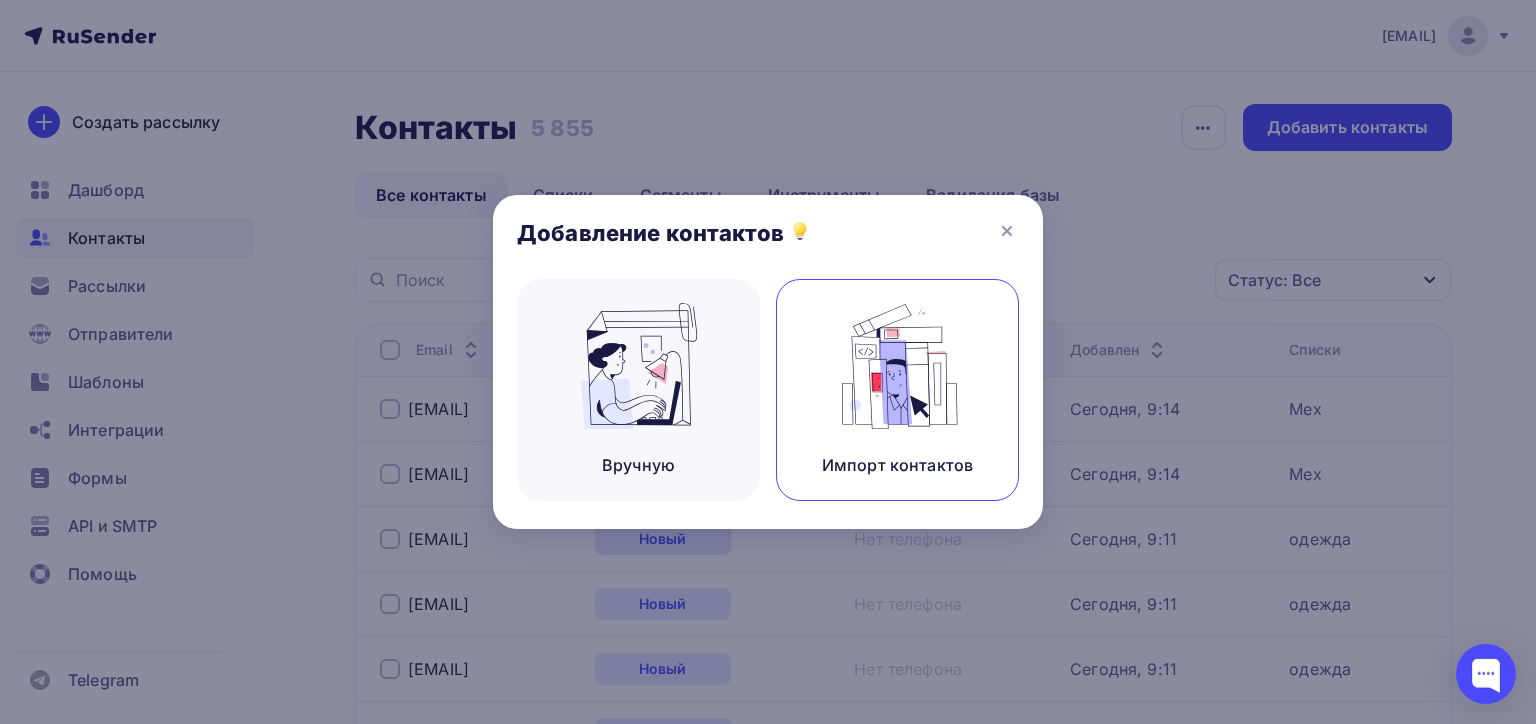 click at bounding box center (898, 366) 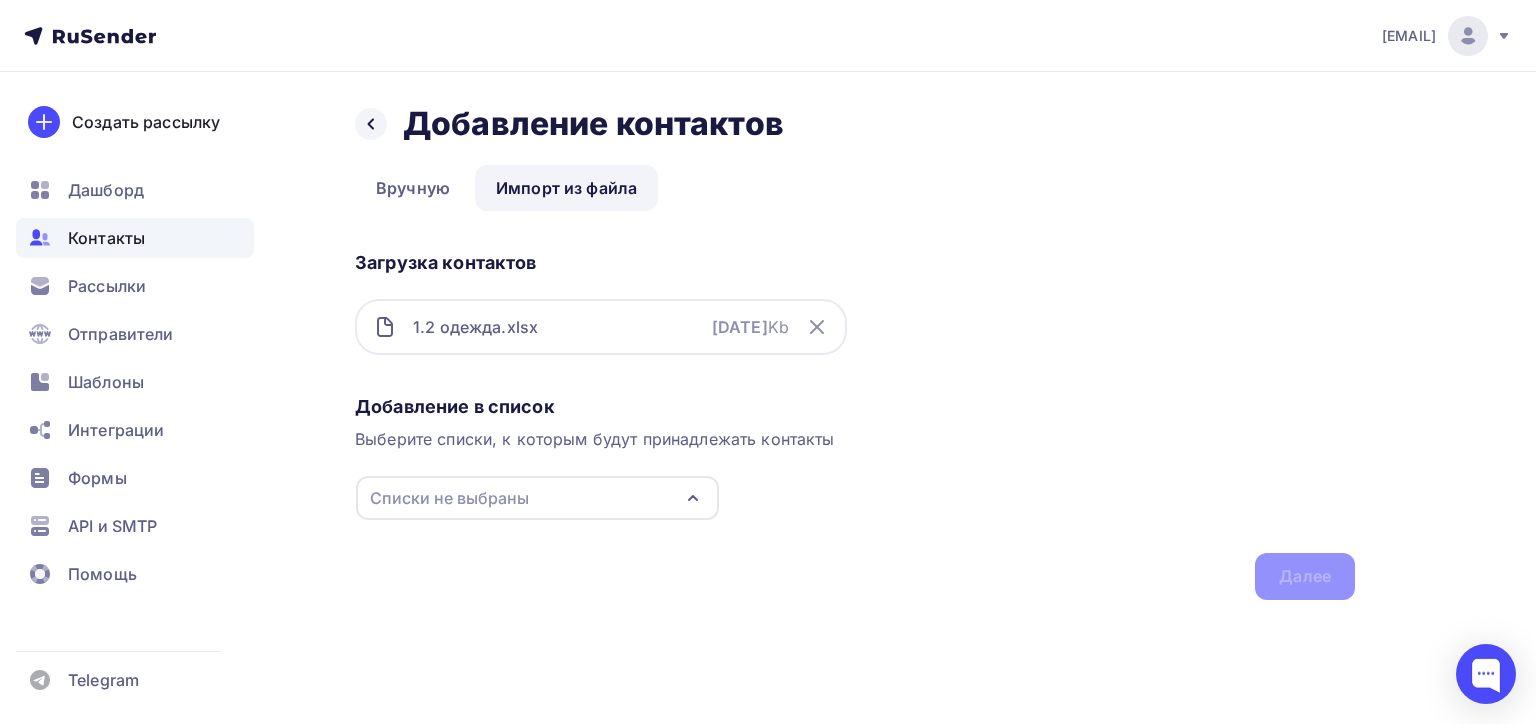 click on "Списки не выбраны" at bounding box center [537, 498] 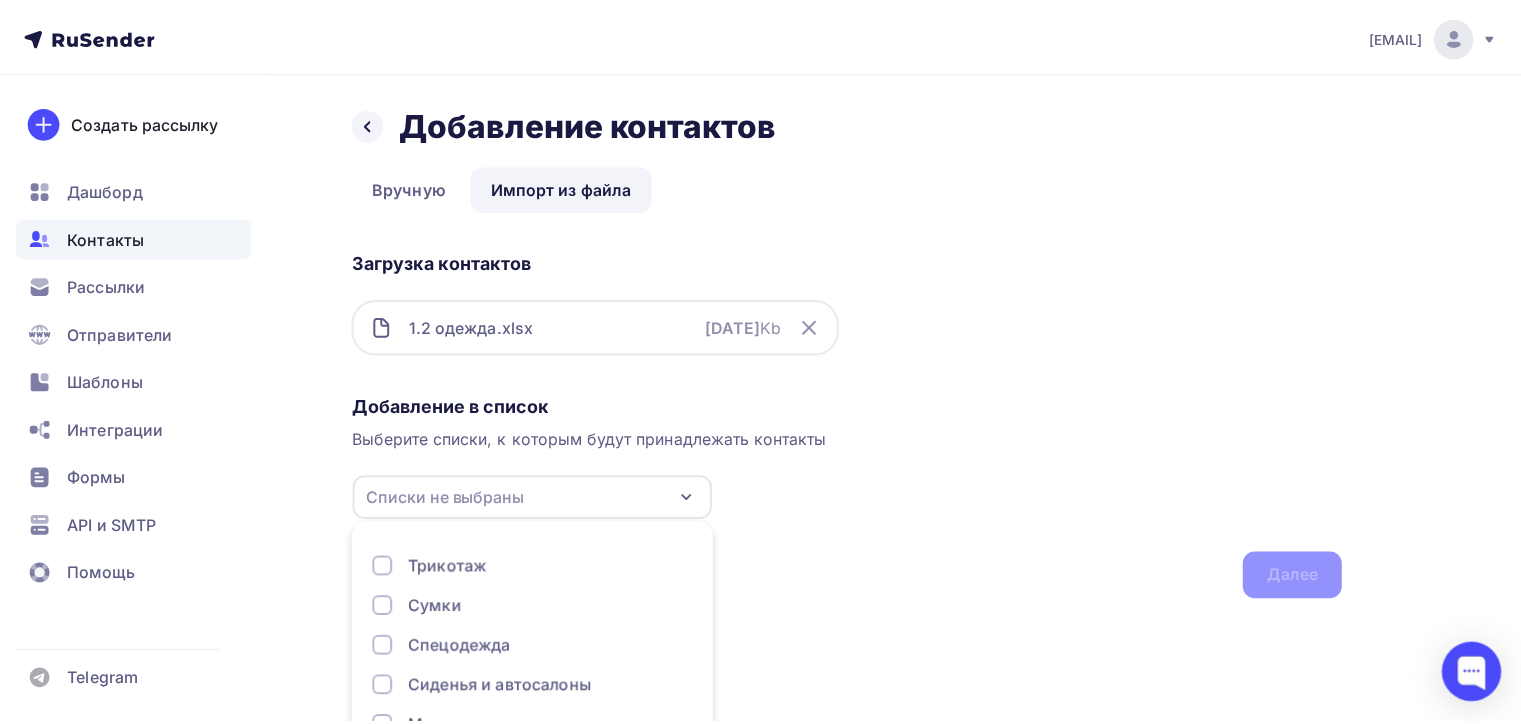 scroll, scrollTop: 103, scrollLeft: 0, axis: vertical 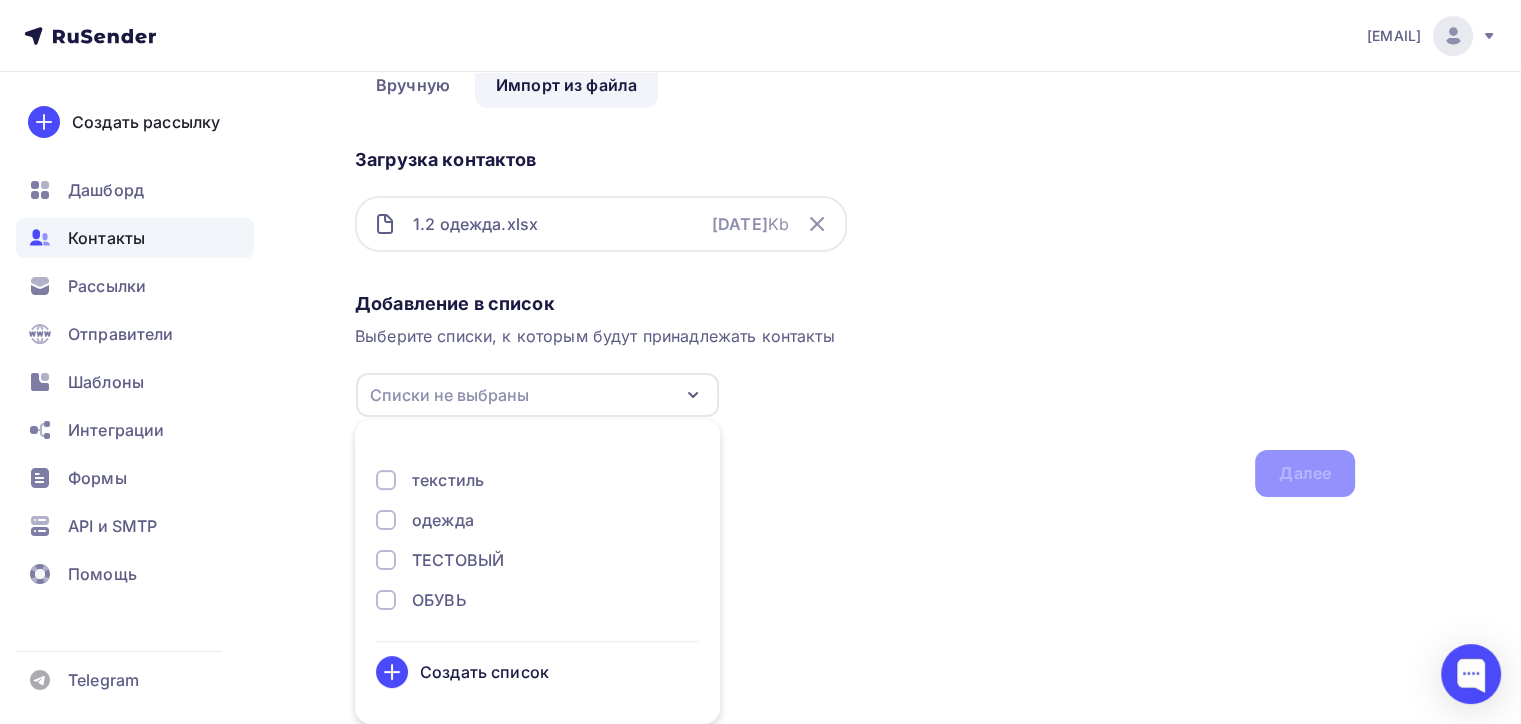 click on "одежда" at bounding box center (443, 520) 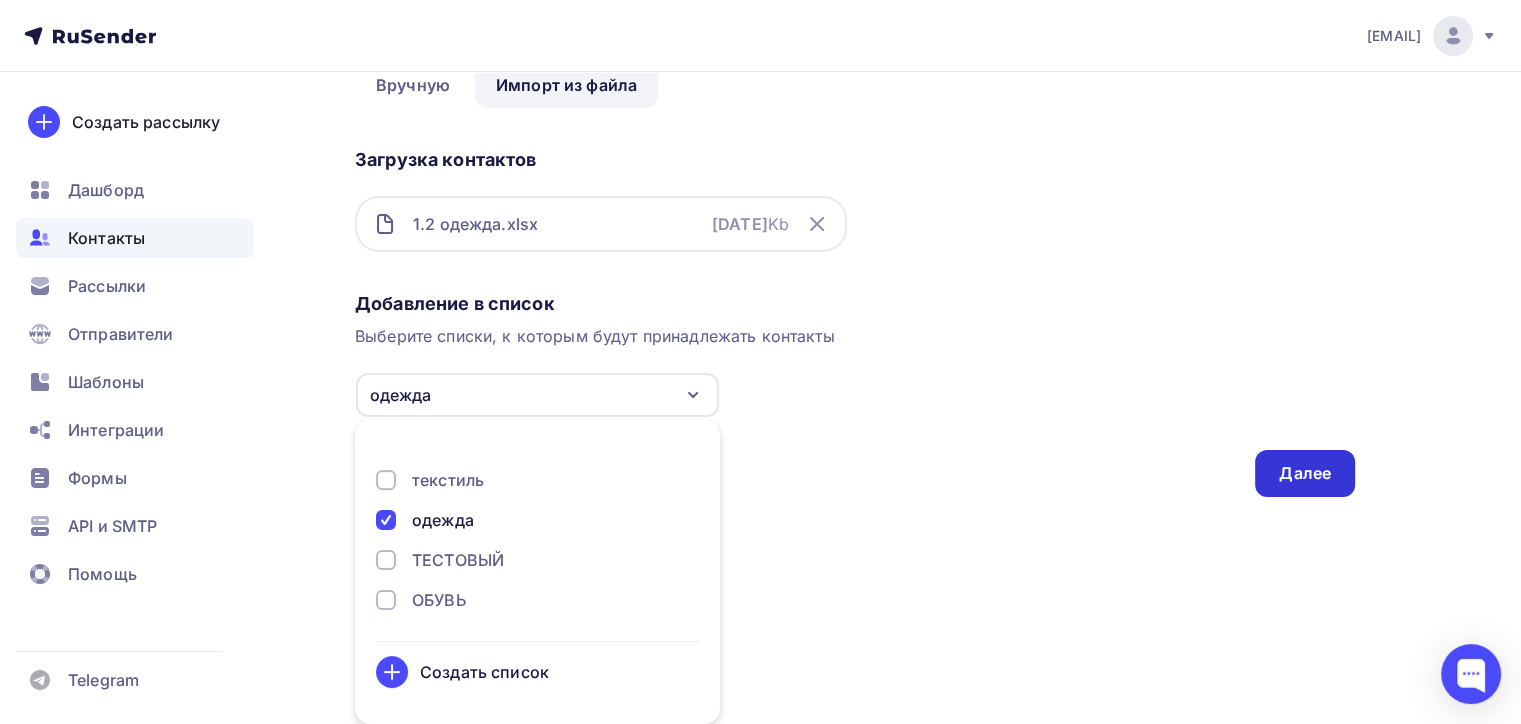 click on "Далее" at bounding box center (1305, 473) 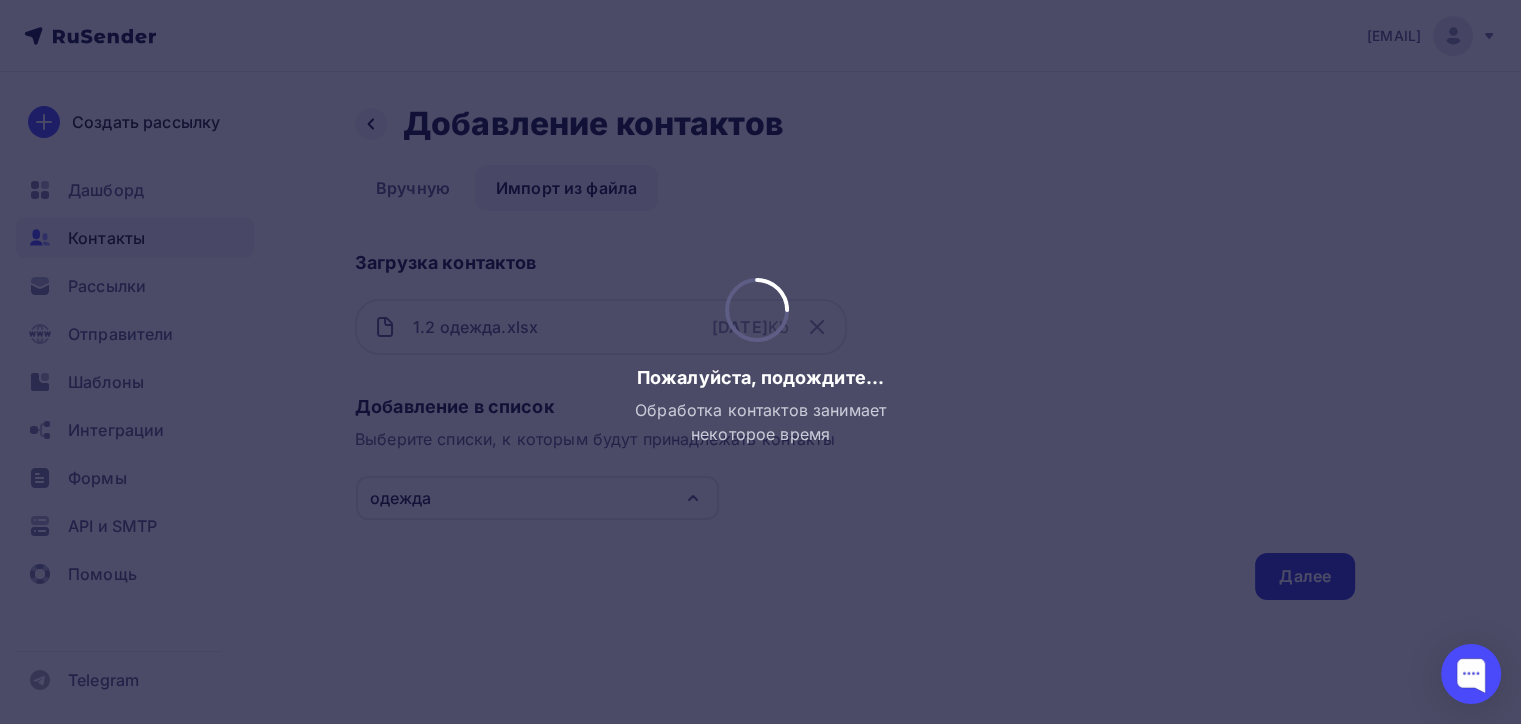 scroll, scrollTop: 0, scrollLeft: 0, axis: both 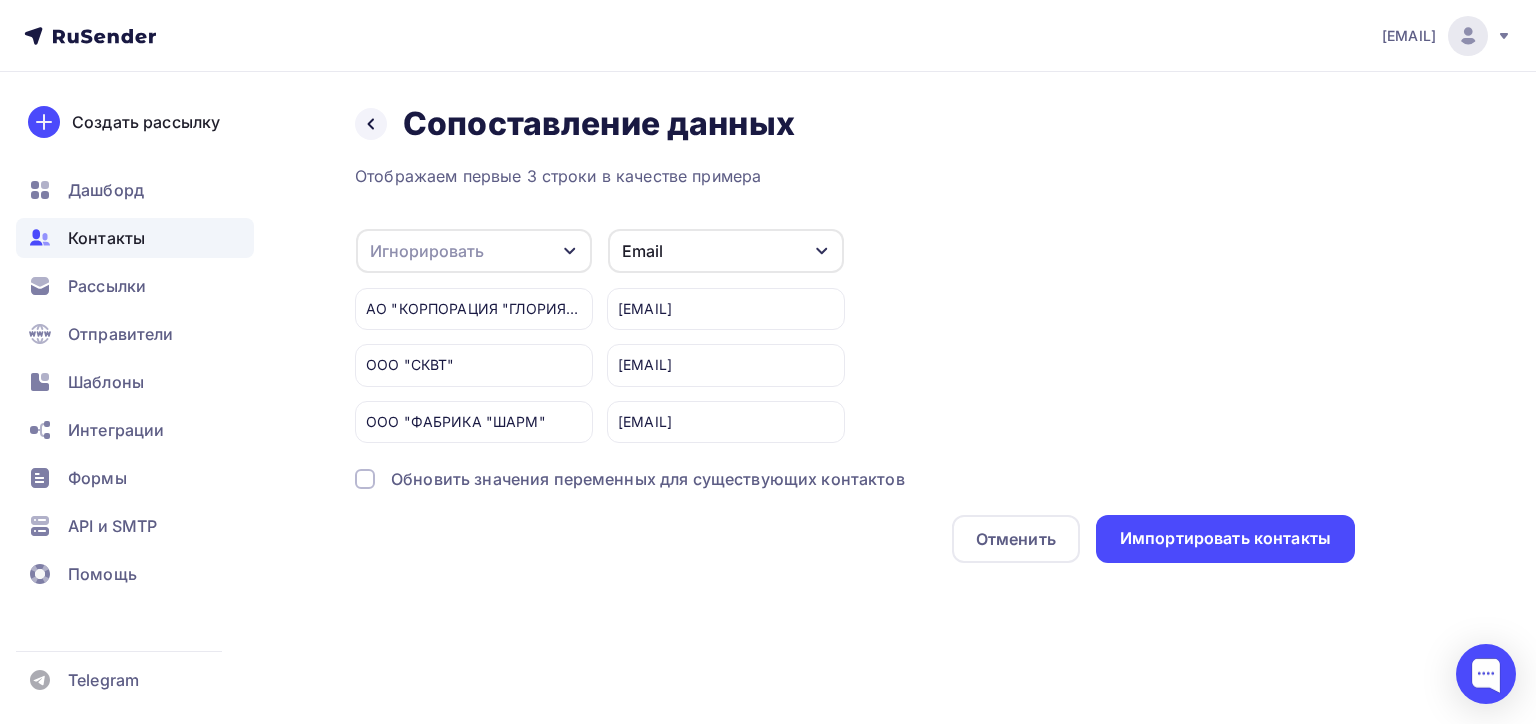 click on "Игнорировать" at bounding box center [474, 251] 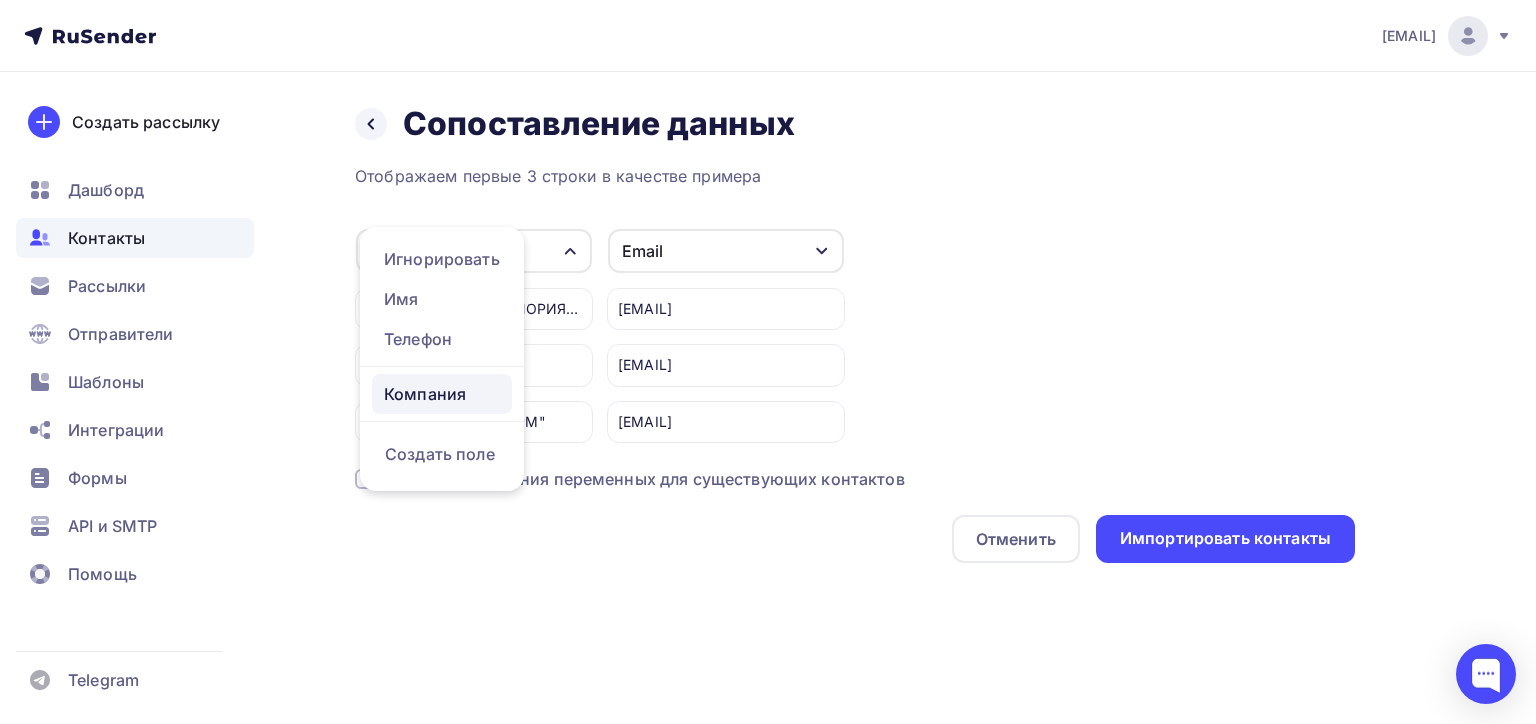 click on "Компания" at bounding box center [442, 394] 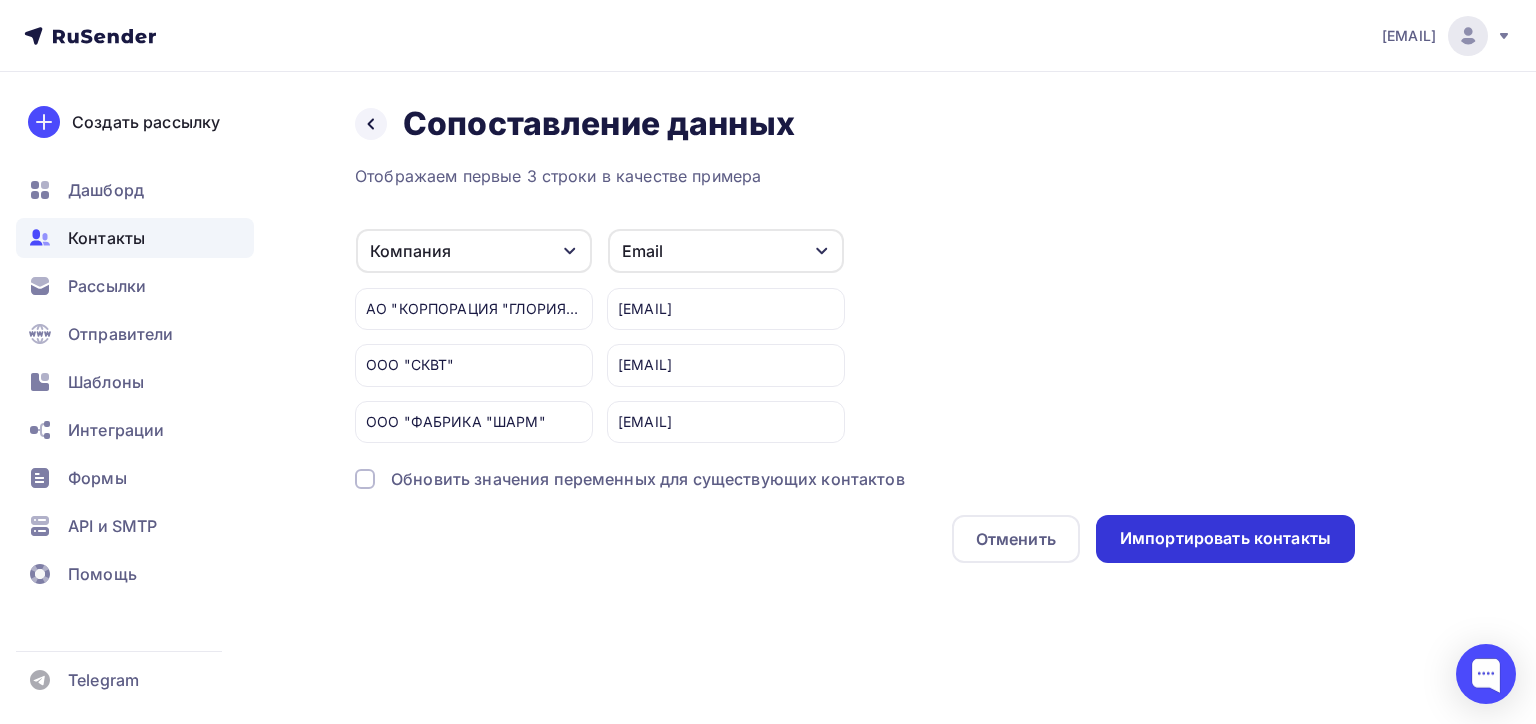click on "Импортировать контакты" at bounding box center [1225, 539] 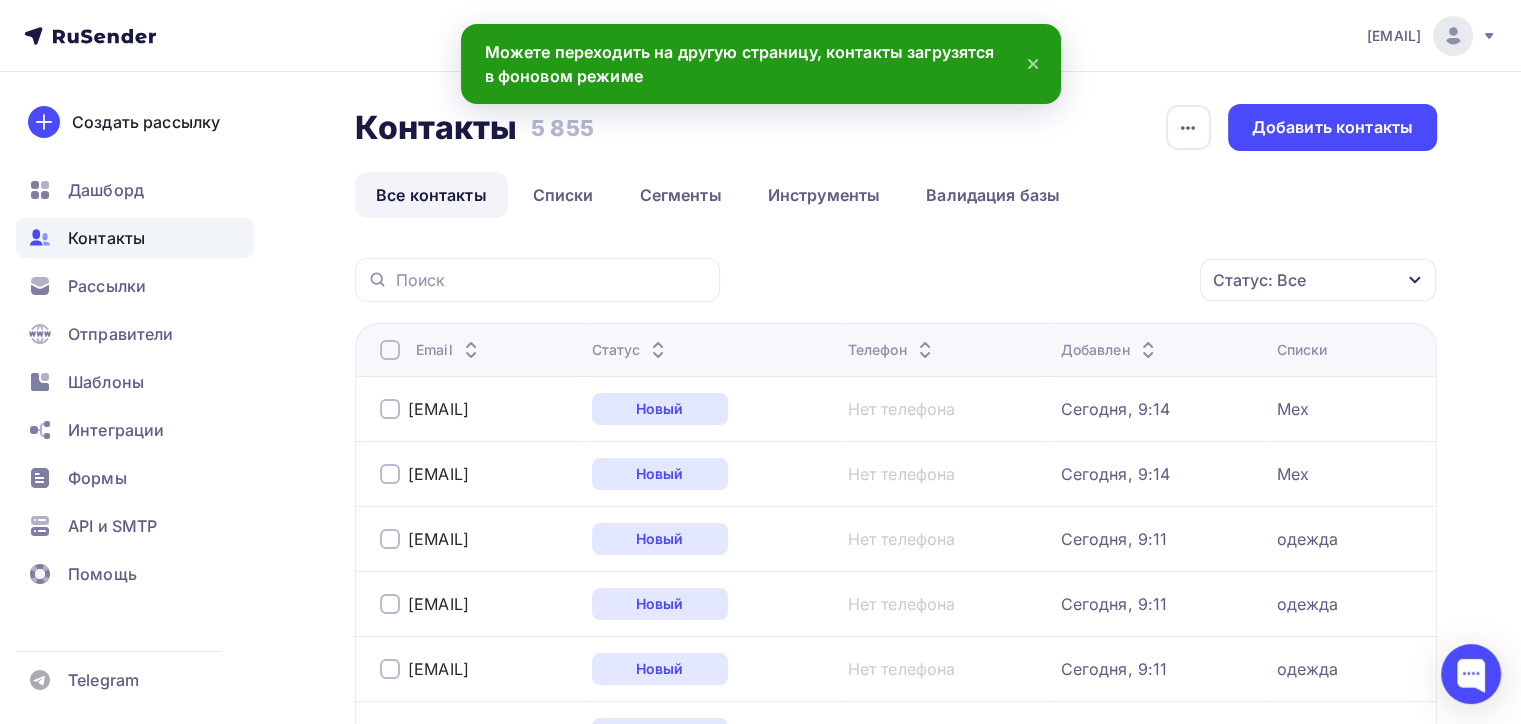 click at bounding box center [390, 350] 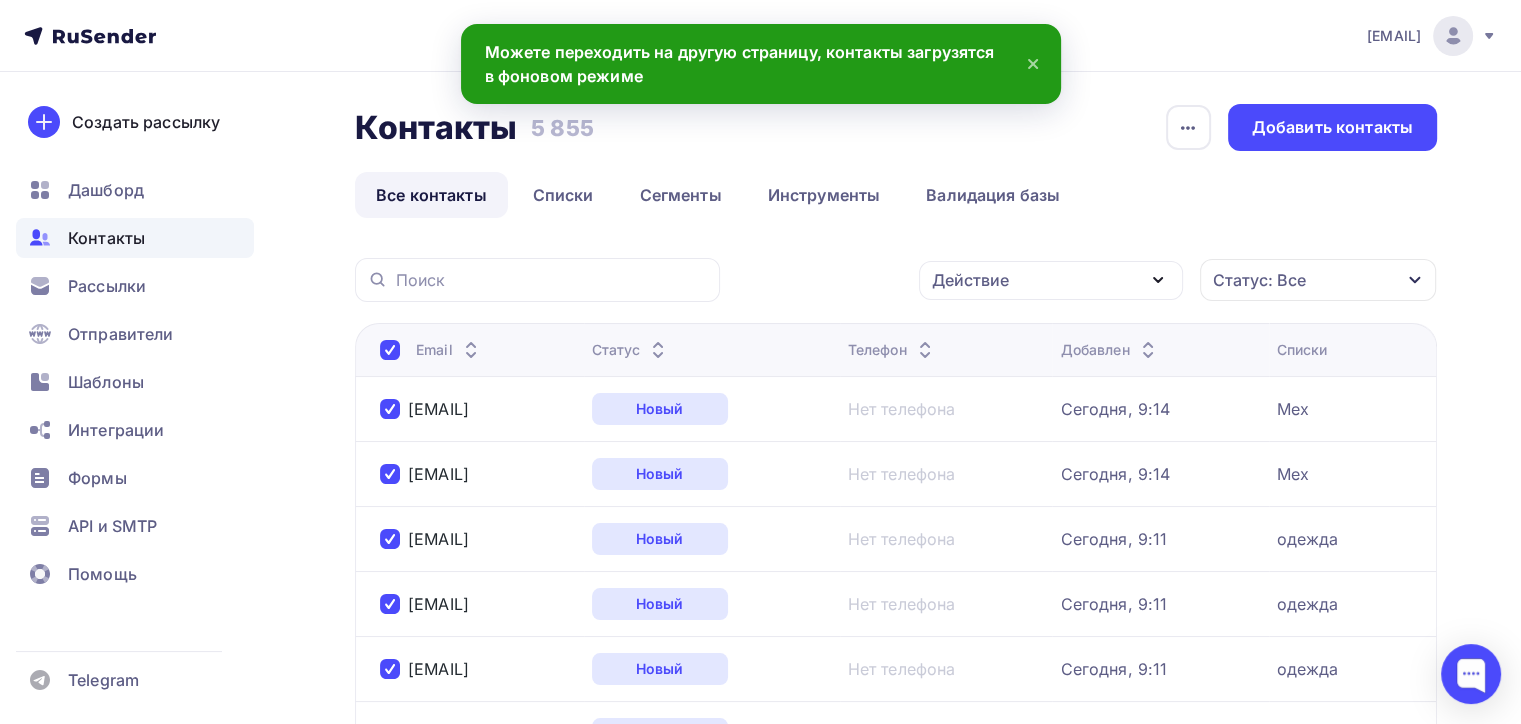 click 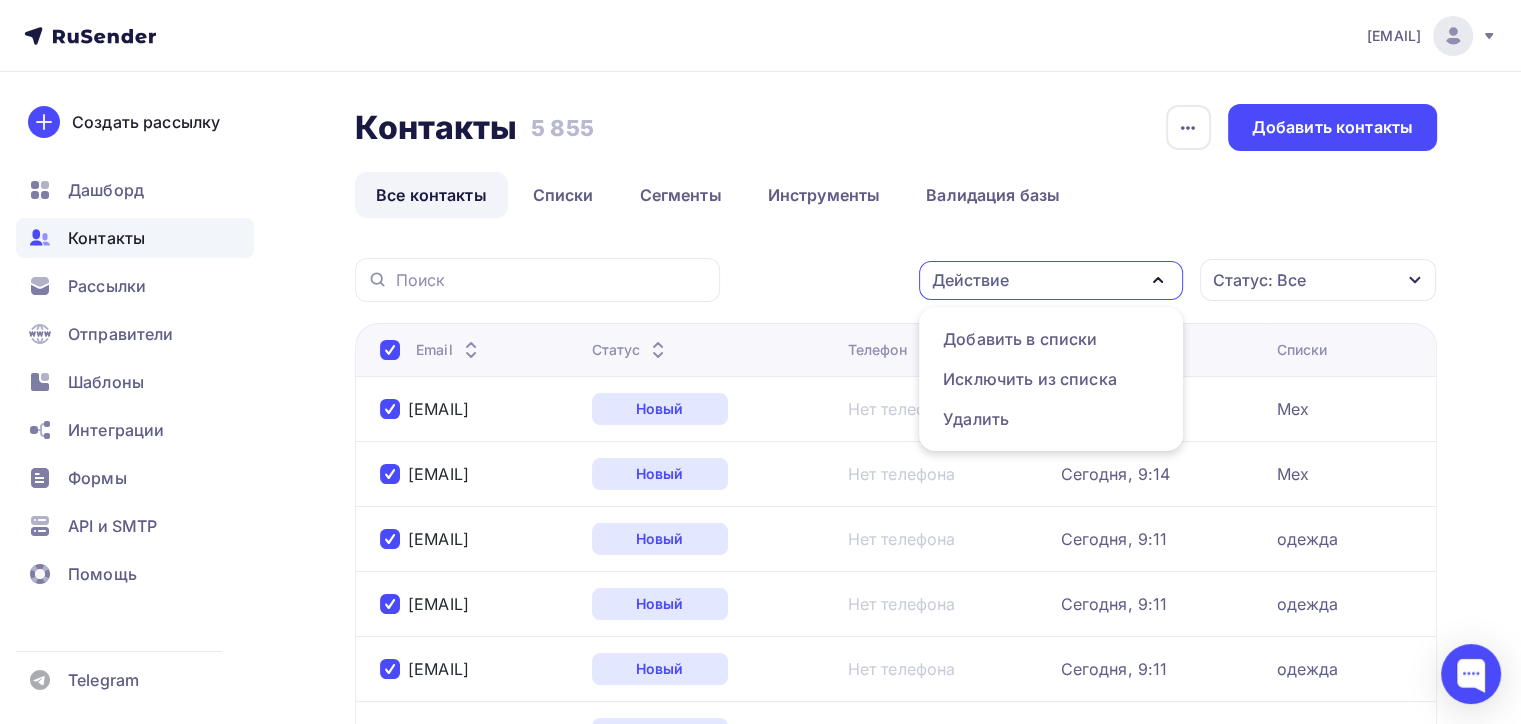 click on "Действие" at bounding box center (1051, 280) 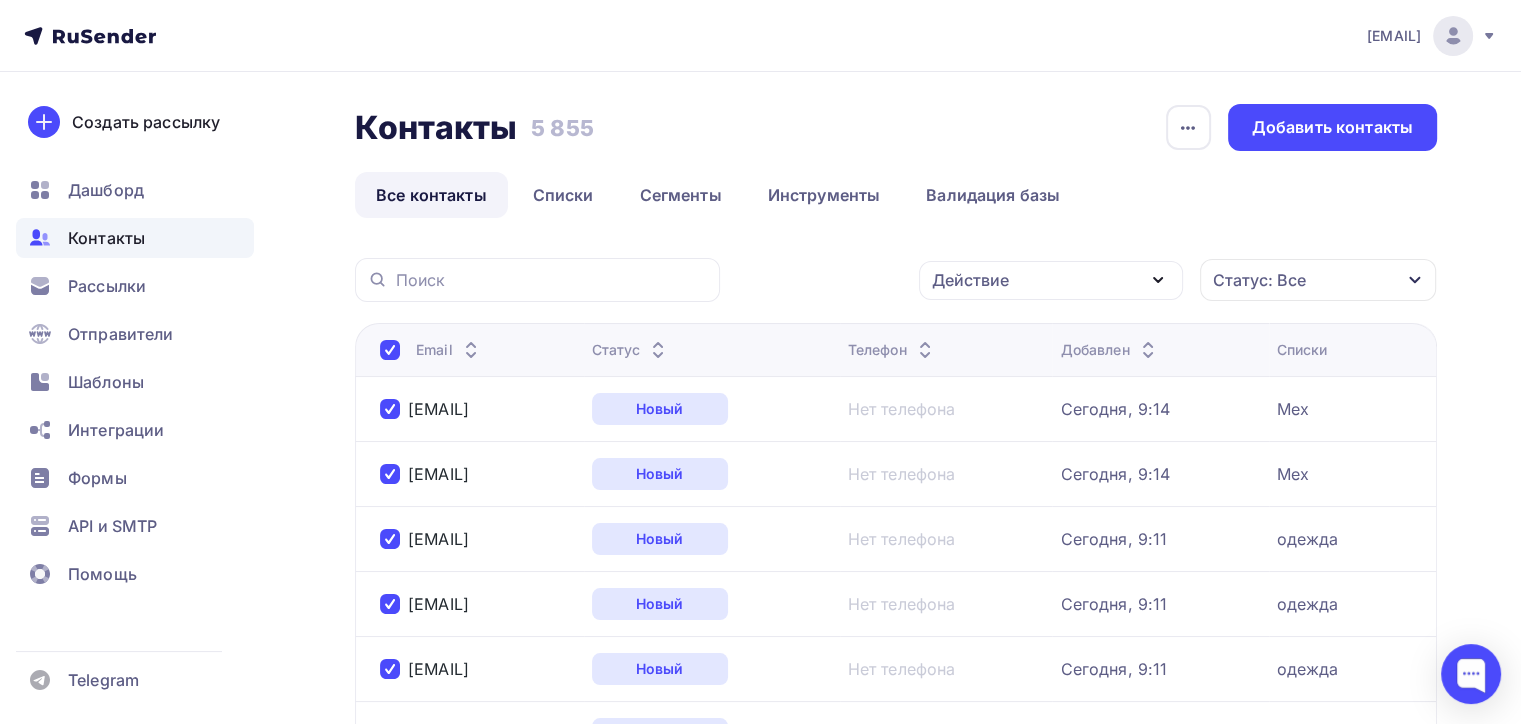 click on "Статус: Все" at bounding box center (1259, 280) 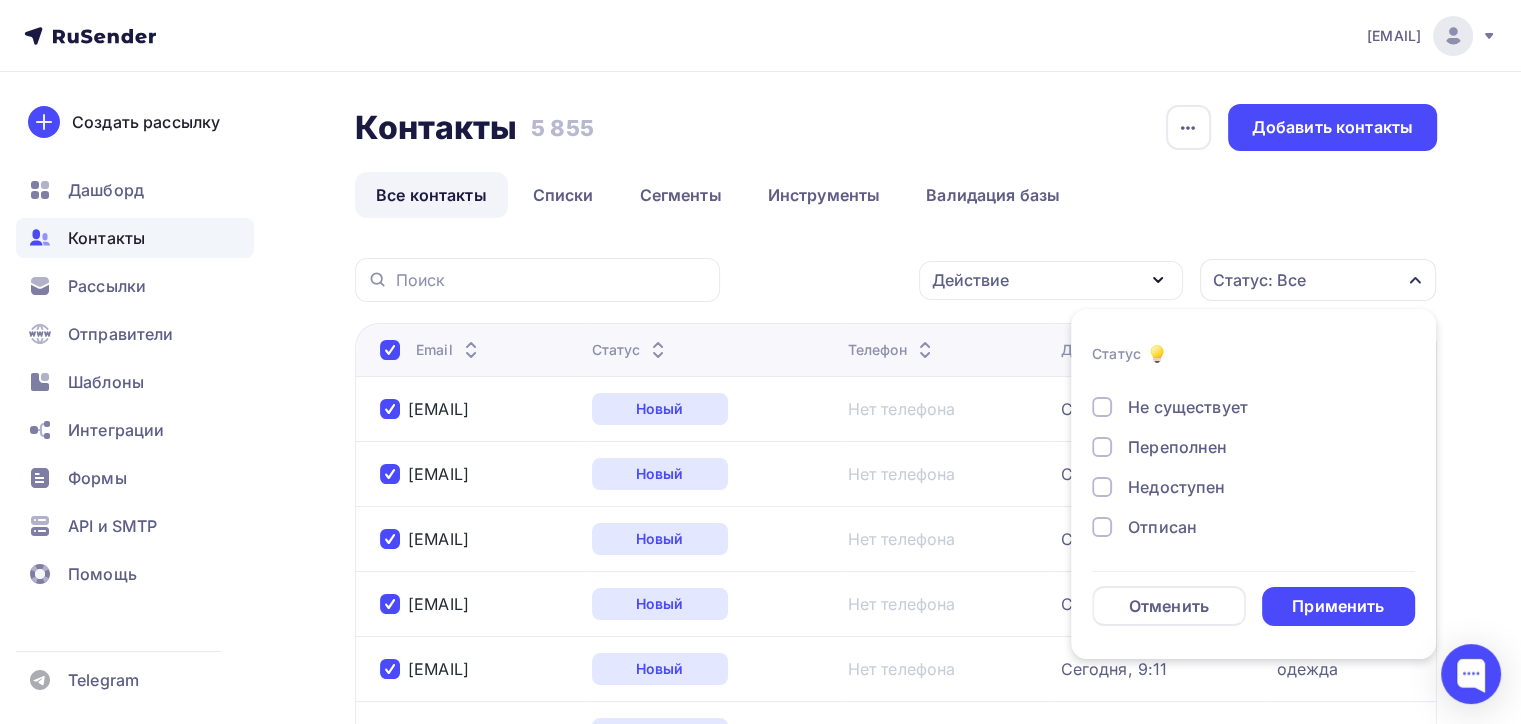 scroll, scrollTop: 144, scrollLeft: 0, axis: vertical 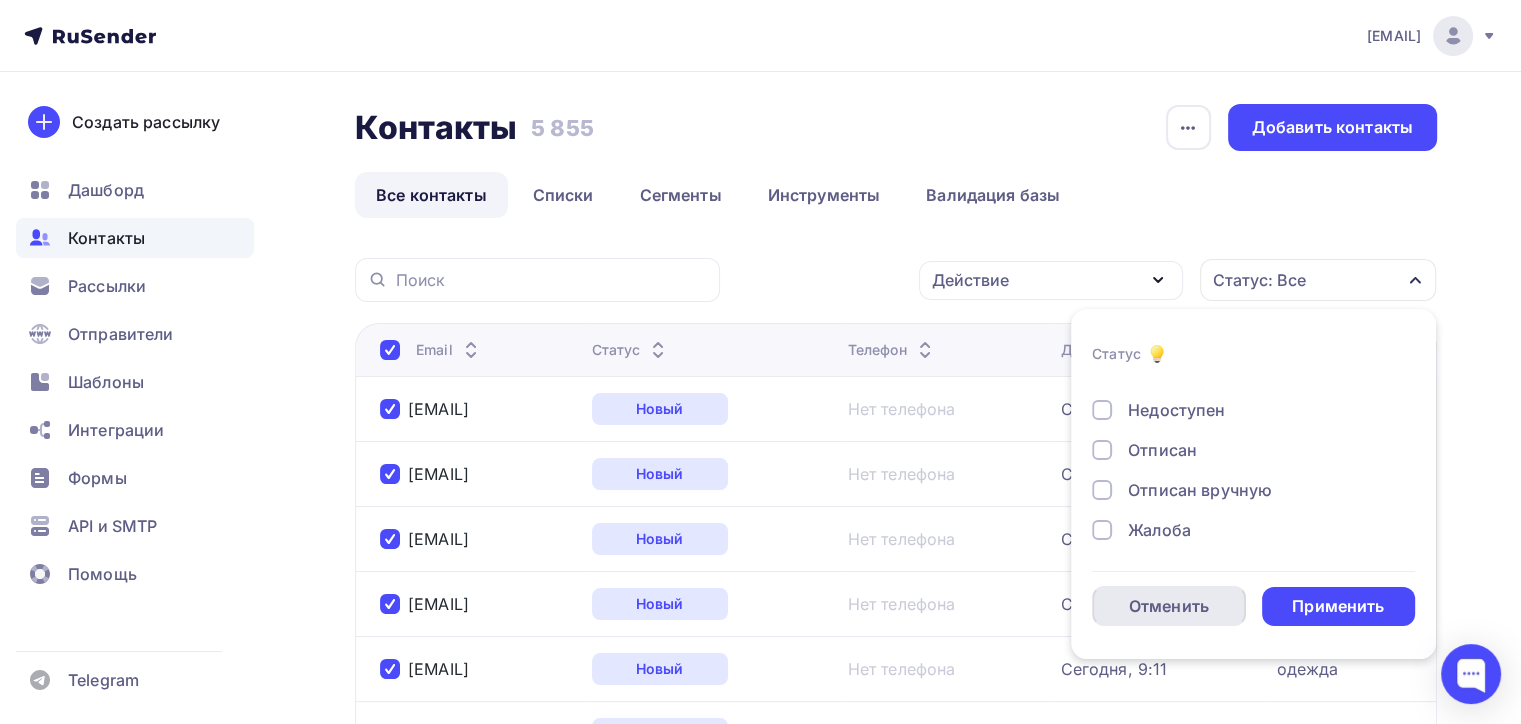 click on "Отменить" at bounding box center (1169, 606) 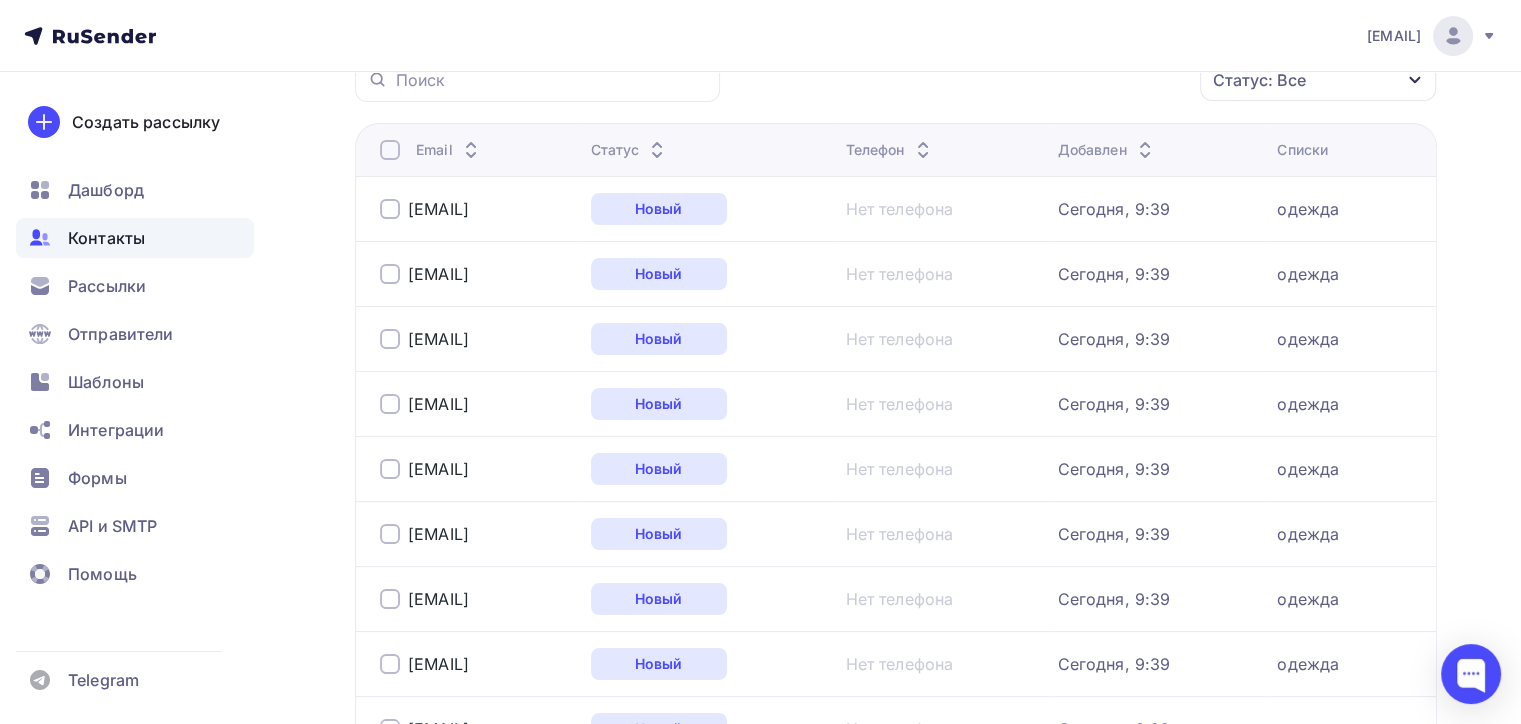 scroll, scrollTop: 0, scrollLeft: 0, axis: both 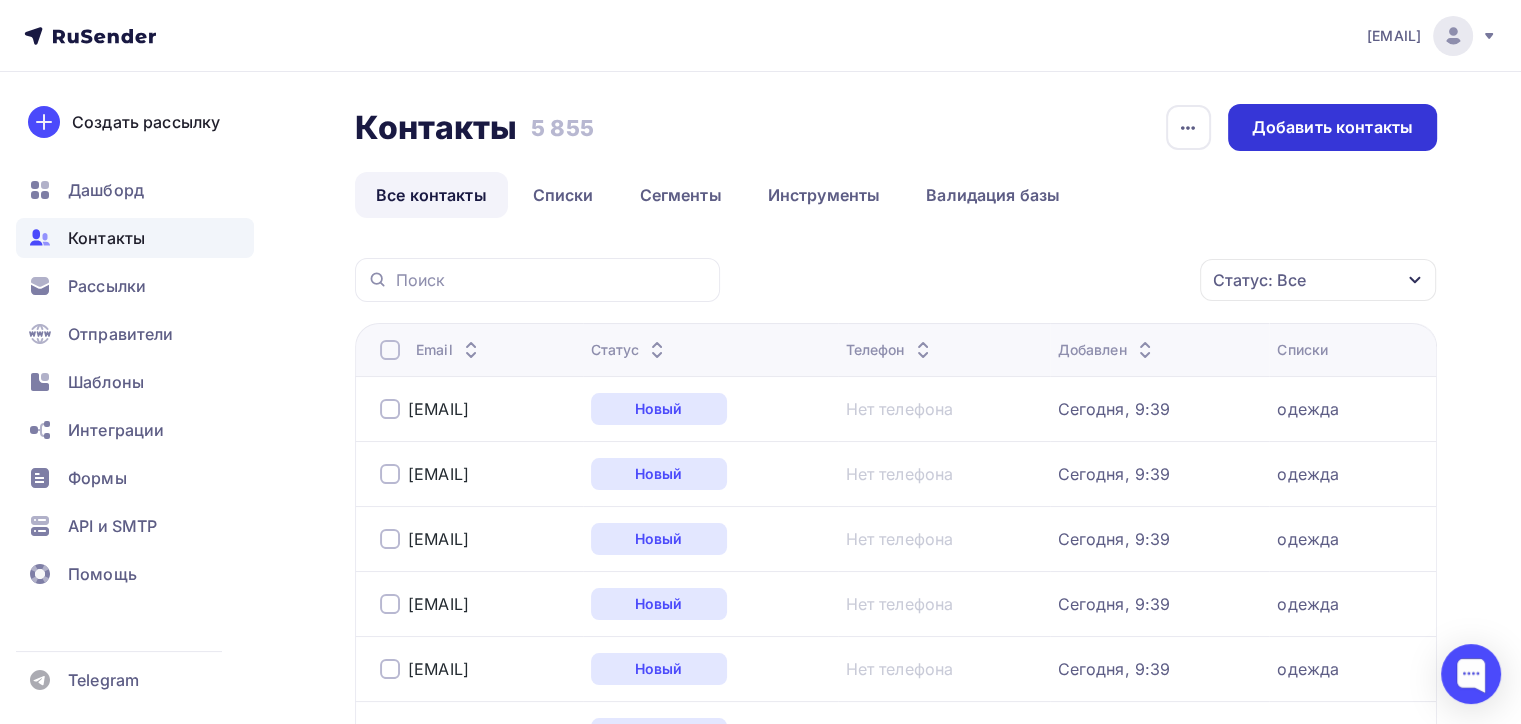 click on "Добавить контакты" at bounding box center [1332, 127] 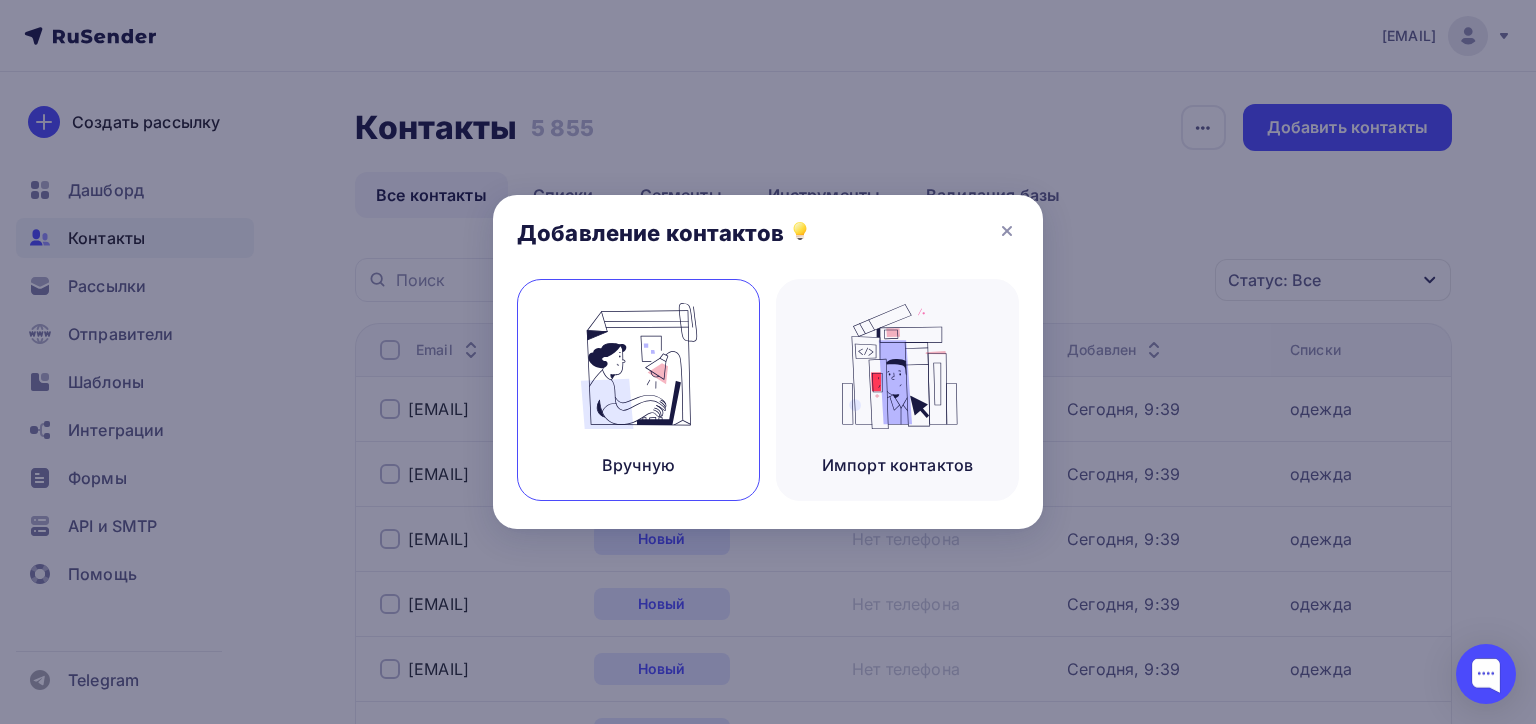 click at bounding box center [639, 366] 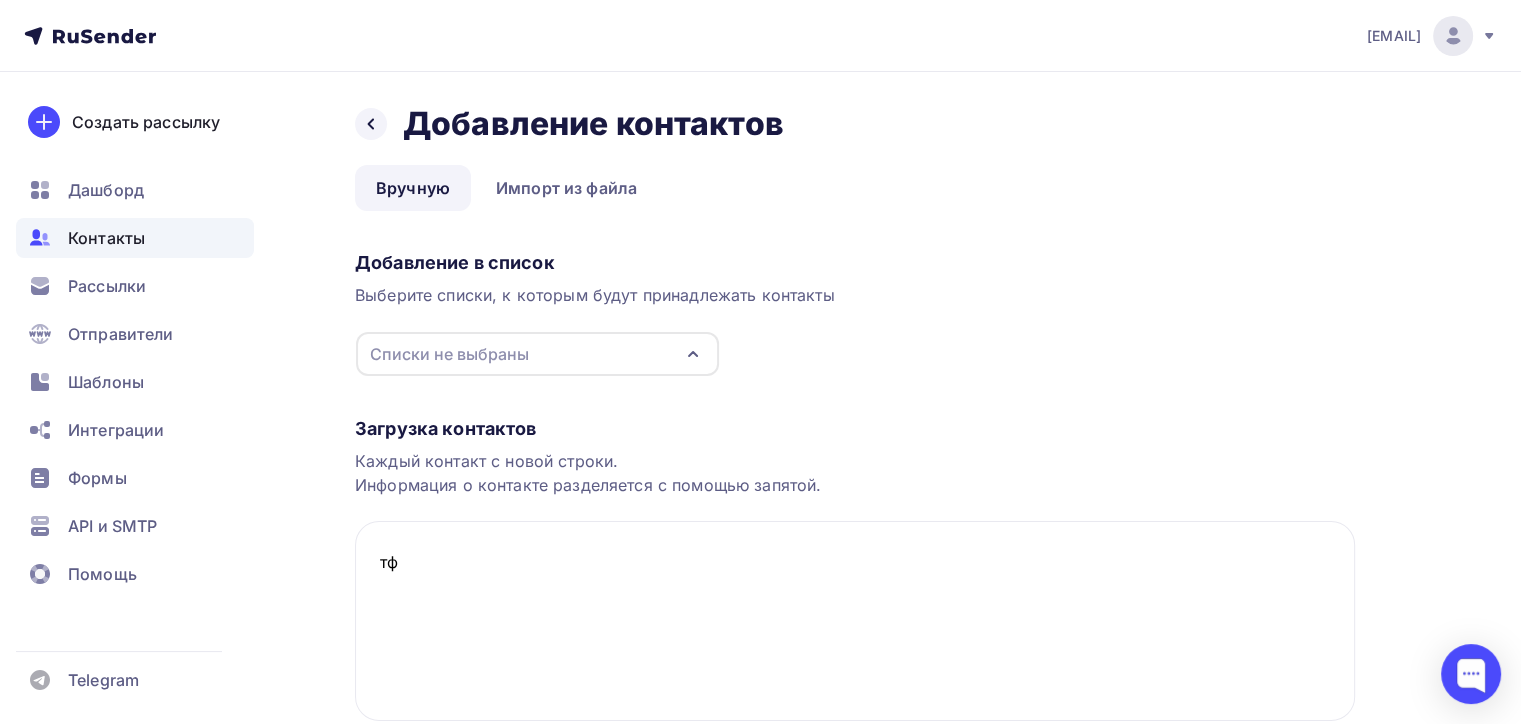 type on "т" 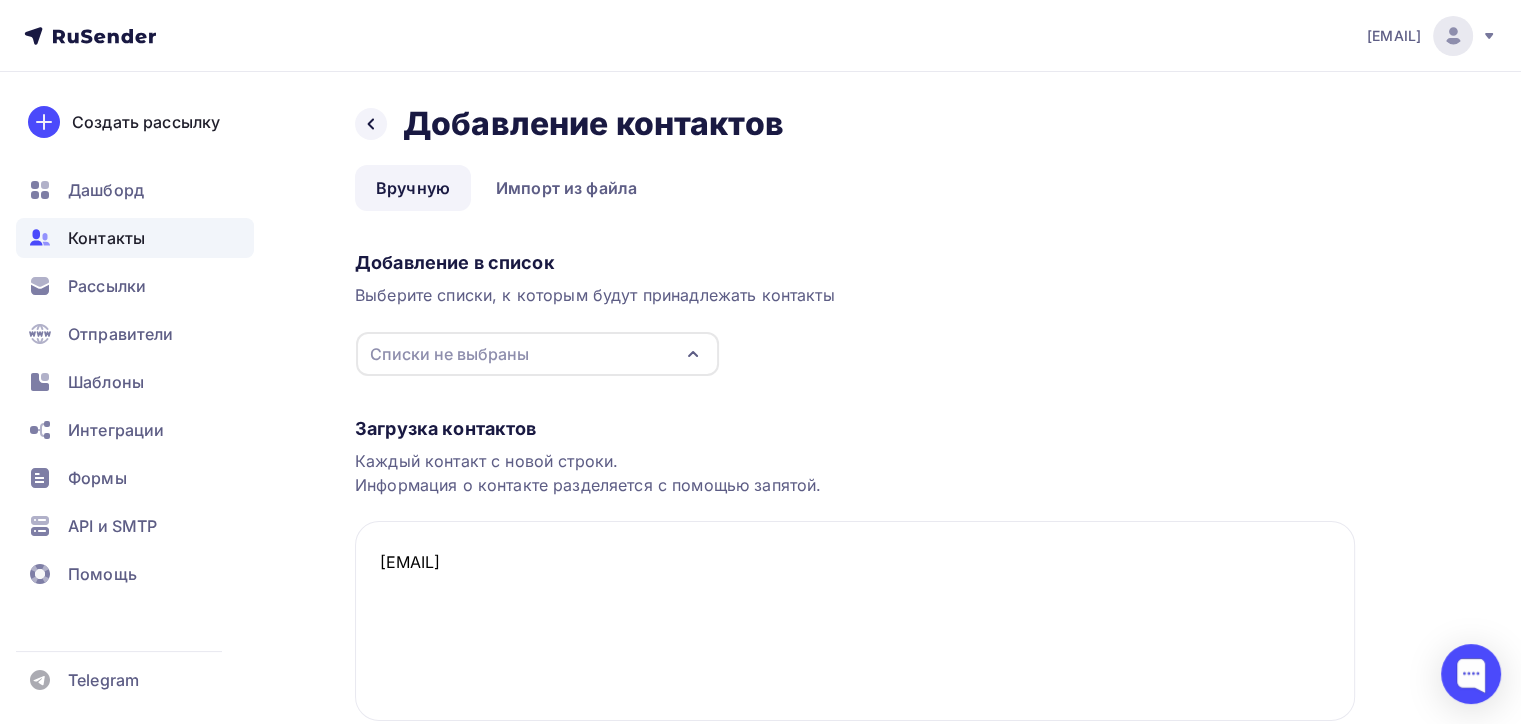 click on "Списки не выбраны" at bounding box center (537, 354) 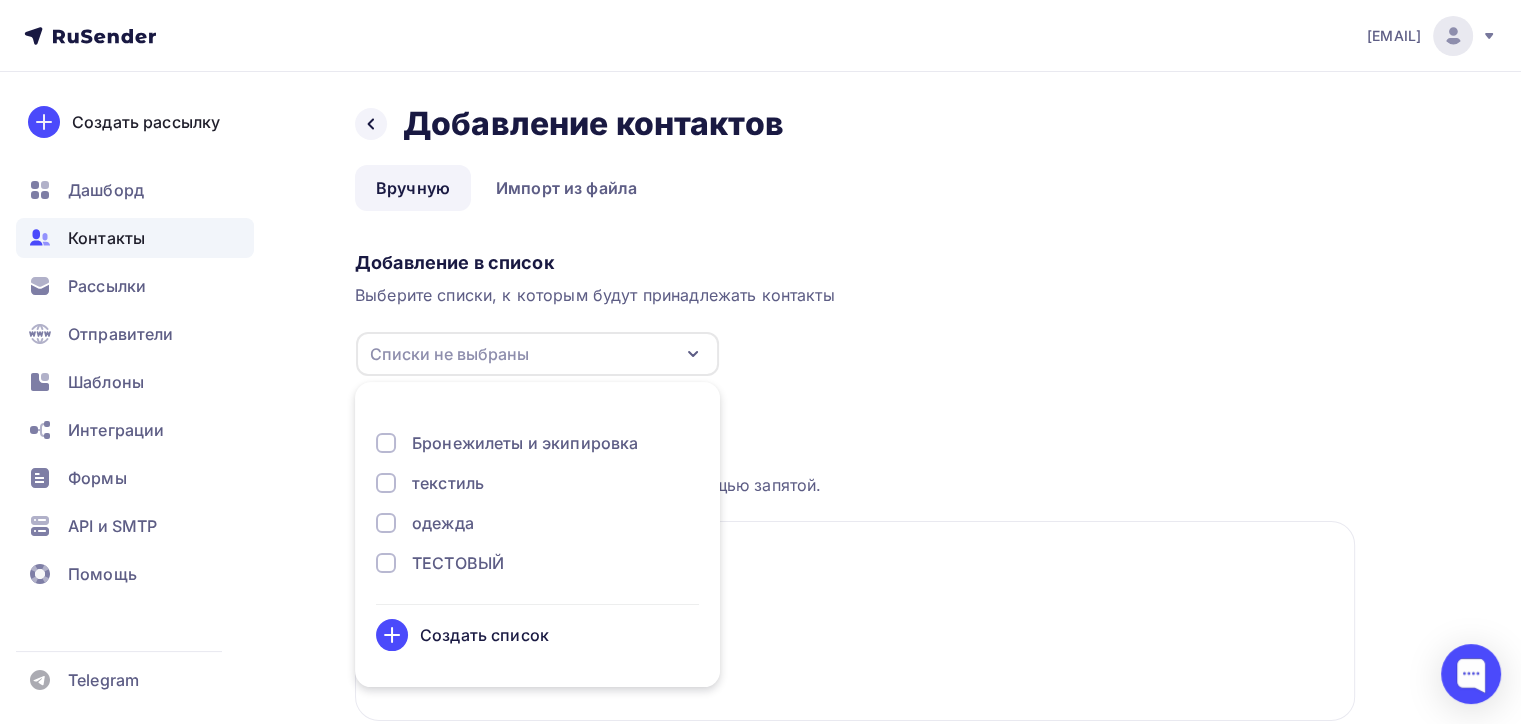 scroll, scrollTop: 300, scrollLeft: 0, axis: vertical 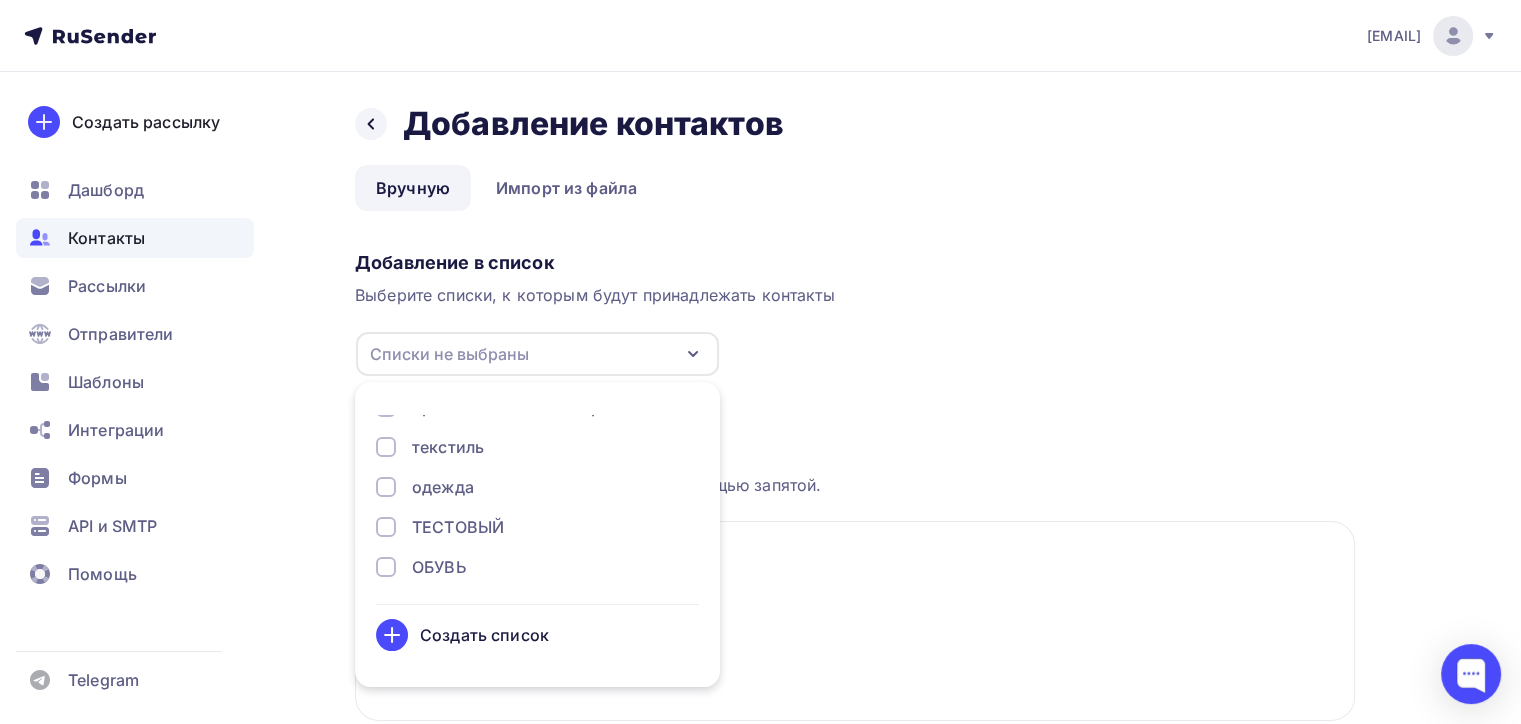 click on "ТЕСТОВЫЙ" at bounding box center (458, 527) 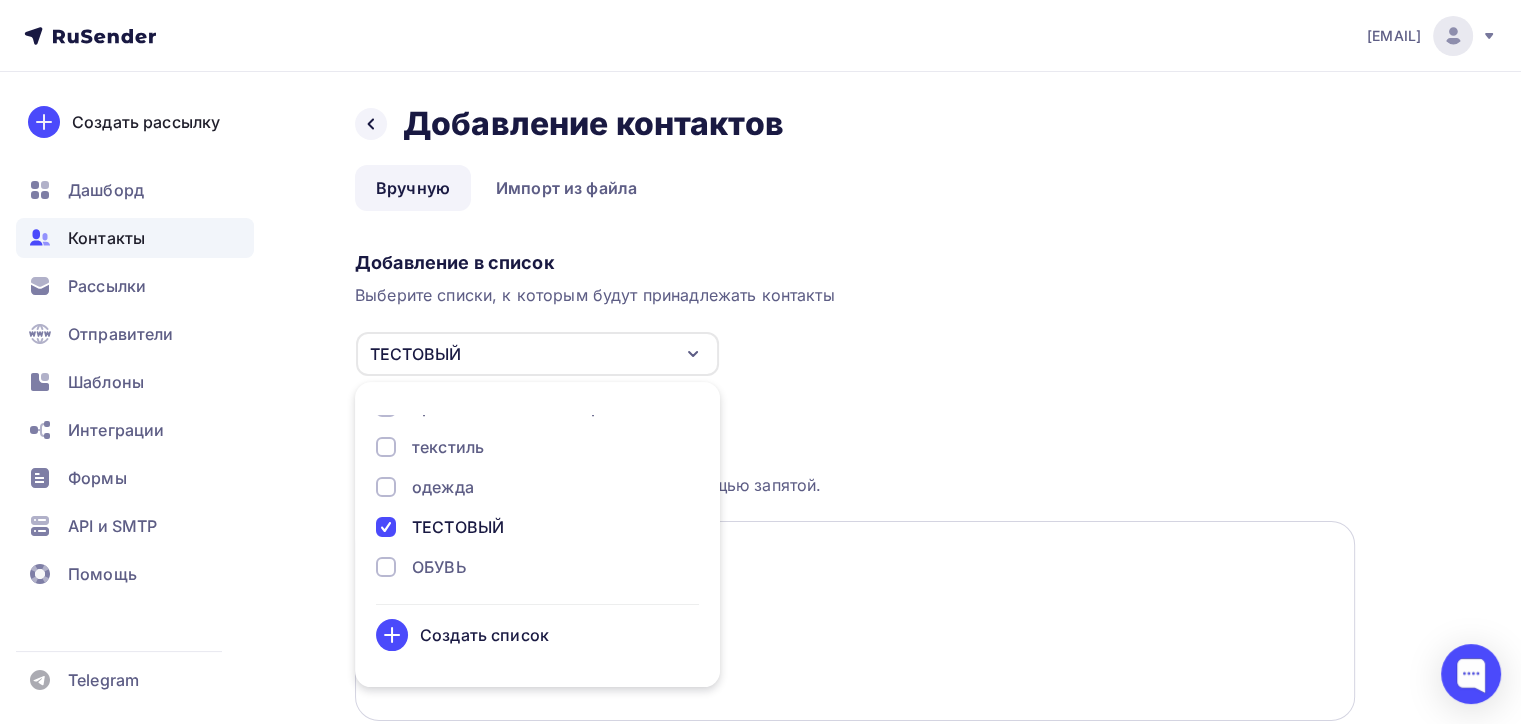 click on "[EMAIL]" at bounding box center (855, 621) 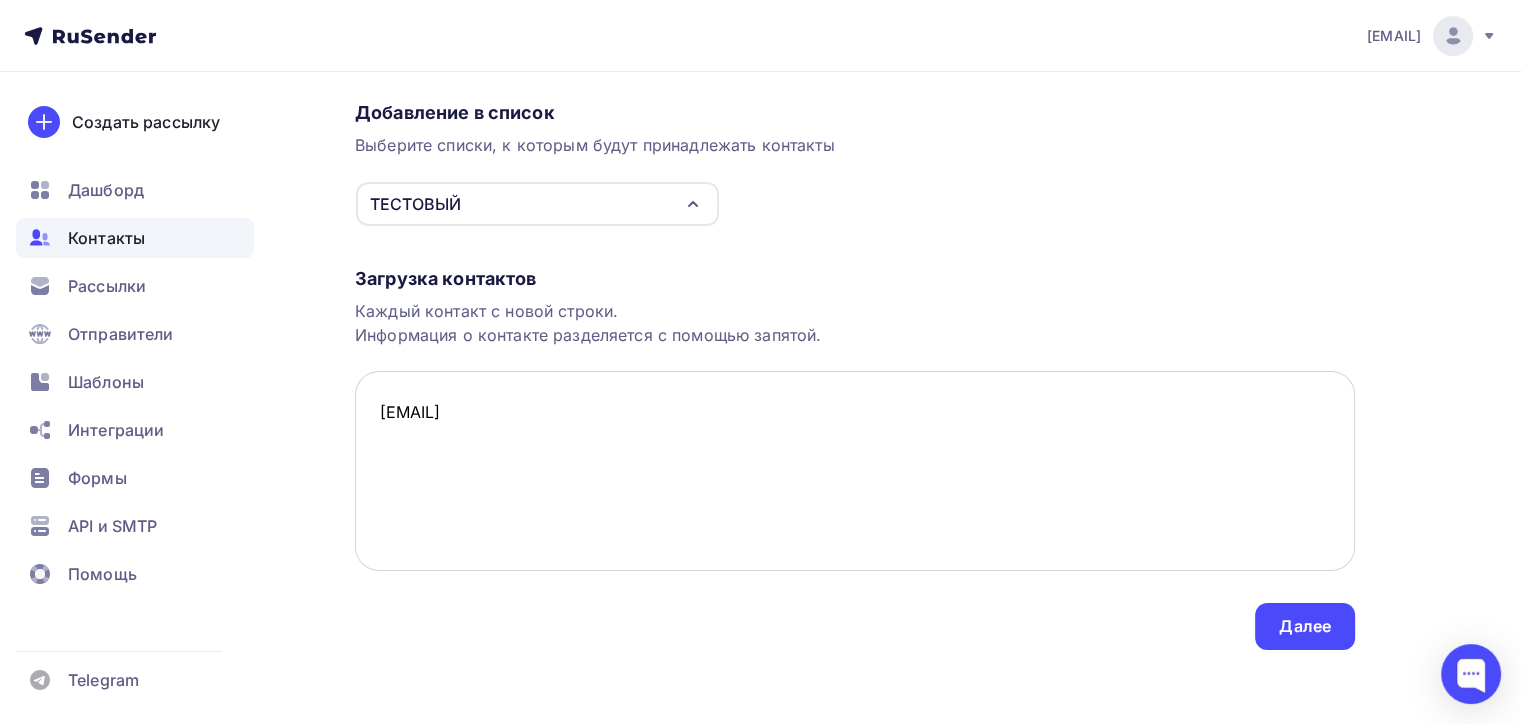 scroll, scrollTop: 155, scrollLeft: 0, axis: vertical 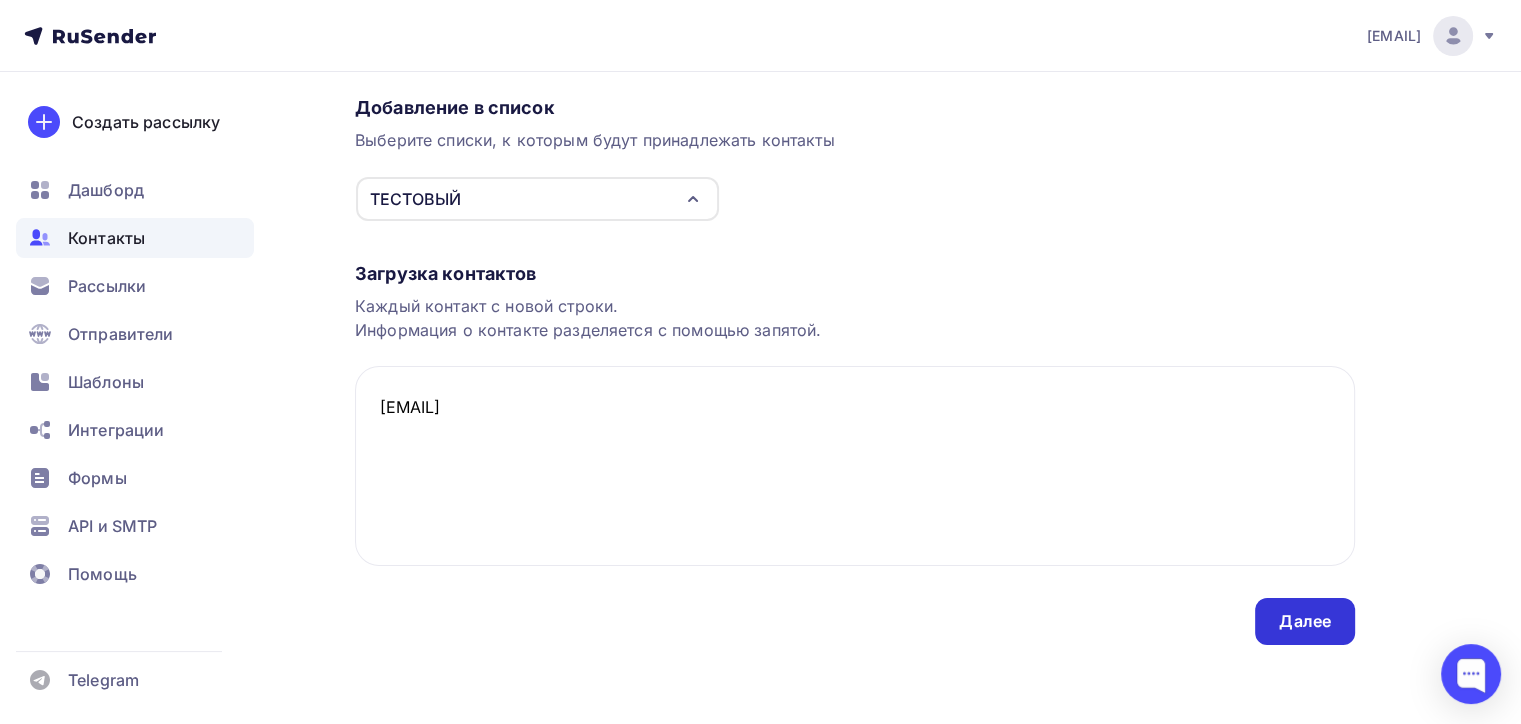 click on "Далее" at bounding box center (1305, 621) 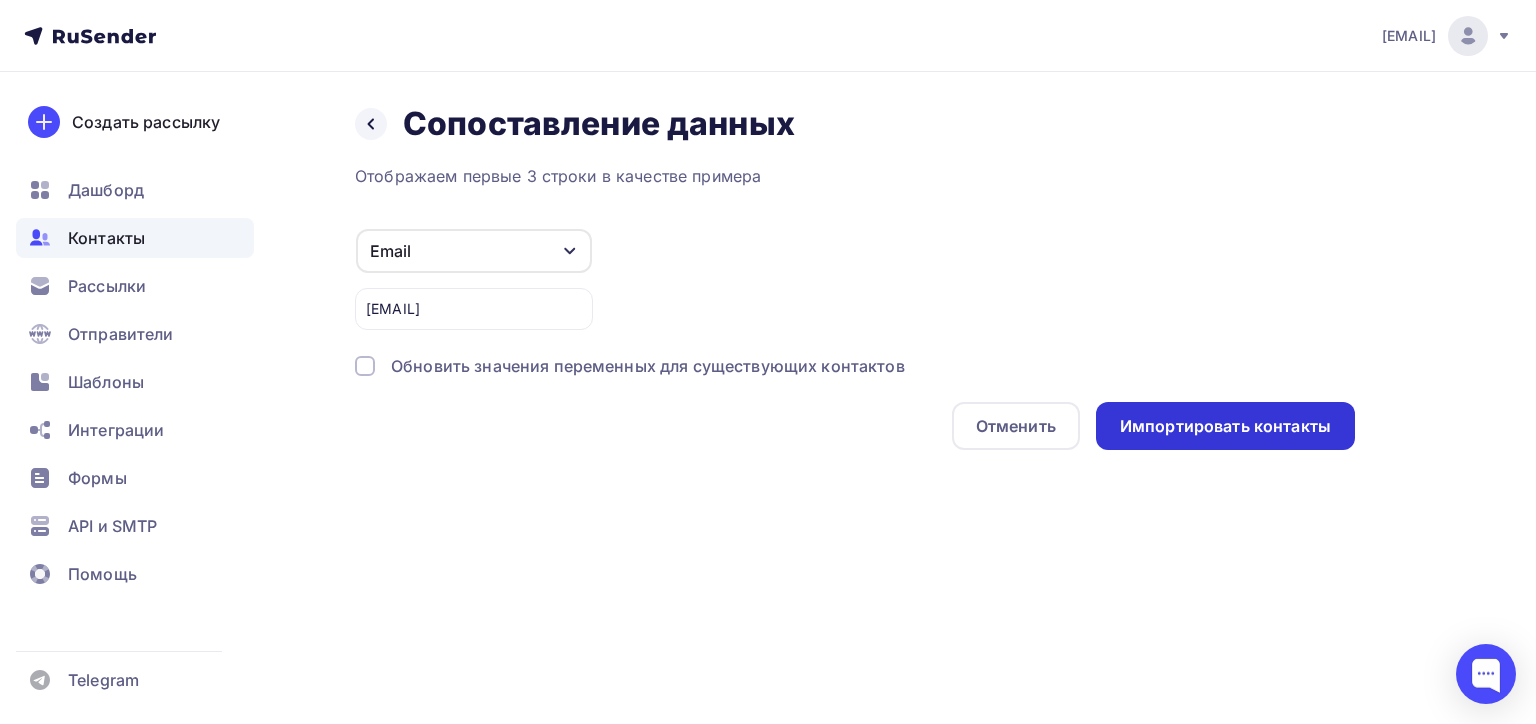 click on "Импортировать контакты" at bounding box center [1225, 426] 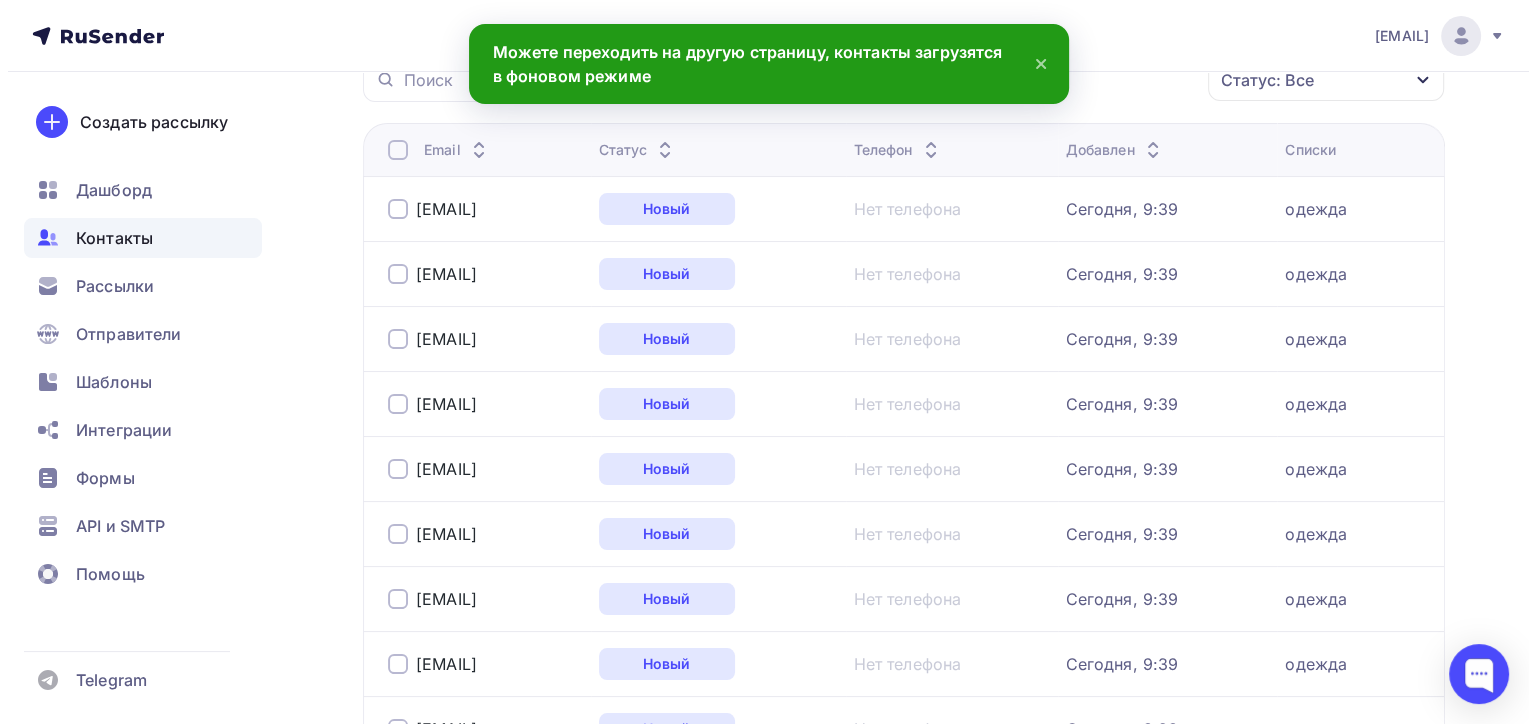 scroll, scrollTop: 0, scrollLeft: 0, axis: both 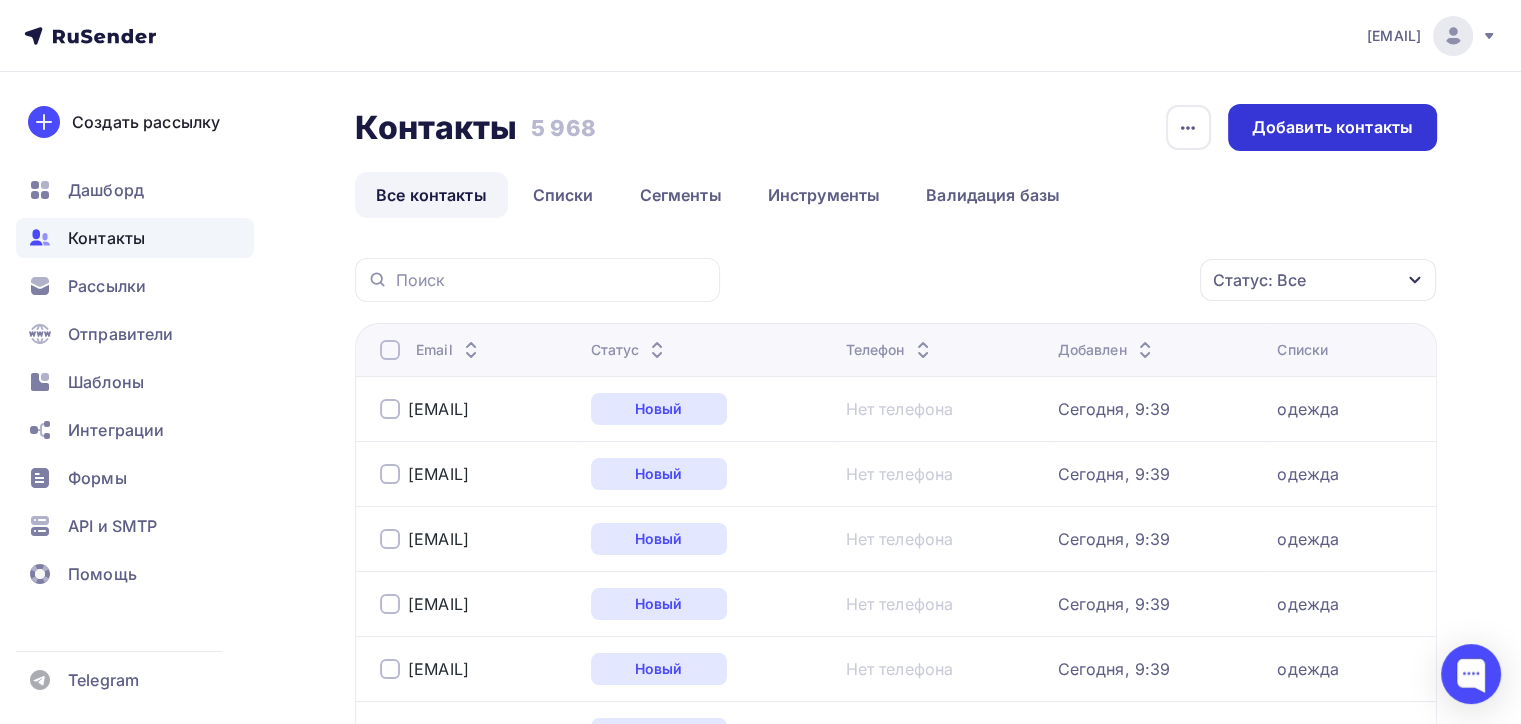 click on "Добавить контакты" at bounding box center [1332, 127] 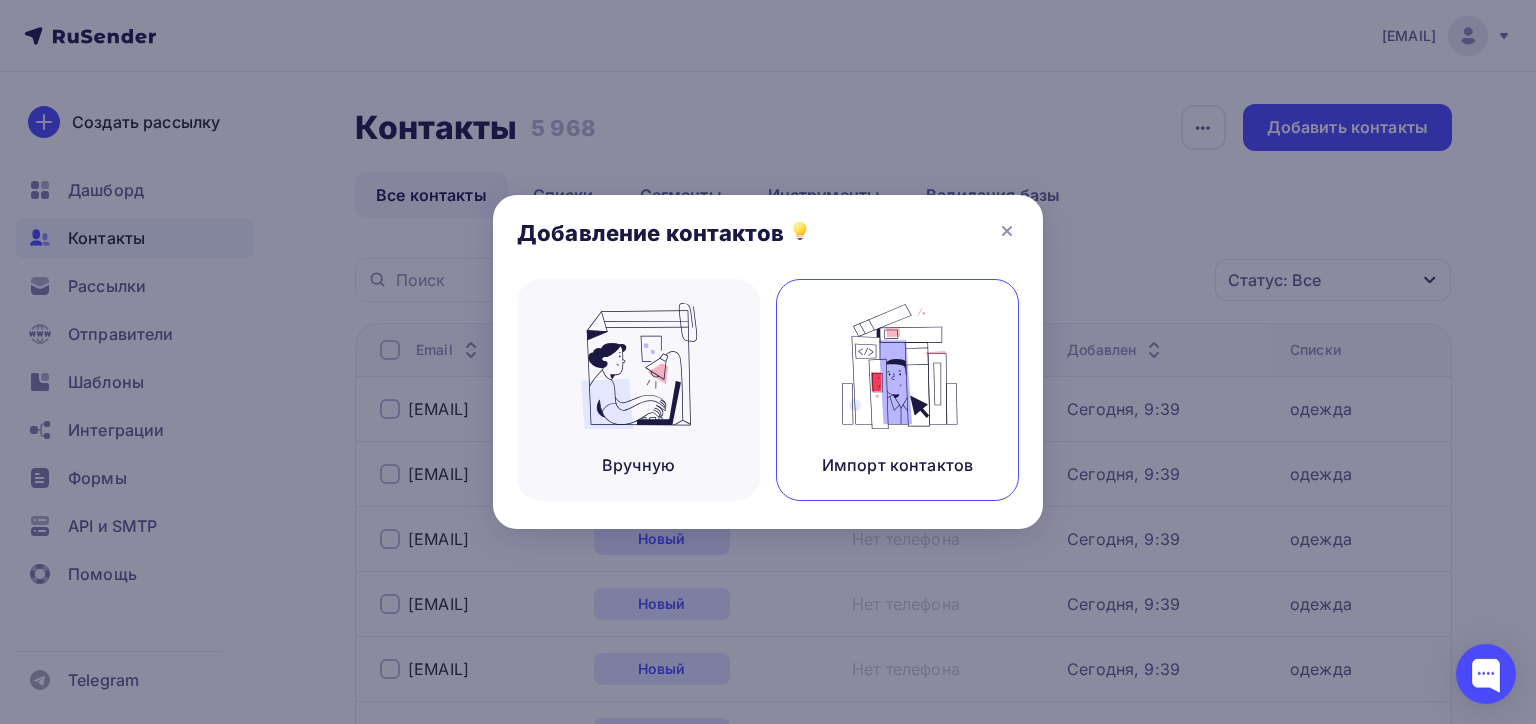 click at bounding box center (898, 366) 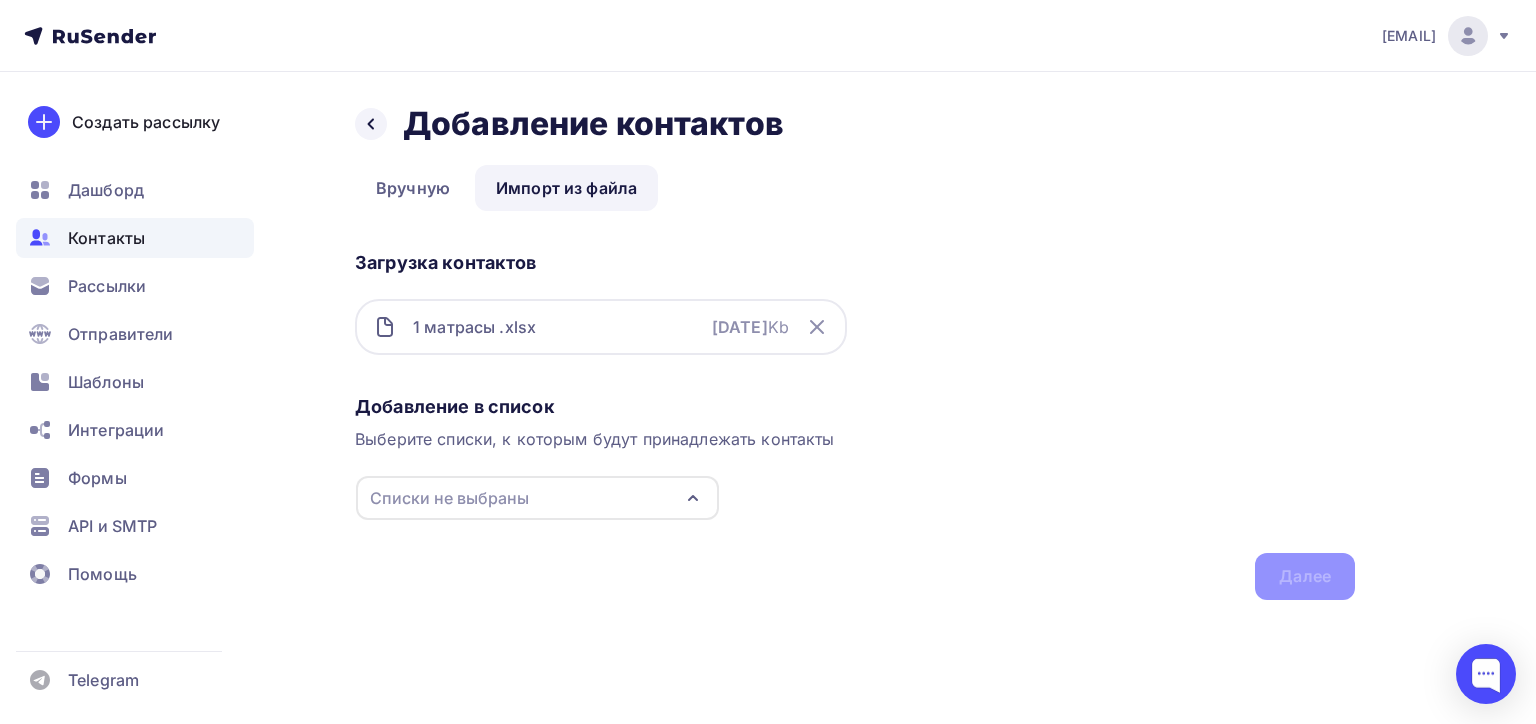click on "Списки не выбраны" at bounding box center [537, 498] 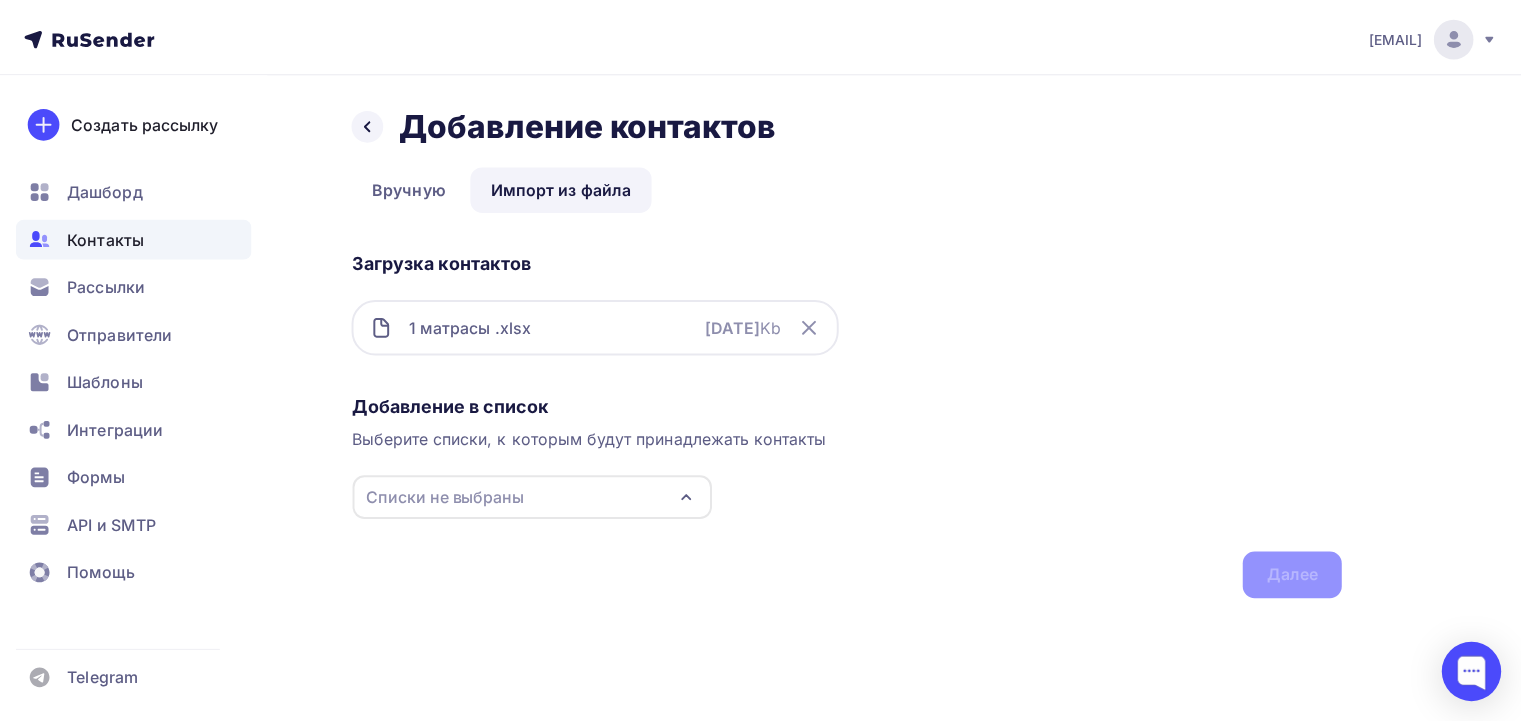 scroll, scrollTop: 103, scrollLeft: 0, axis: vertical 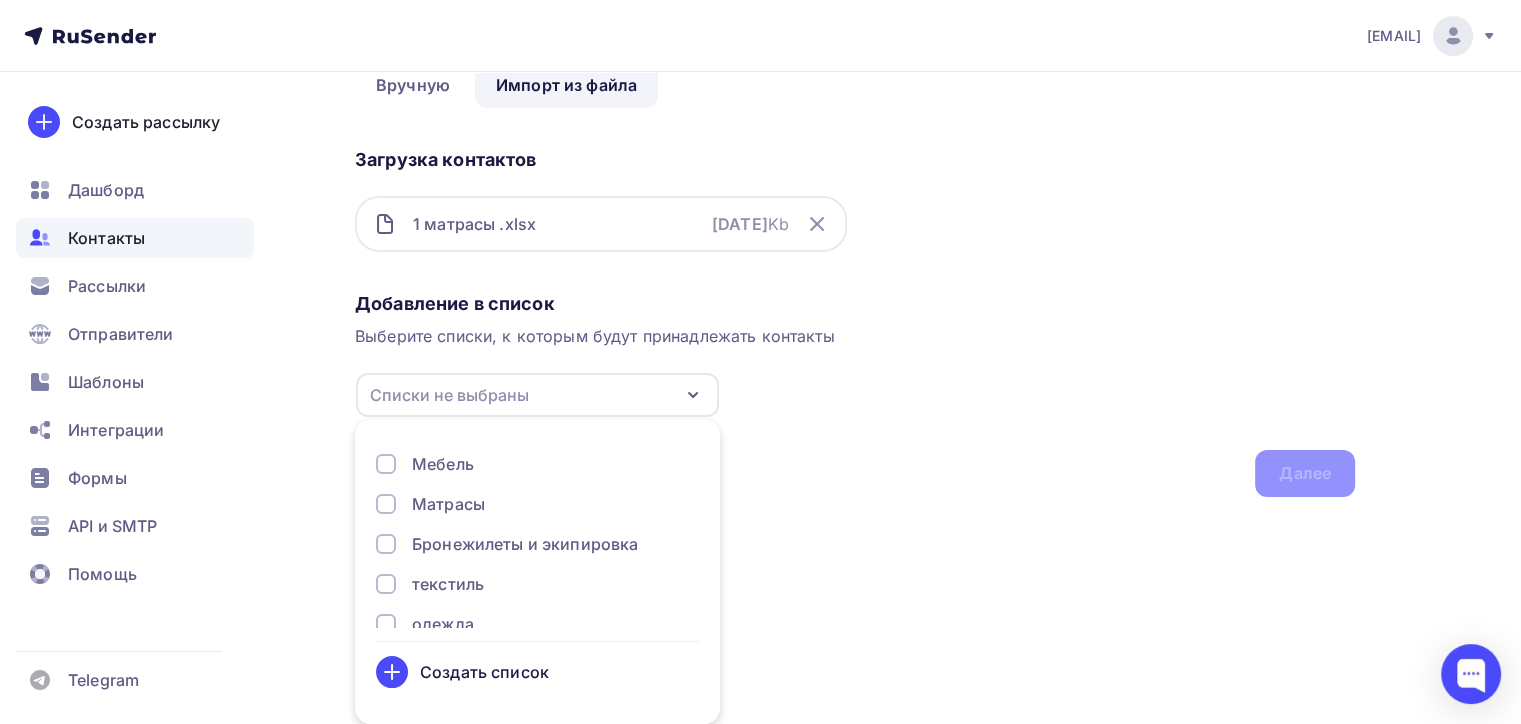 click on "Матрасы" at bounding box center [448, 504] 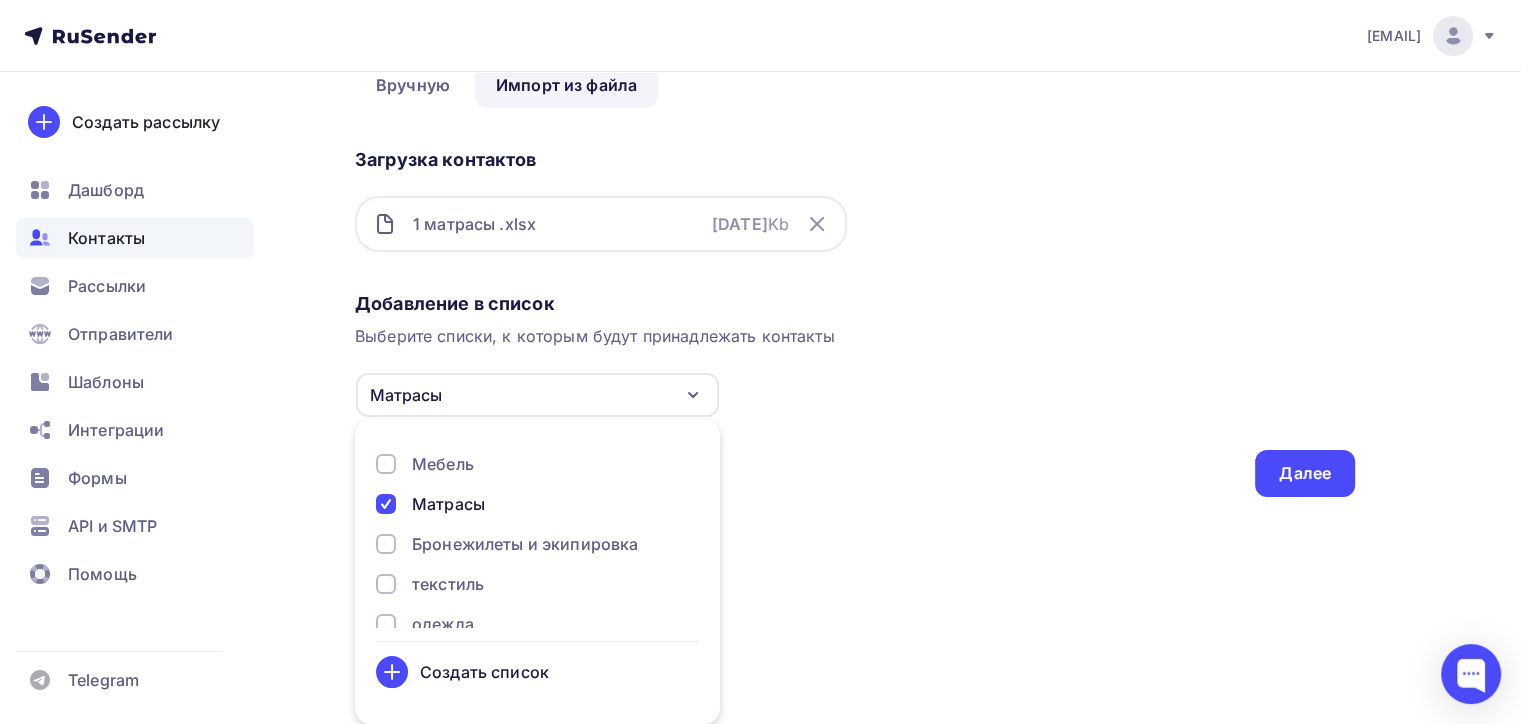 click on "Добавление в список
Выберите списки, к которым будут принадлежать контакты
Матрасы
Трикотаж
Сумки
Спецодежда
Сиденья и автосалоны
Мех
Мебель
Матрасы
Бронежилеты и экипировка
текстиль
одежда
ТЕСТОВЫЙ
ОБУВЬ
Создать список
Для добавления контактов необходимо  создать список     Далее" at bounding box center (855, 390) 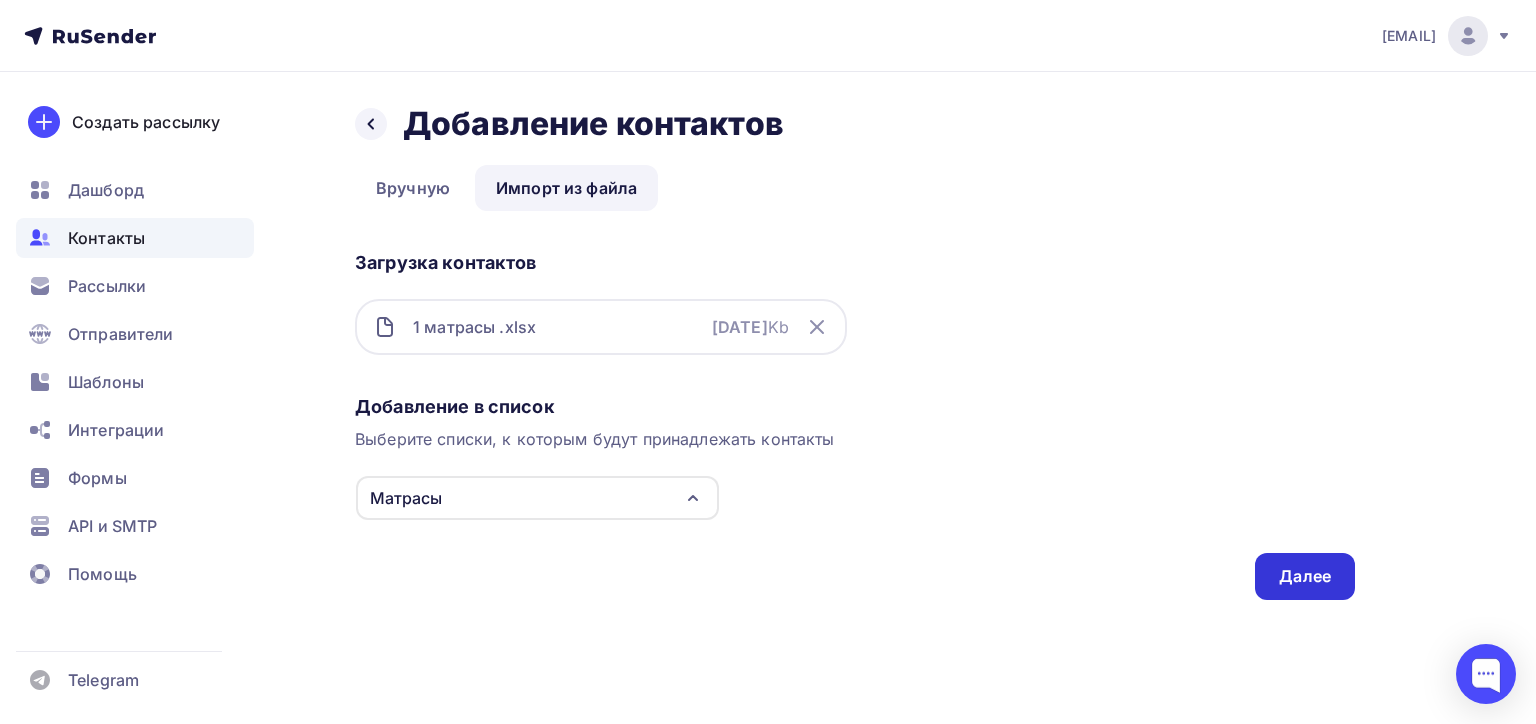 click on "Далее" at bounding box center [1305, 576] 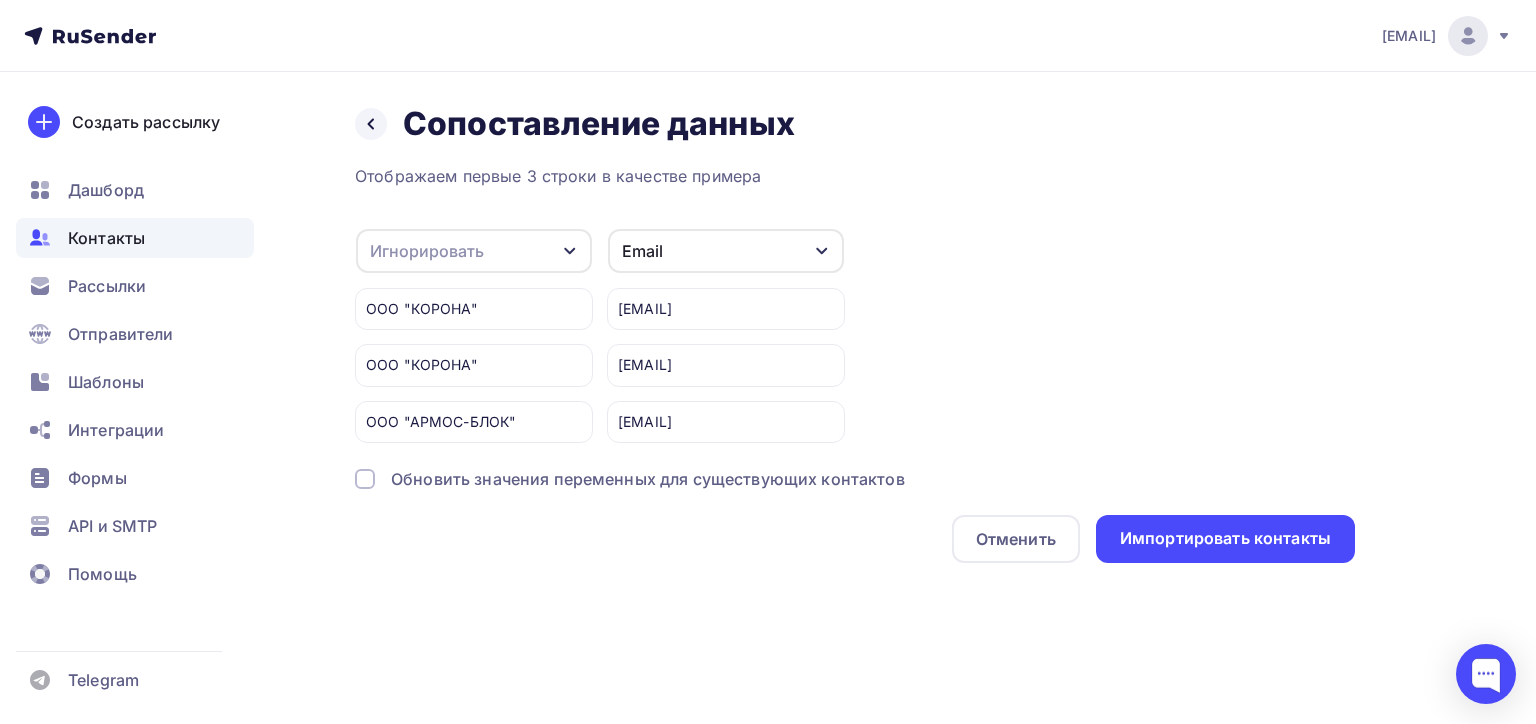 click on "Игнорировать" at bounding box center [474, 251] 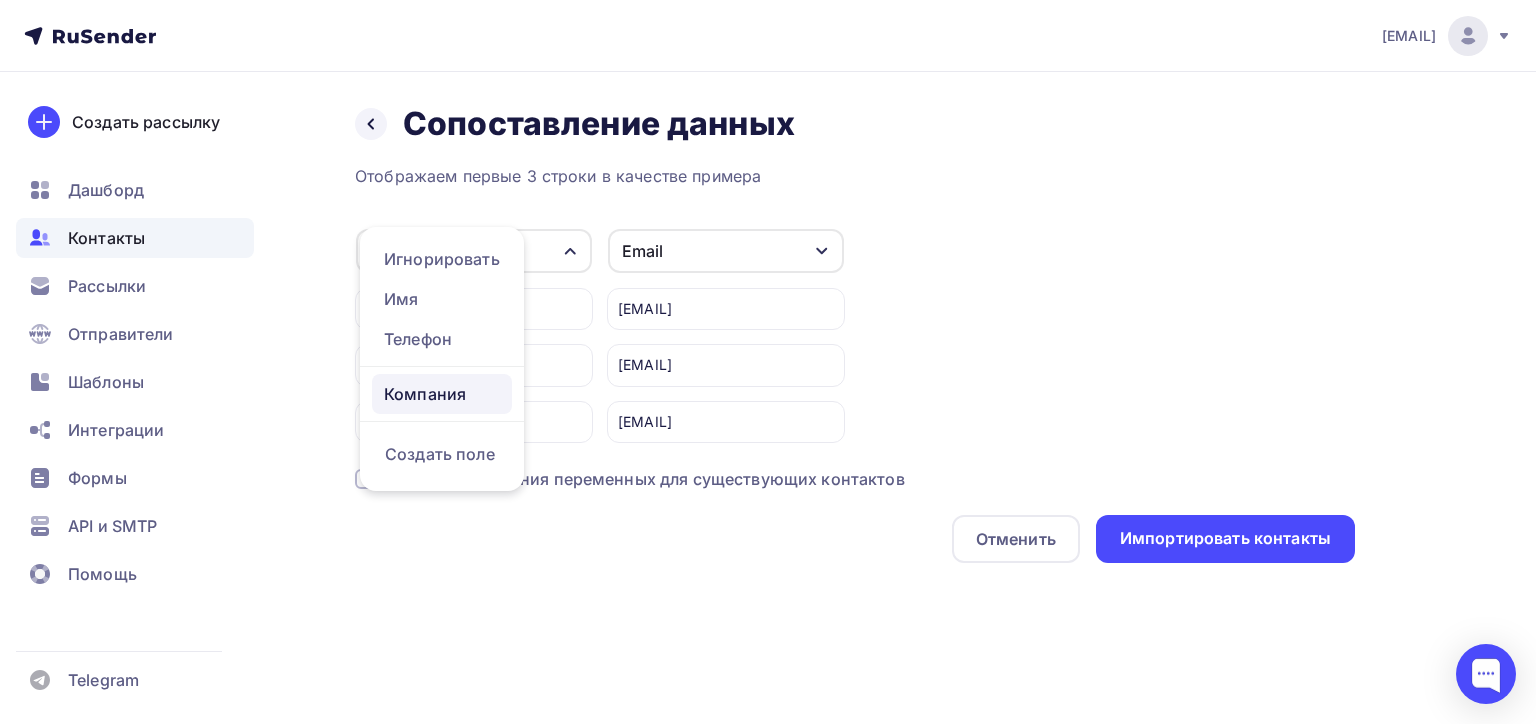 click on "Компания" at bounding box center [442, 394] 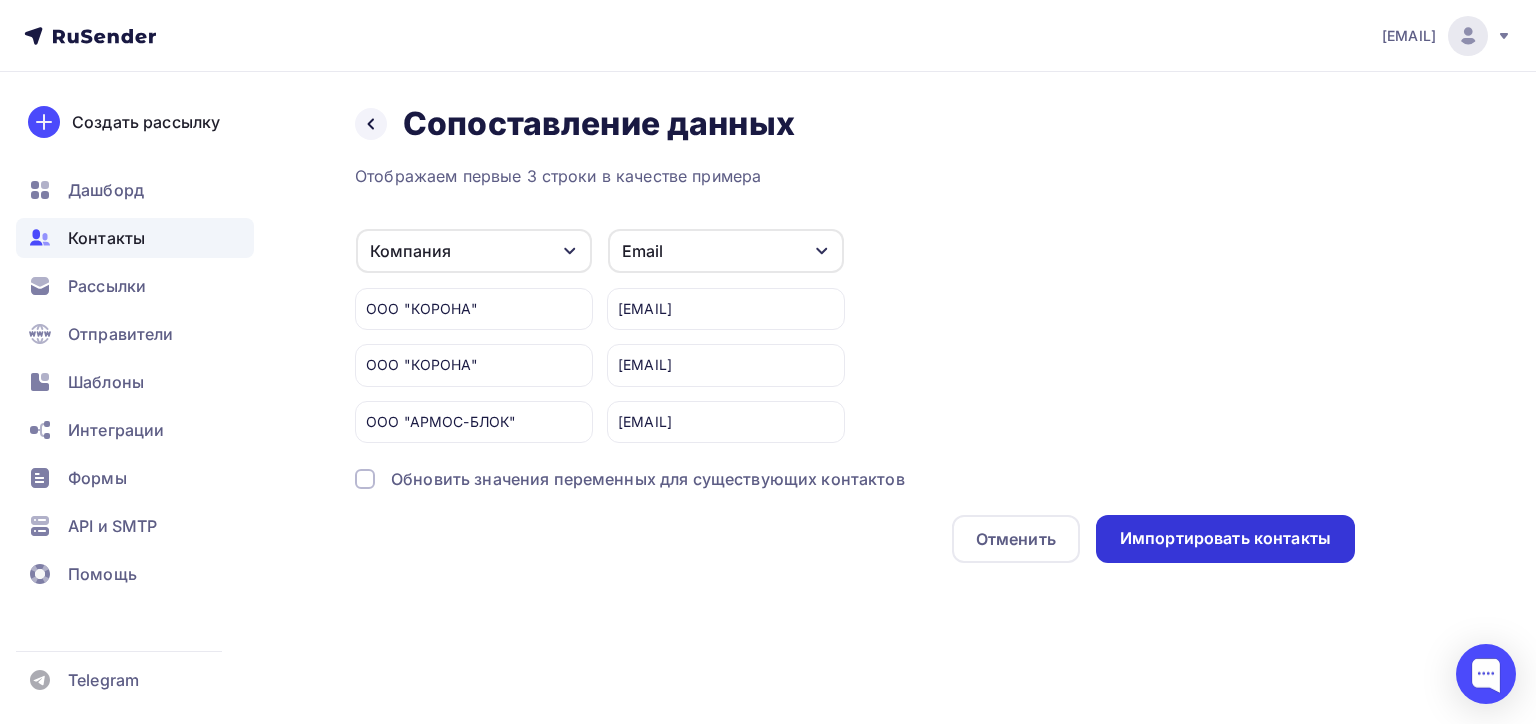 click on "Импортировать контакты" at bounding box center (1225, 539) 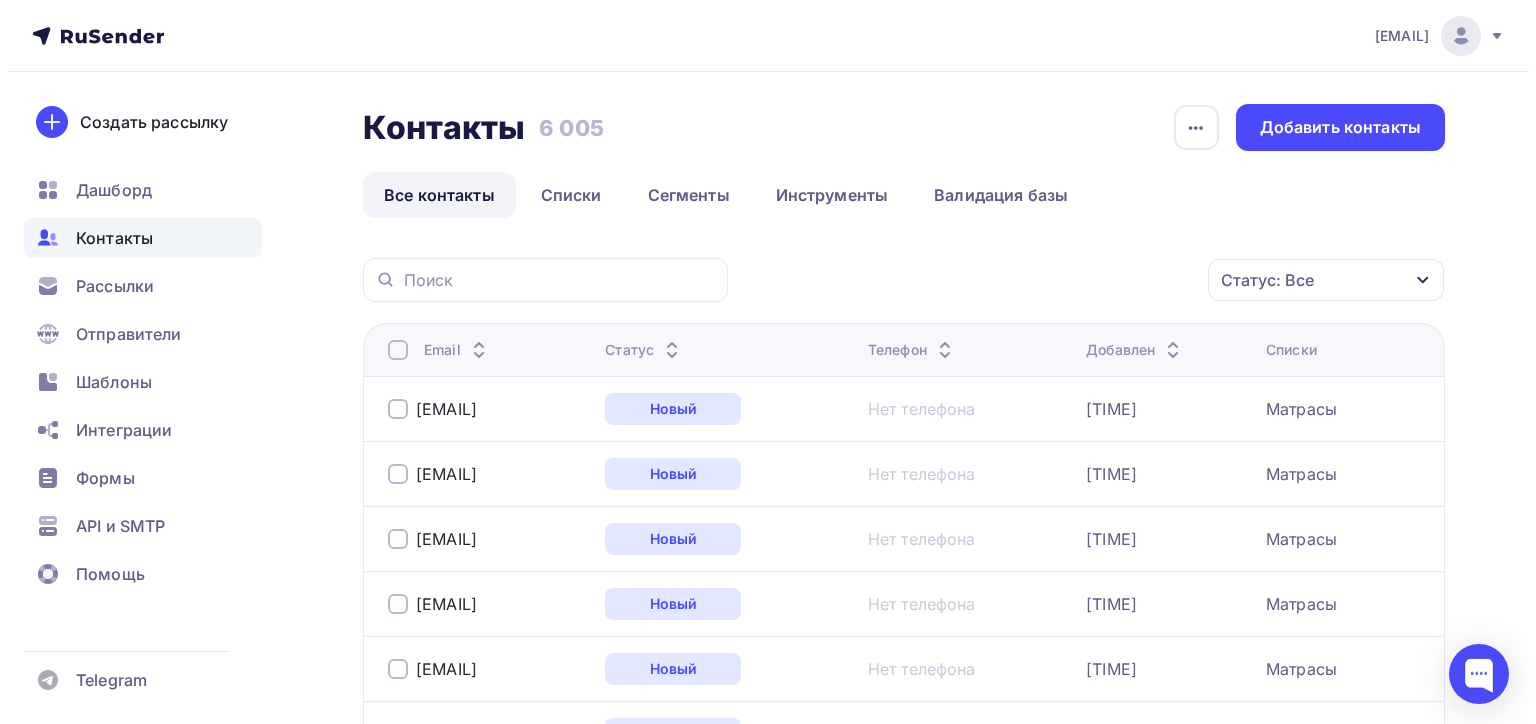 scroll, scrollTop: 0, scrollLeft: 0, axis: both 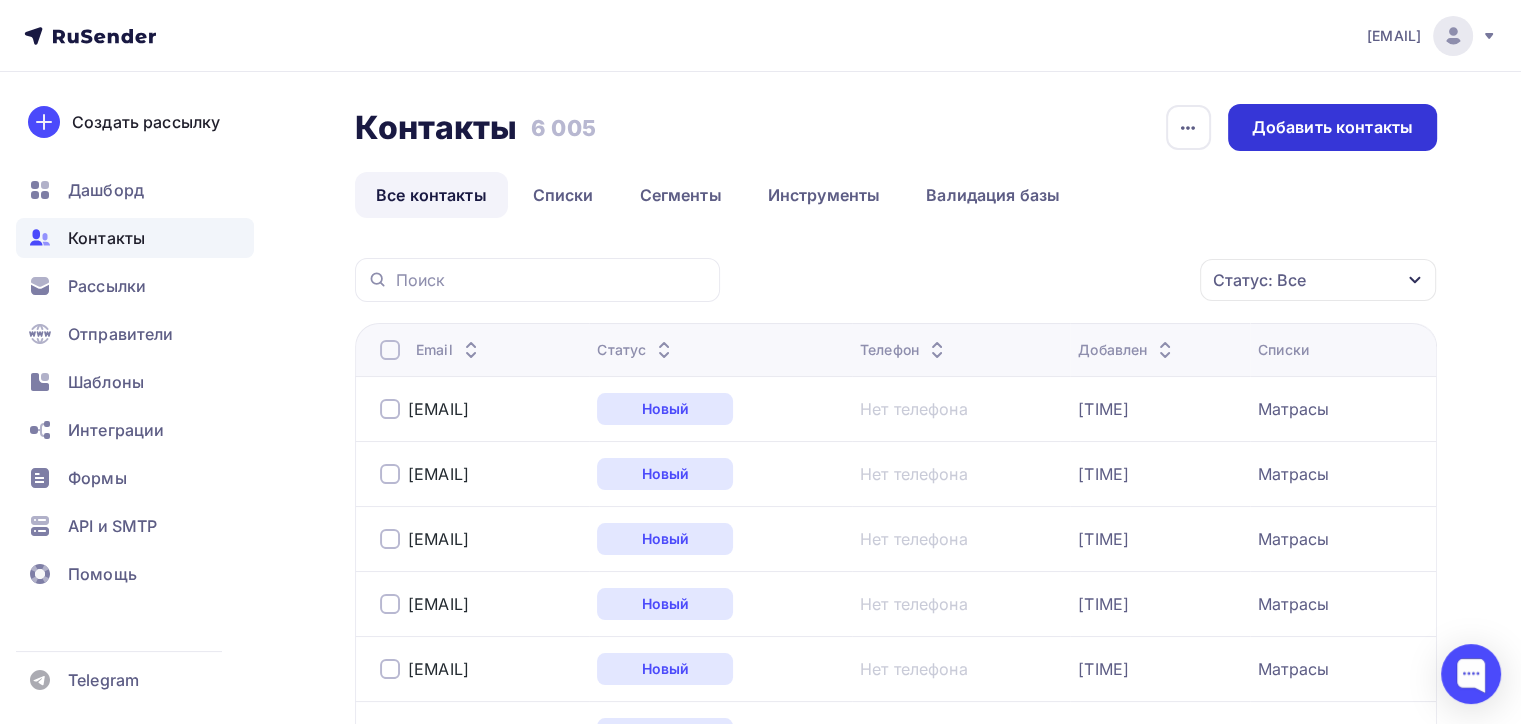 click on "Добавить контакты" at bounding box center (1332, 127) 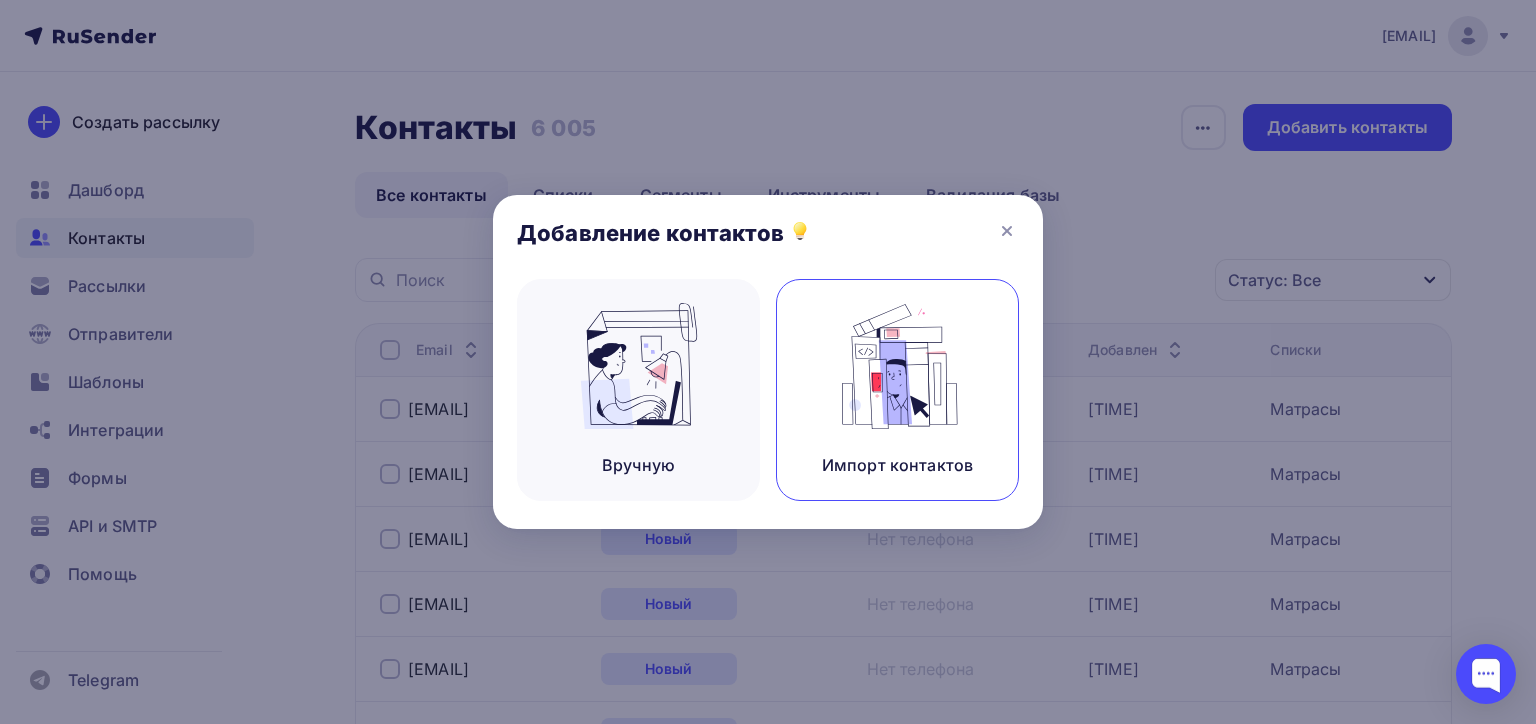 click at bounding box center [898, 366] 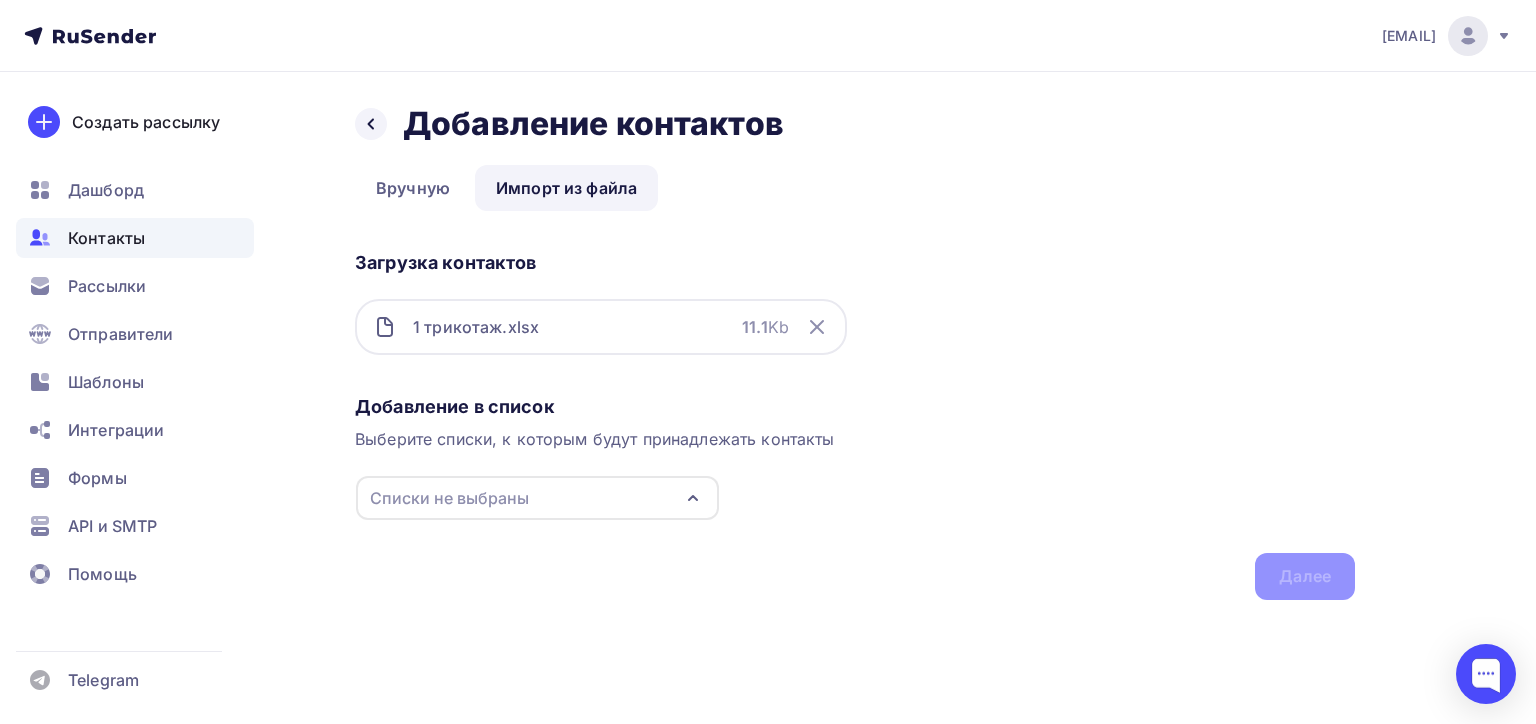 click on "Списки не выбраны" at bounding box center [537, 498] 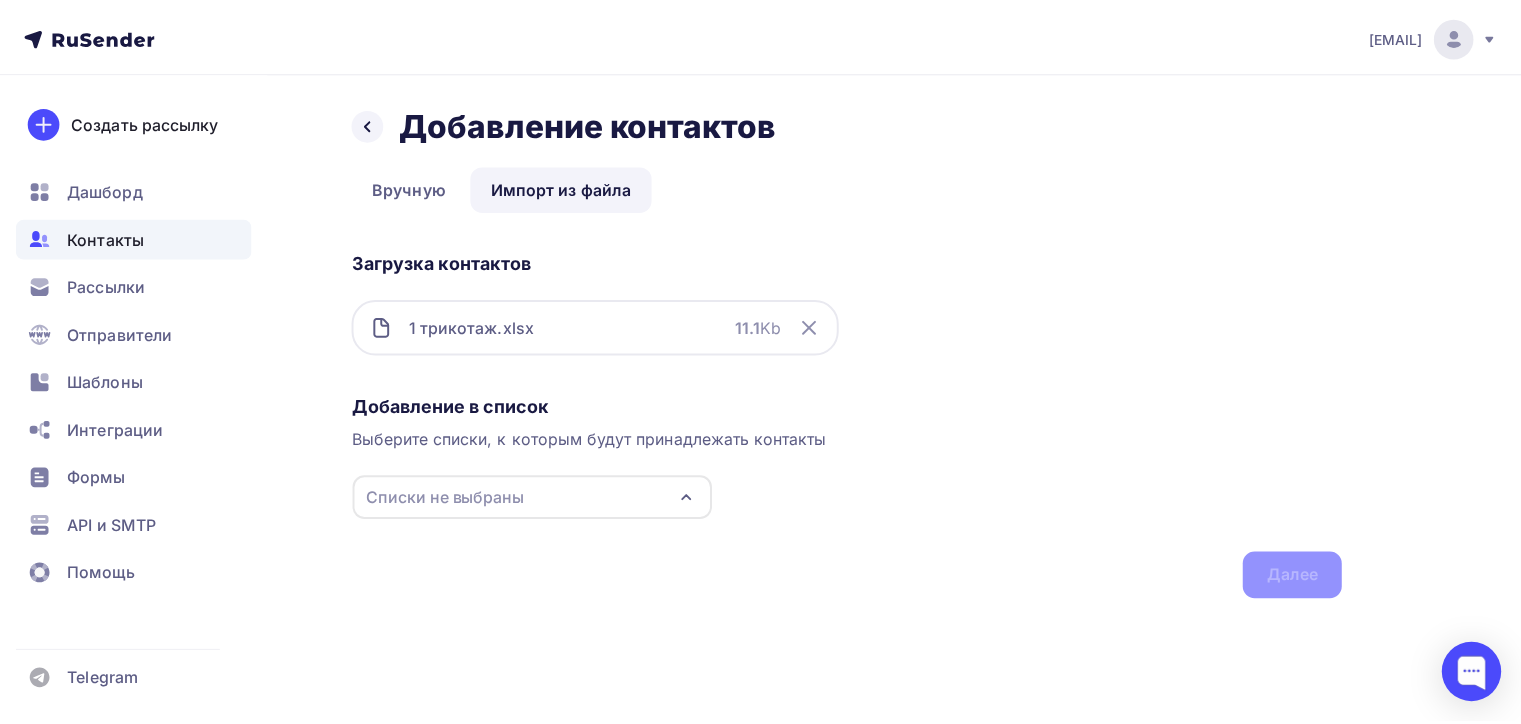scroll, scrollTop: 103, scrollLeft: 0, axis: vertical 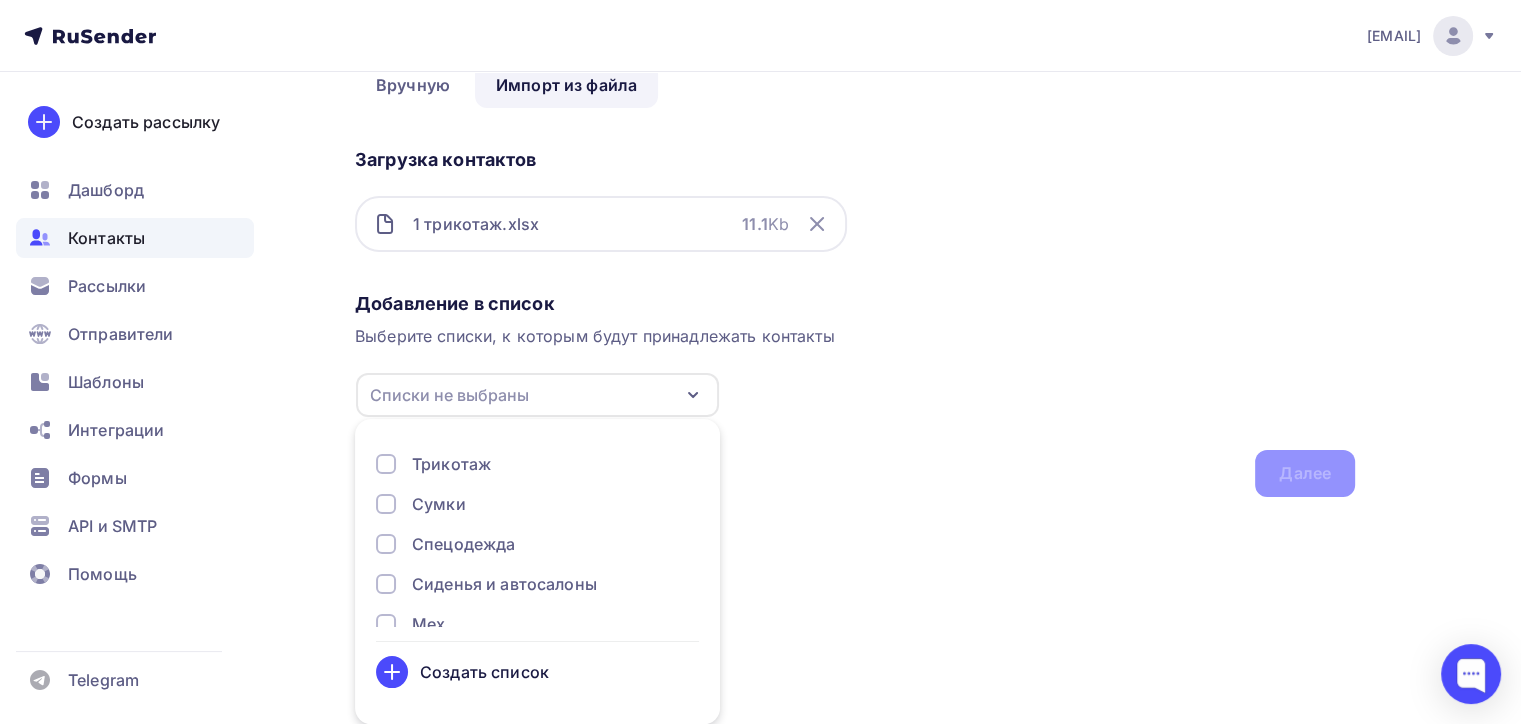 click on "Трикотаж" at bounding box center (451, 464) 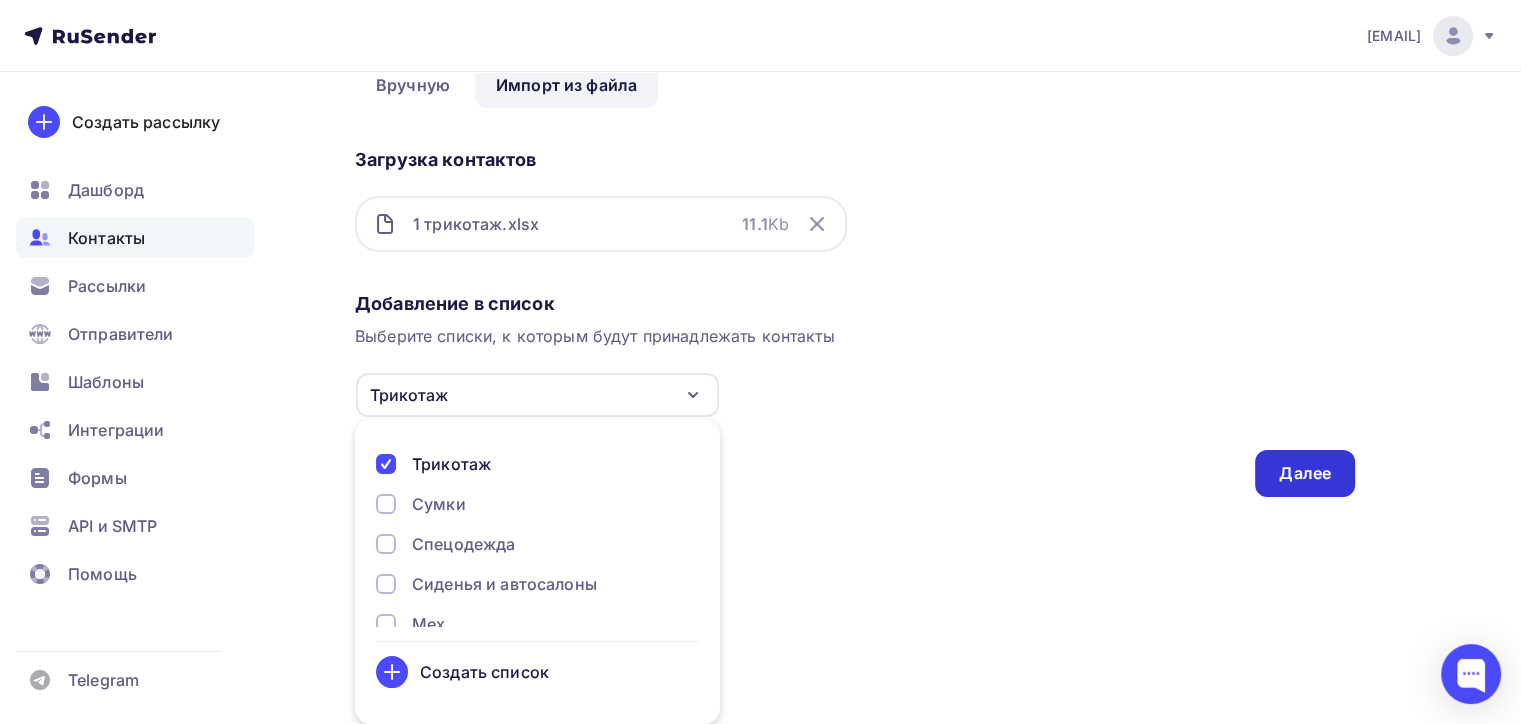 click on "Далее" at bounding box center [1305, 473] 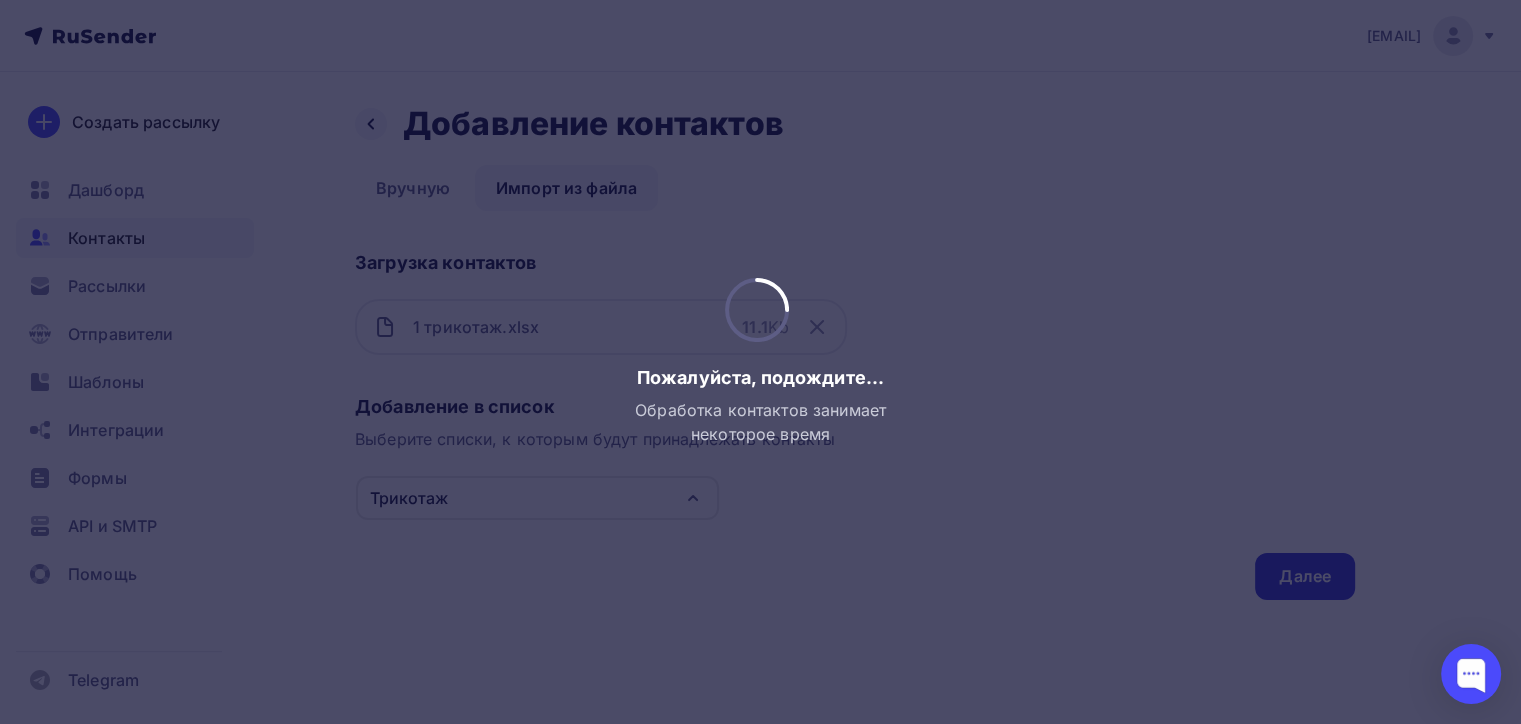 scroll, scrollTop: 0, scrollLeft: 0, axis: both 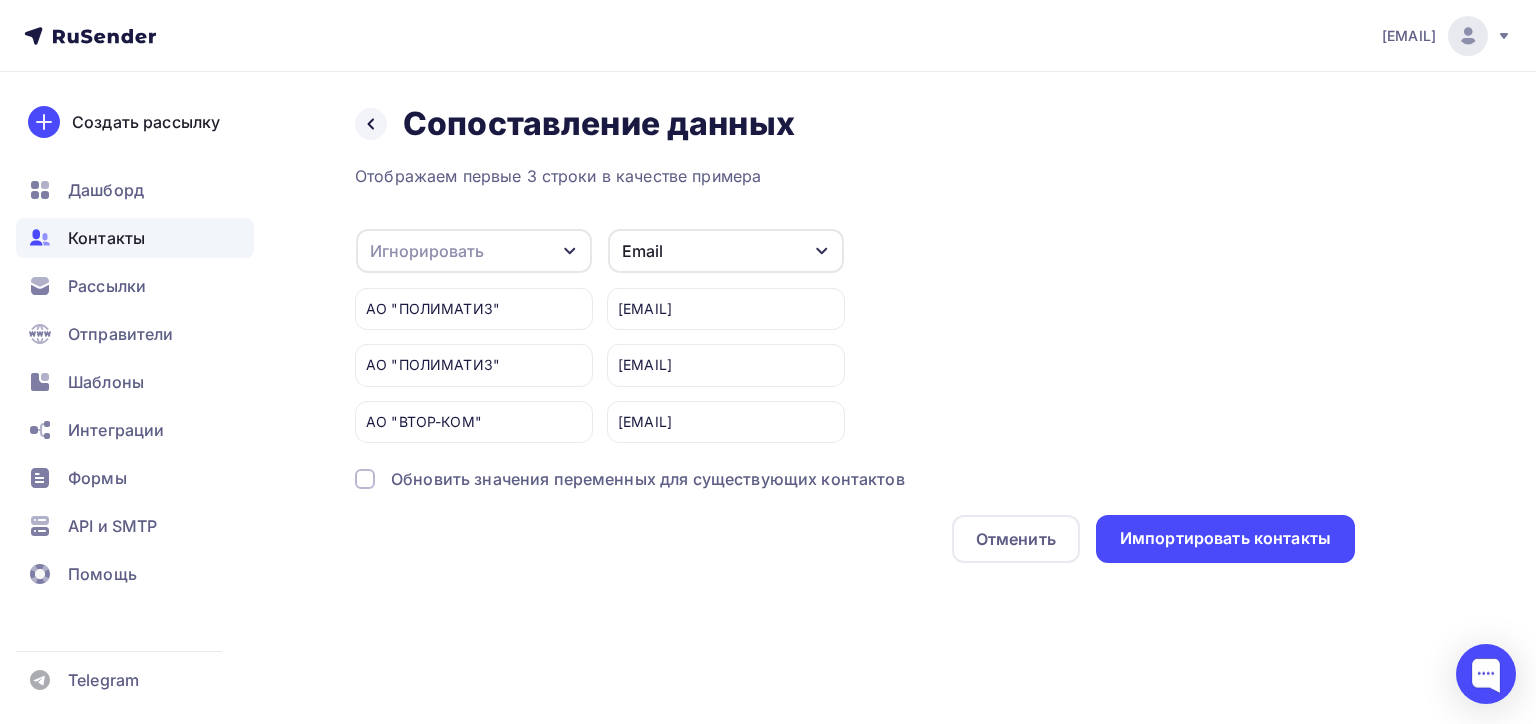 click on "Игнорировать" at bounding box center [427, 251] 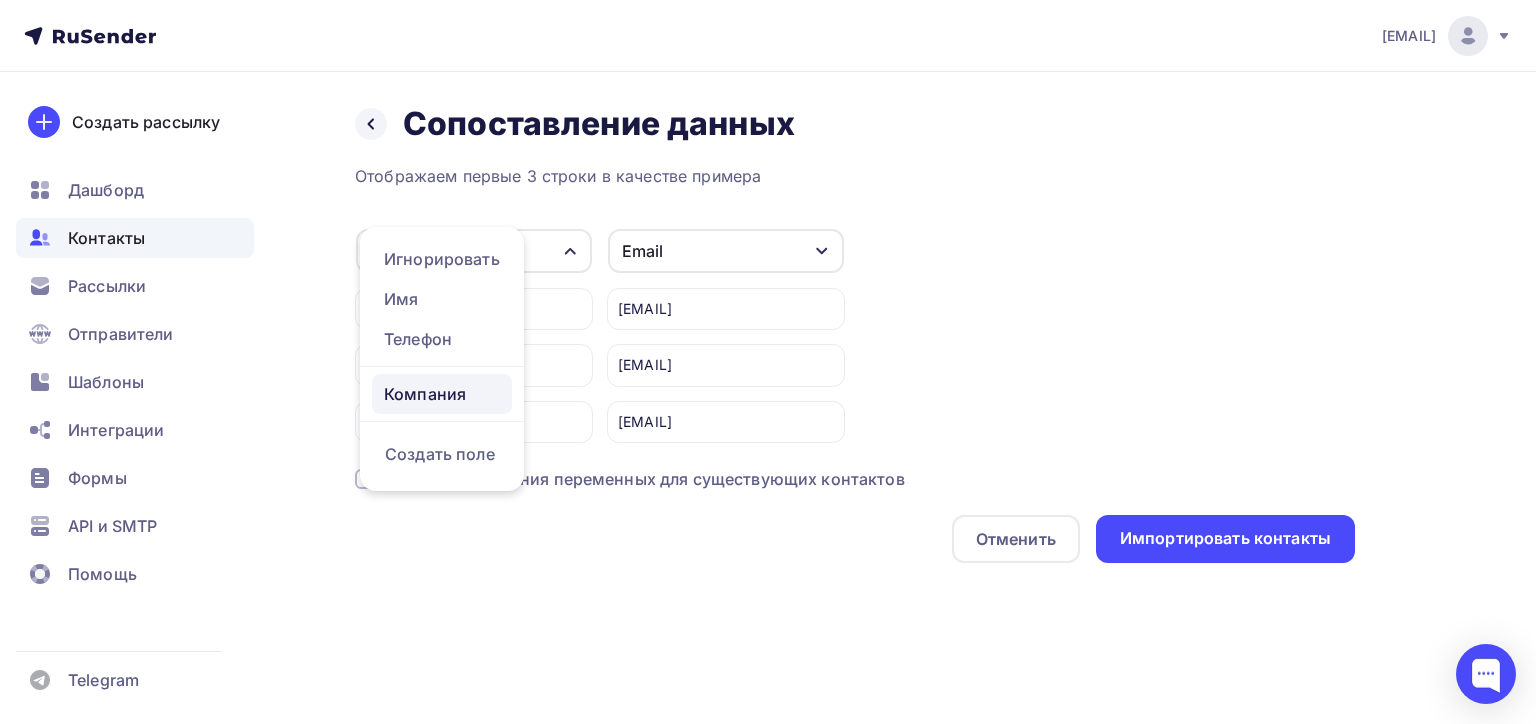 click on "Компания" at bounding box center [442, 394] 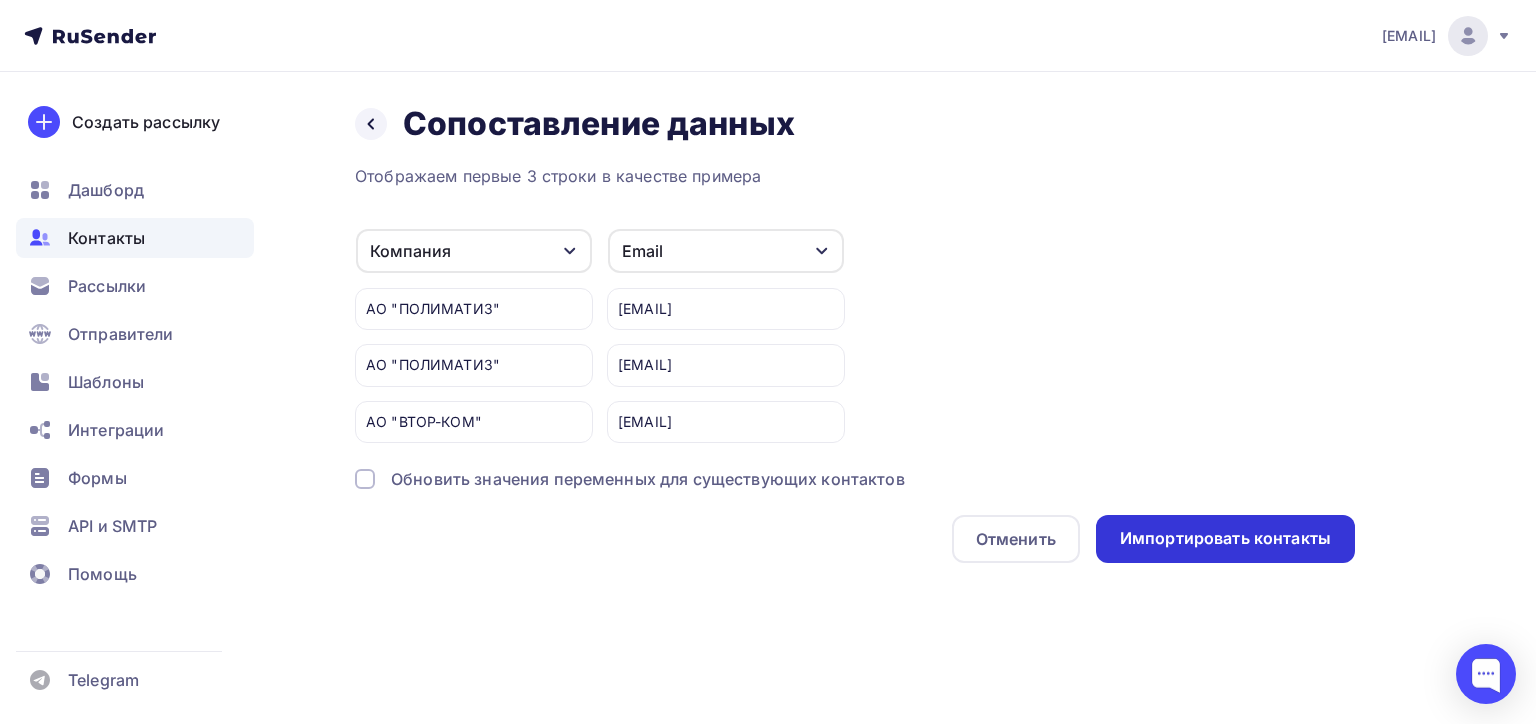 click on "Импортировать контакты" at bounding box center [1225, 538] 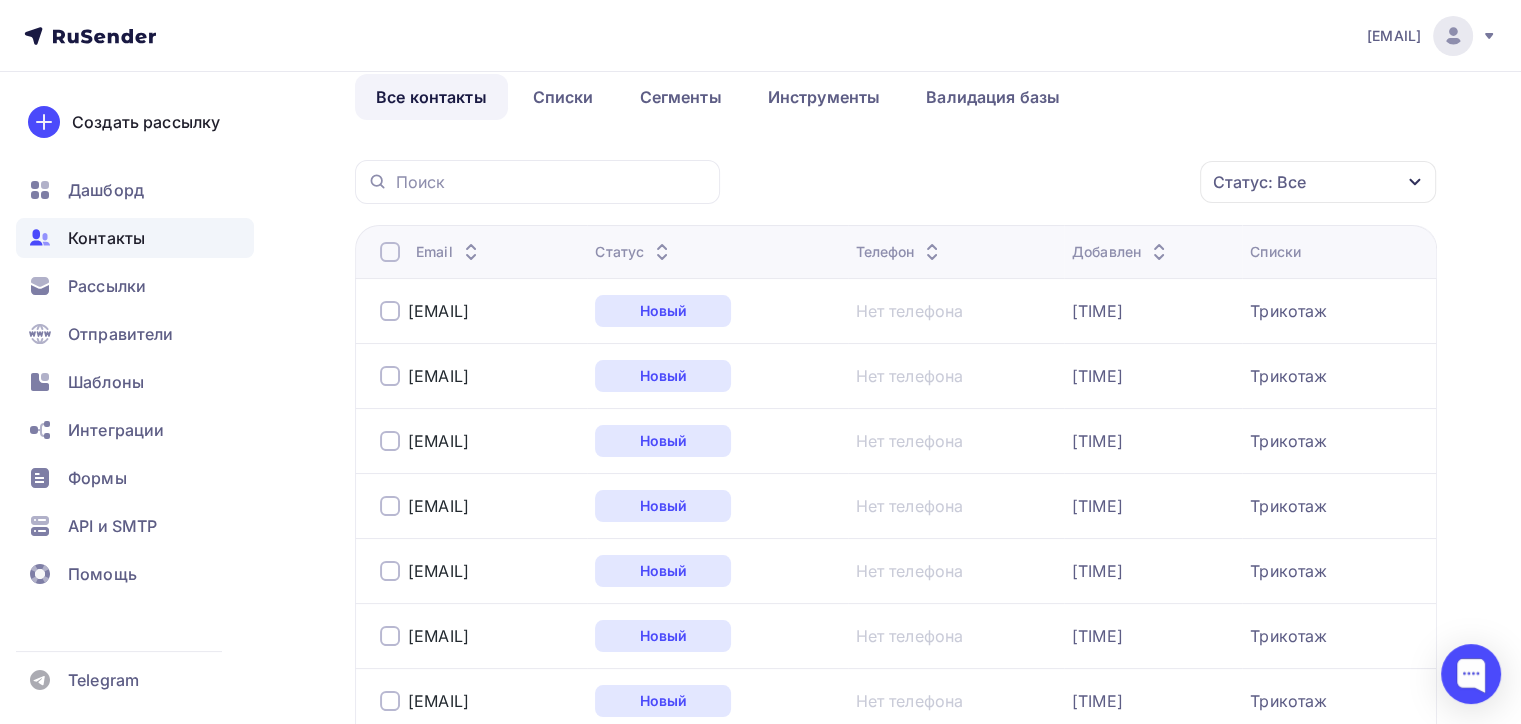 scroll, scrollTop: 200, scrollLeft: 0, axis: vertical 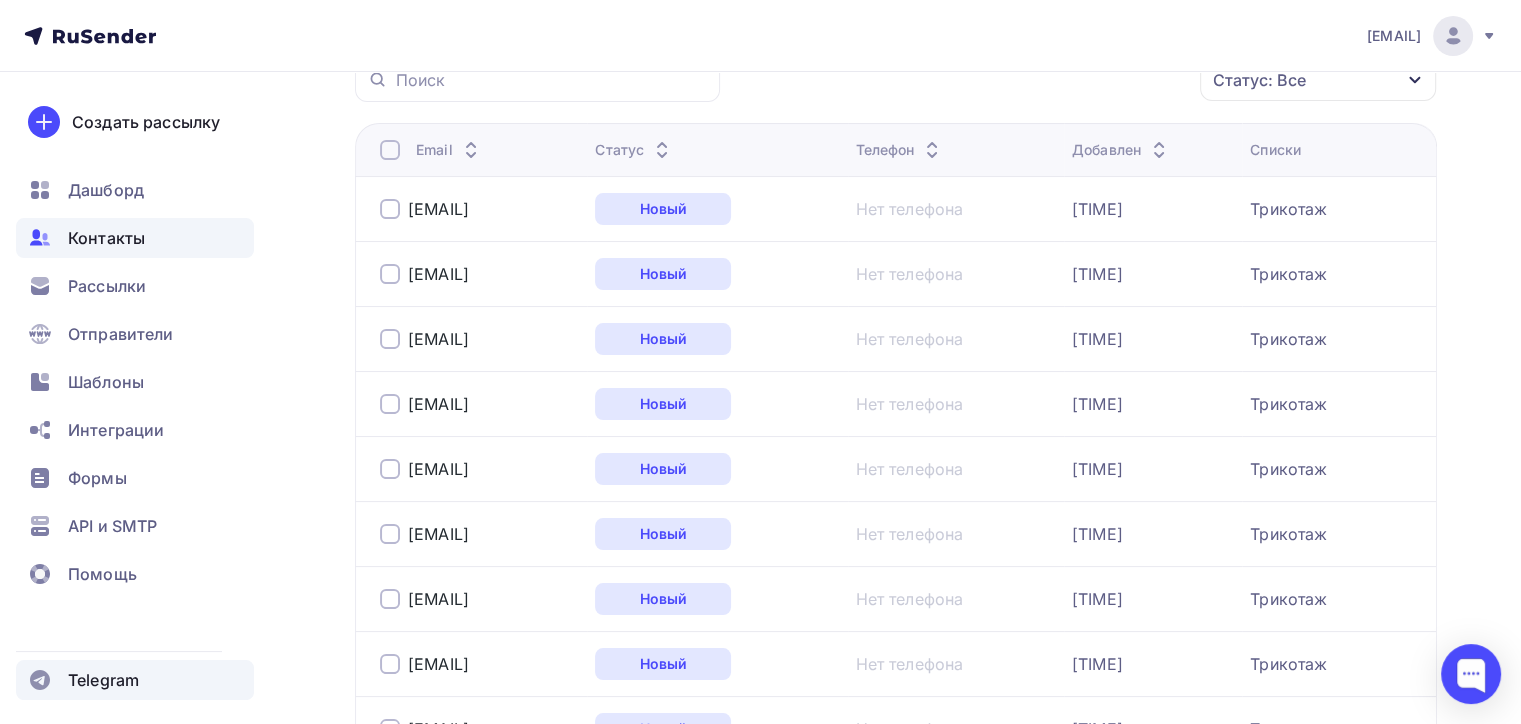 click on "Telegram" at bounding box center (103, 680) 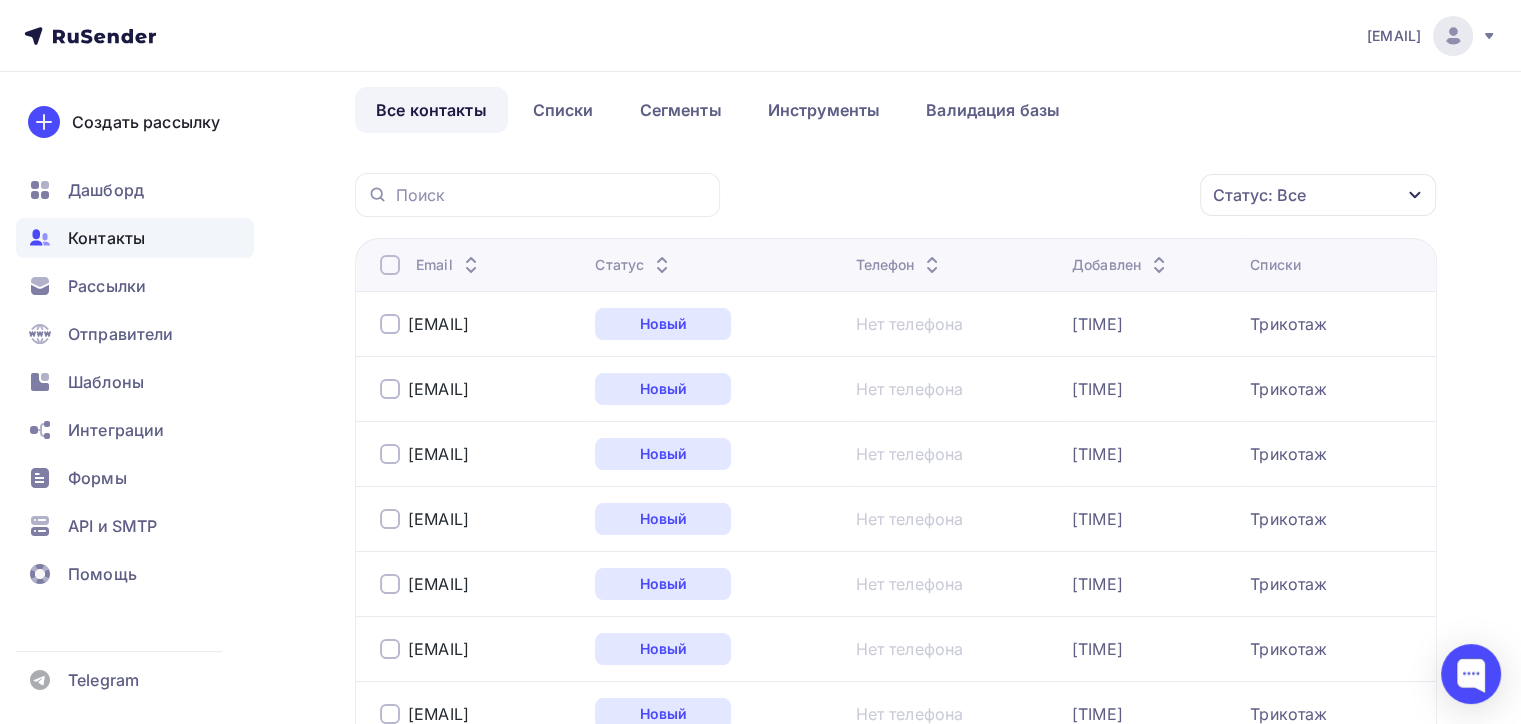 scroll, scrollTop: 0, scrollLeft: 0, axis: both 